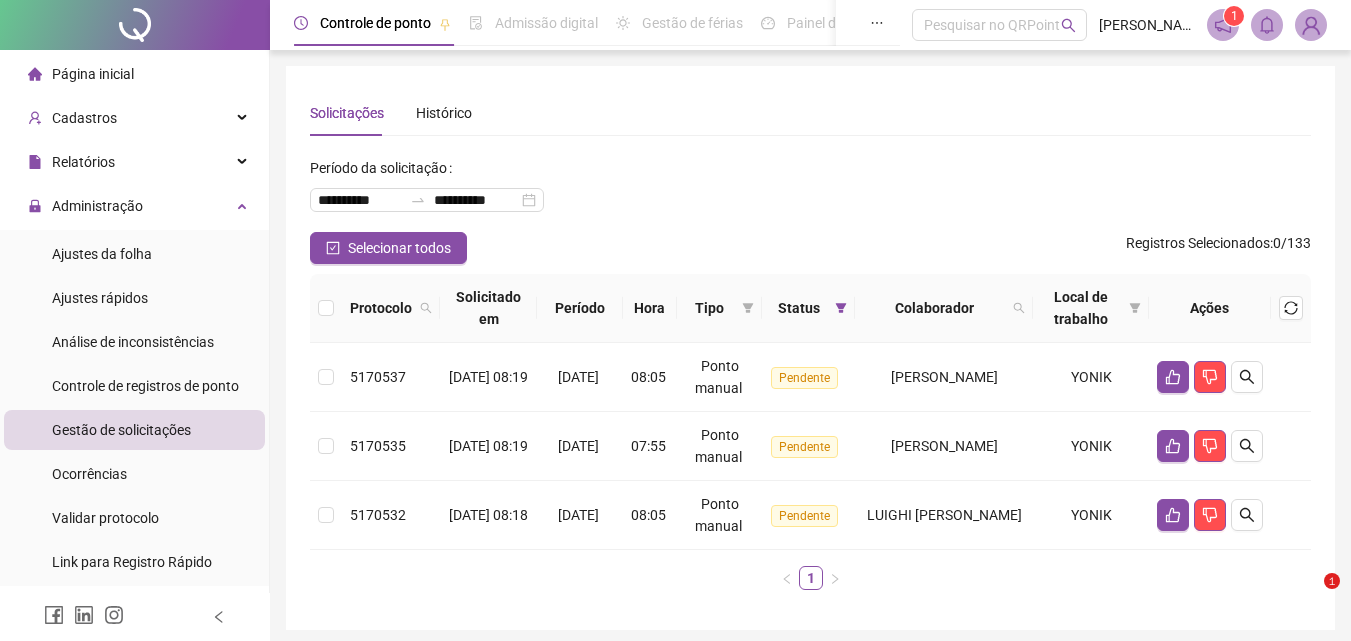 scroll, scrollTop: 75, scrollLeft: 0, axis: vertical 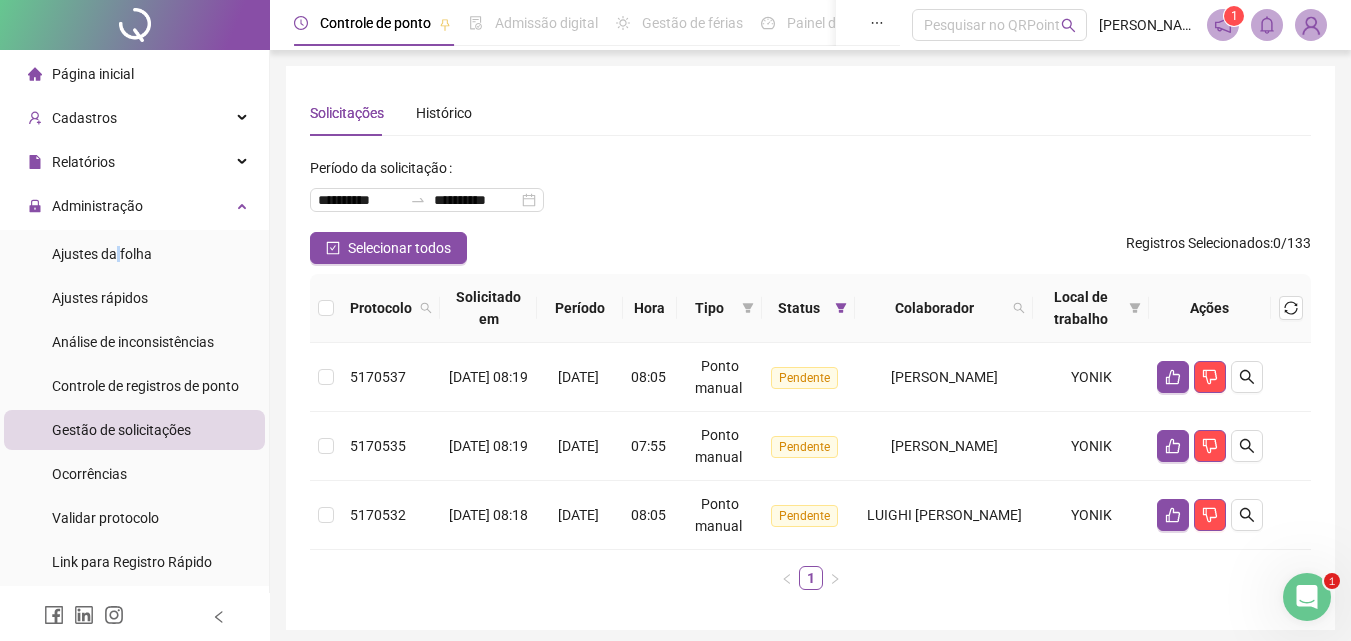 drag, startPoint x: 117, startPoint y: 248, endPoint x: 132, endPoint y: 228, distance: 25 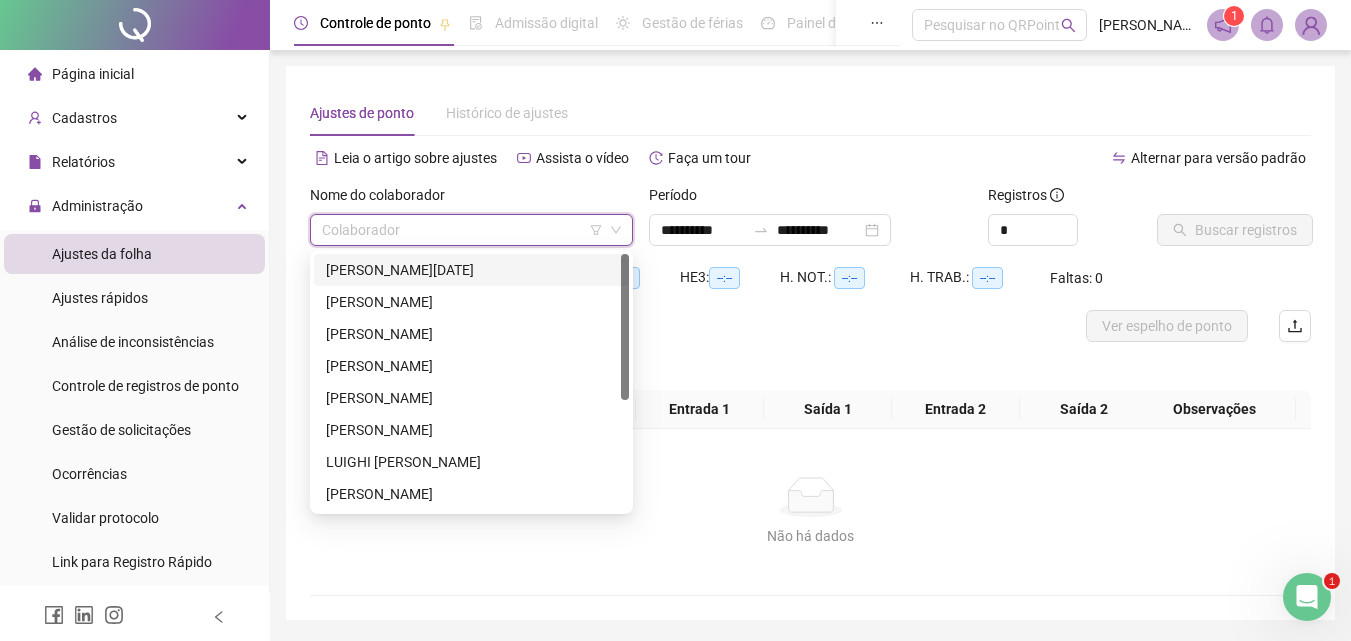 click at bounding box center [465, 230] 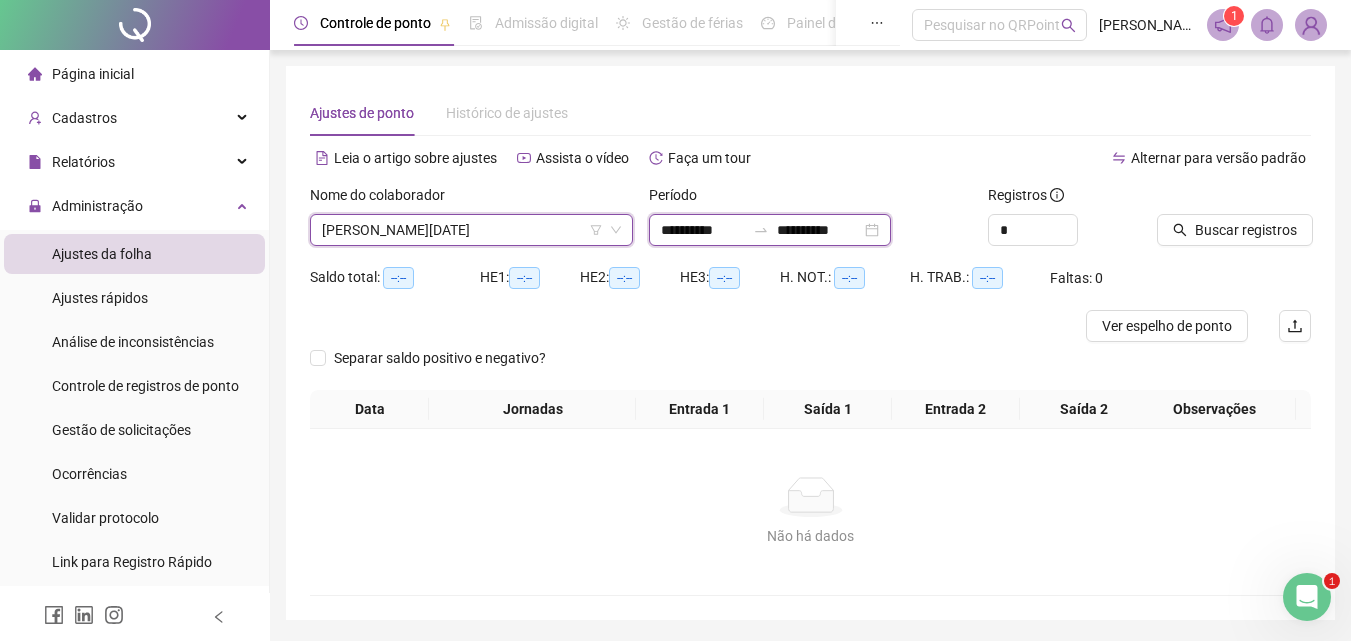 click on "**********" at bounding box center [703, 230] 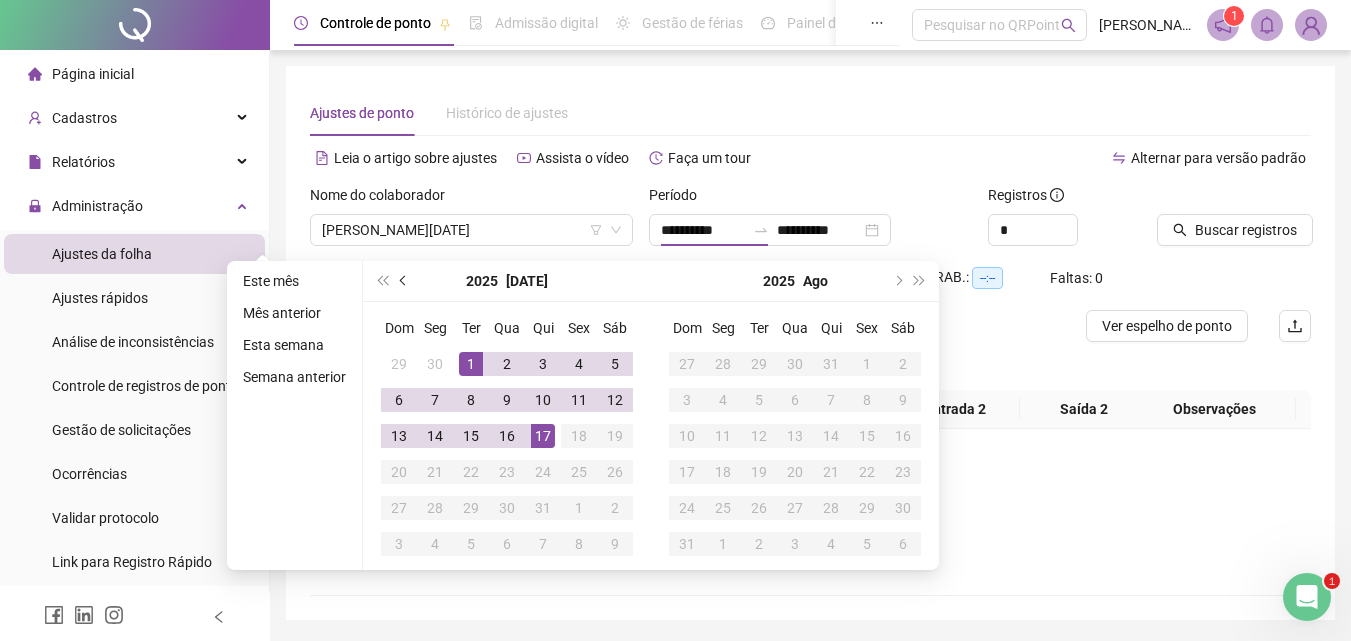 click at bounding box center [405, 281] 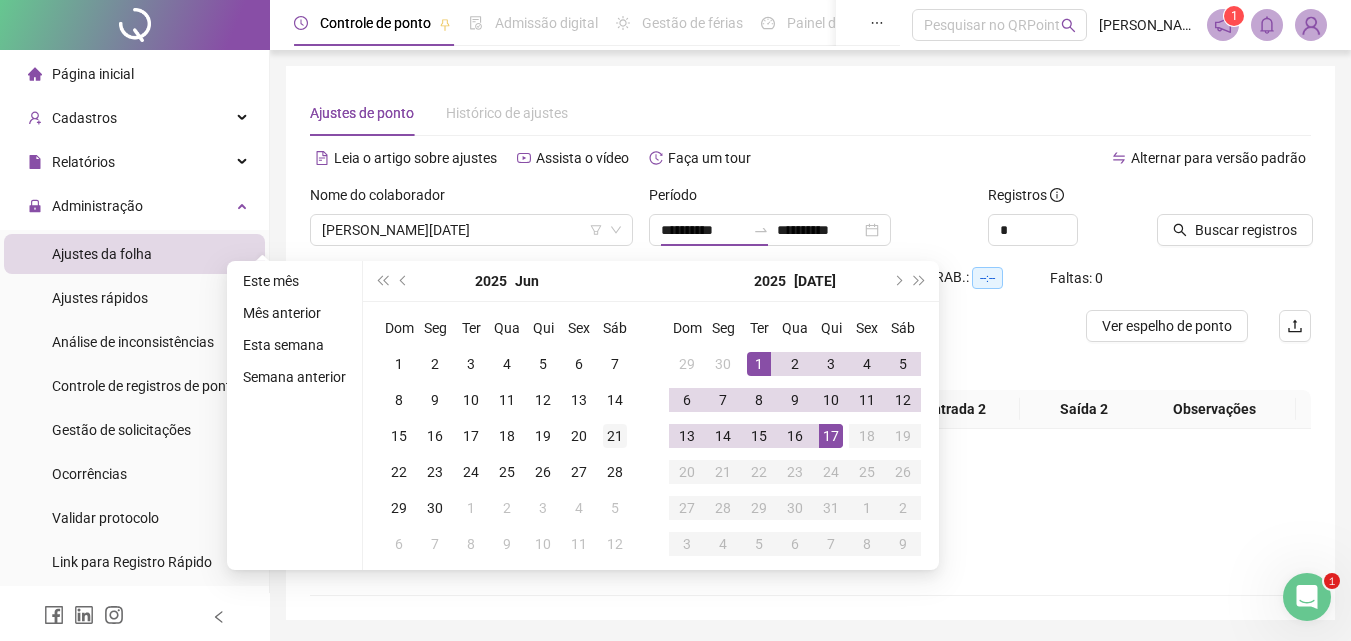 type on "**********" 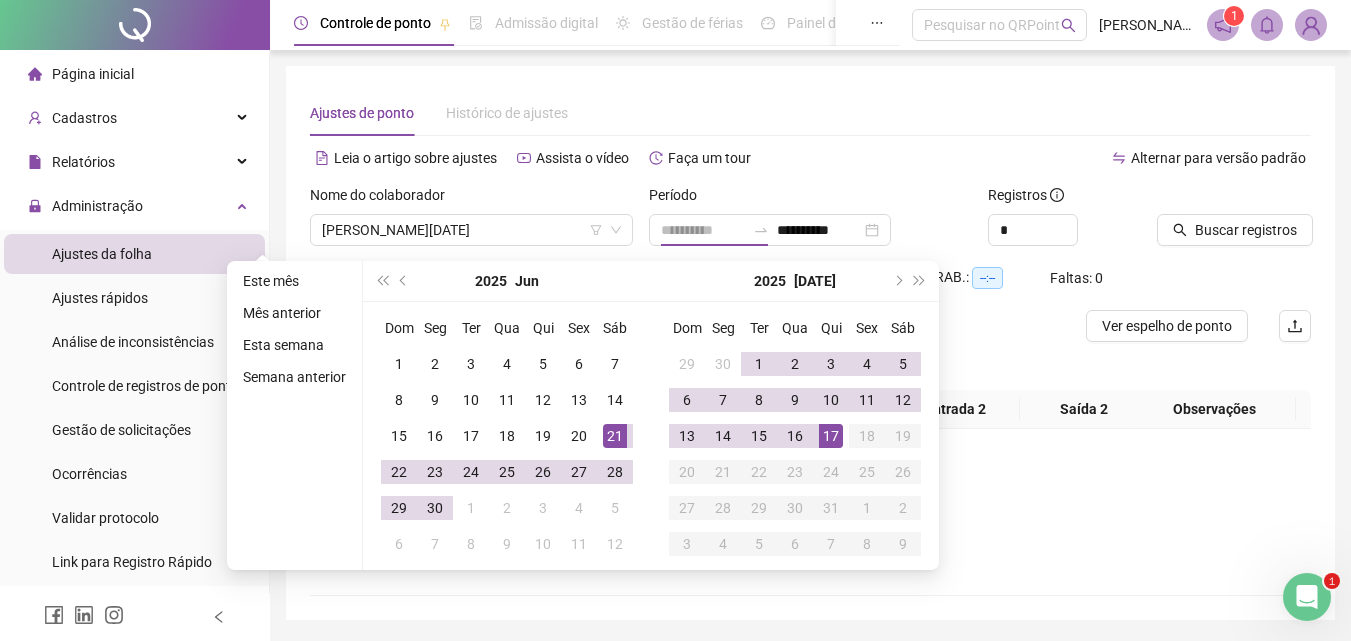 click on "21" at bounding box center (615, 436) 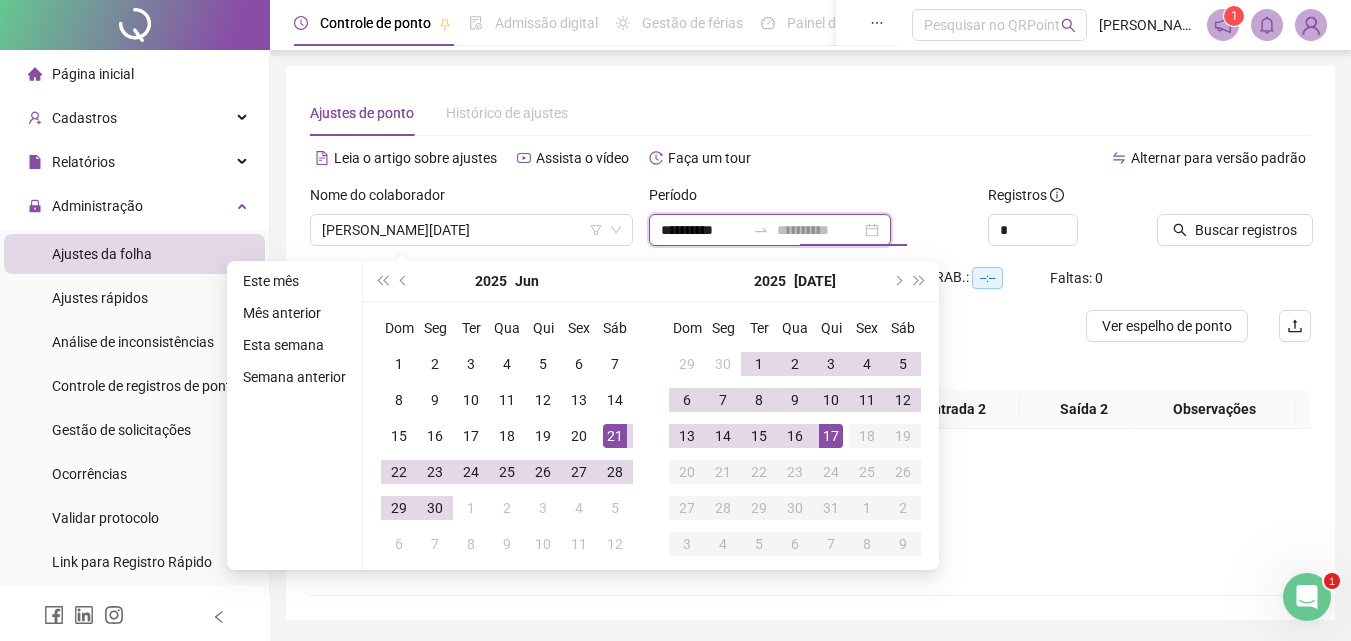 type on "**********" 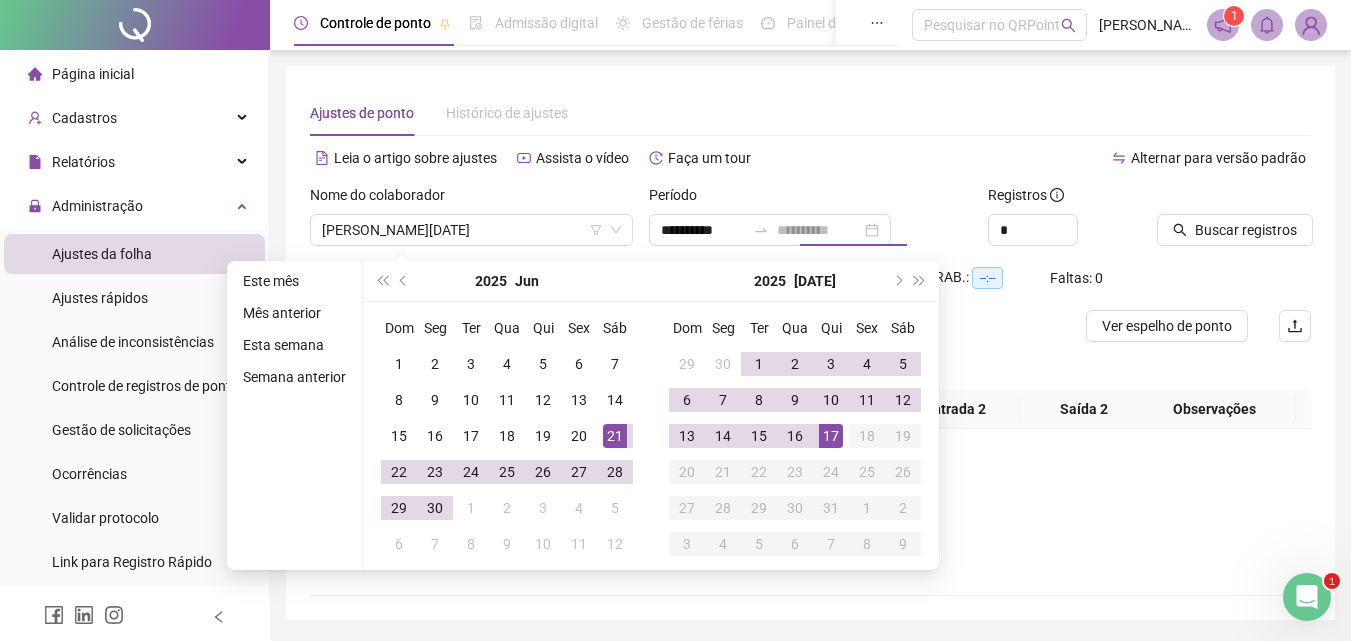 click on "17" at bounding box center [831, 436] 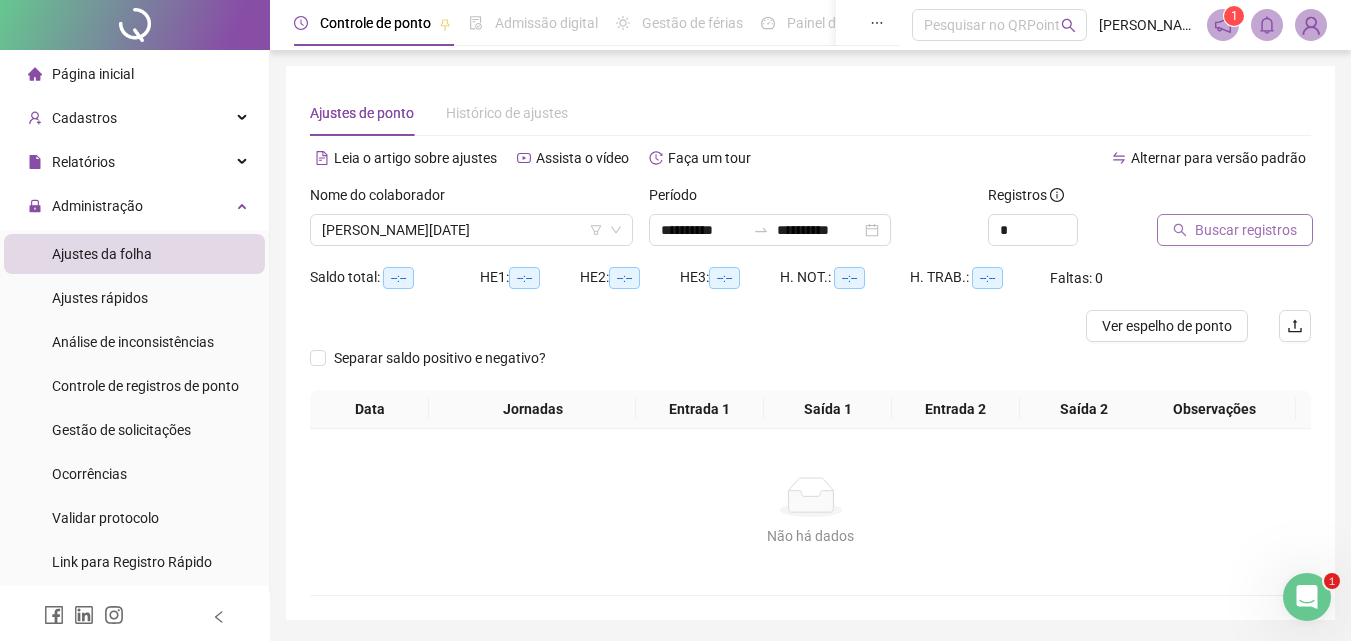 click on "Buscar registros" at bounding box center (1246, 230) 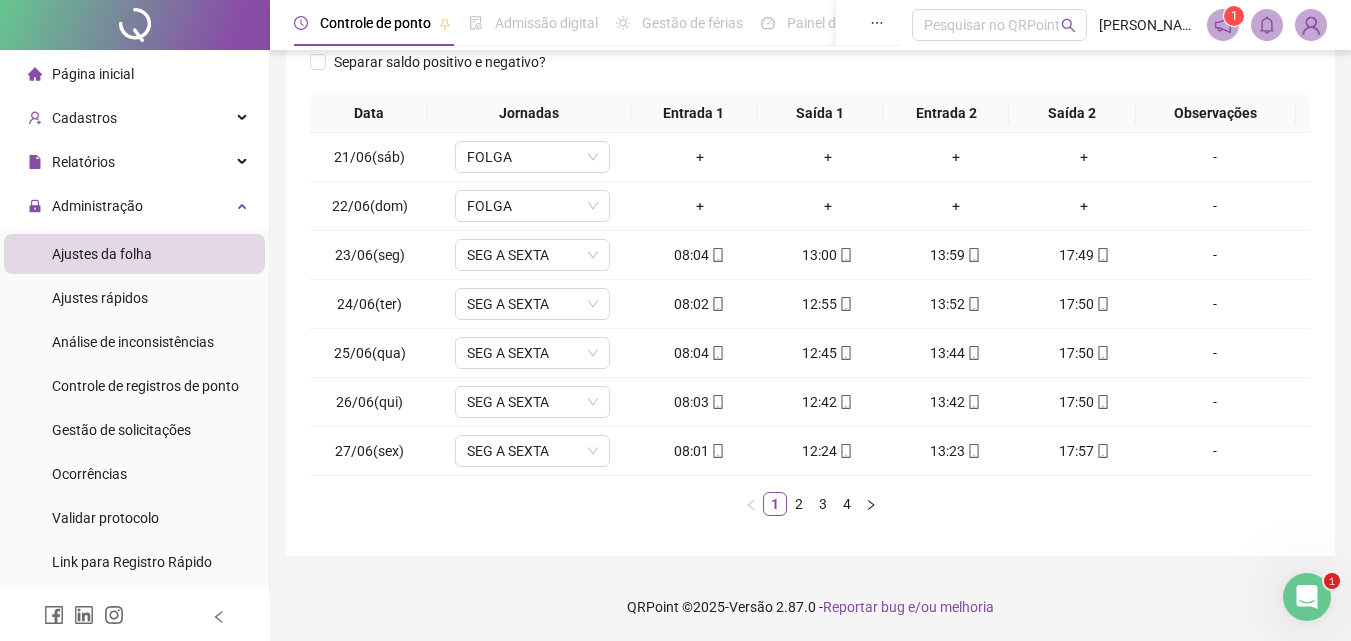 scroll, scrollTop: 313, scrollLeft: 0, axis: vertical 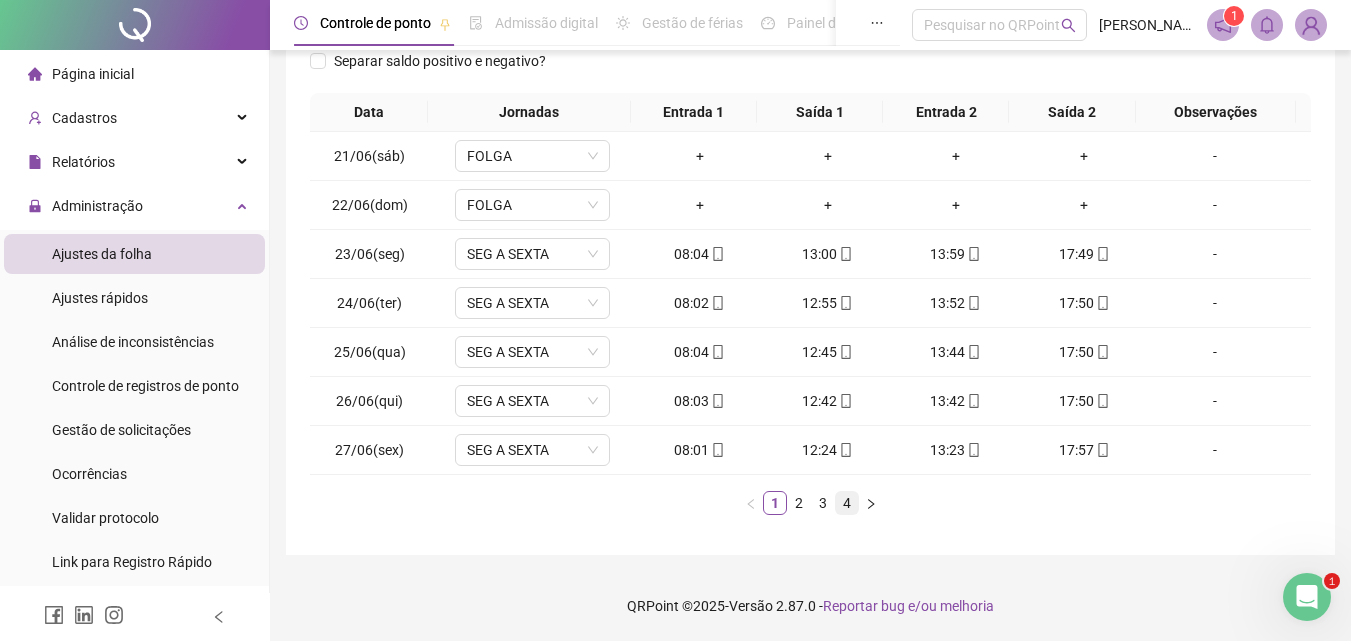 click on "4" at bounding box center (847, 503) 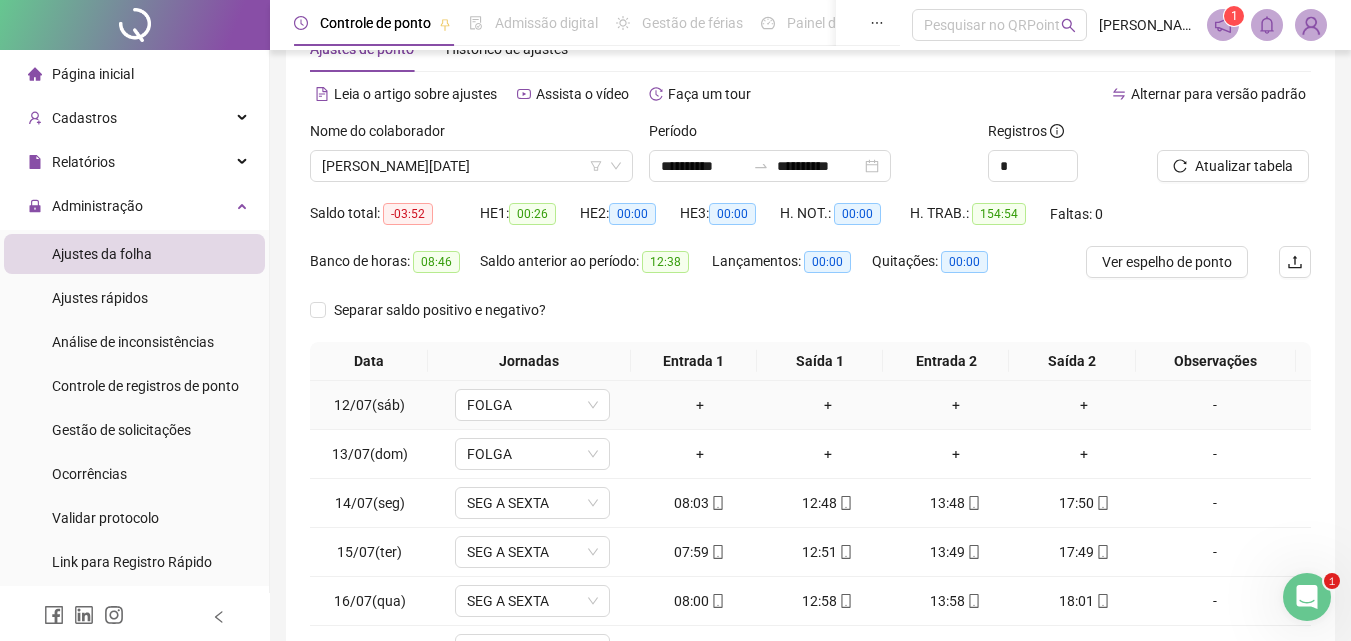 scroll, scrollTop: 0, scrollLeft: 0, axis: both 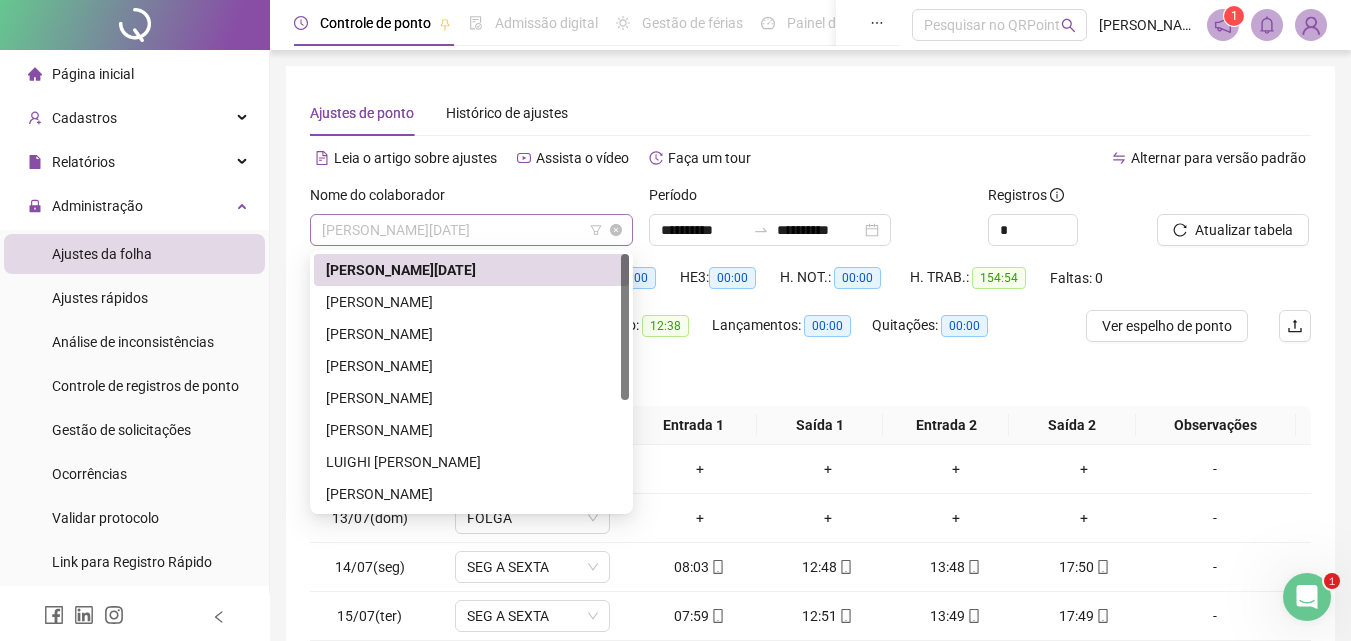 click on "[PERSON_NAME][DATE]" at bounding box center [471, 230] 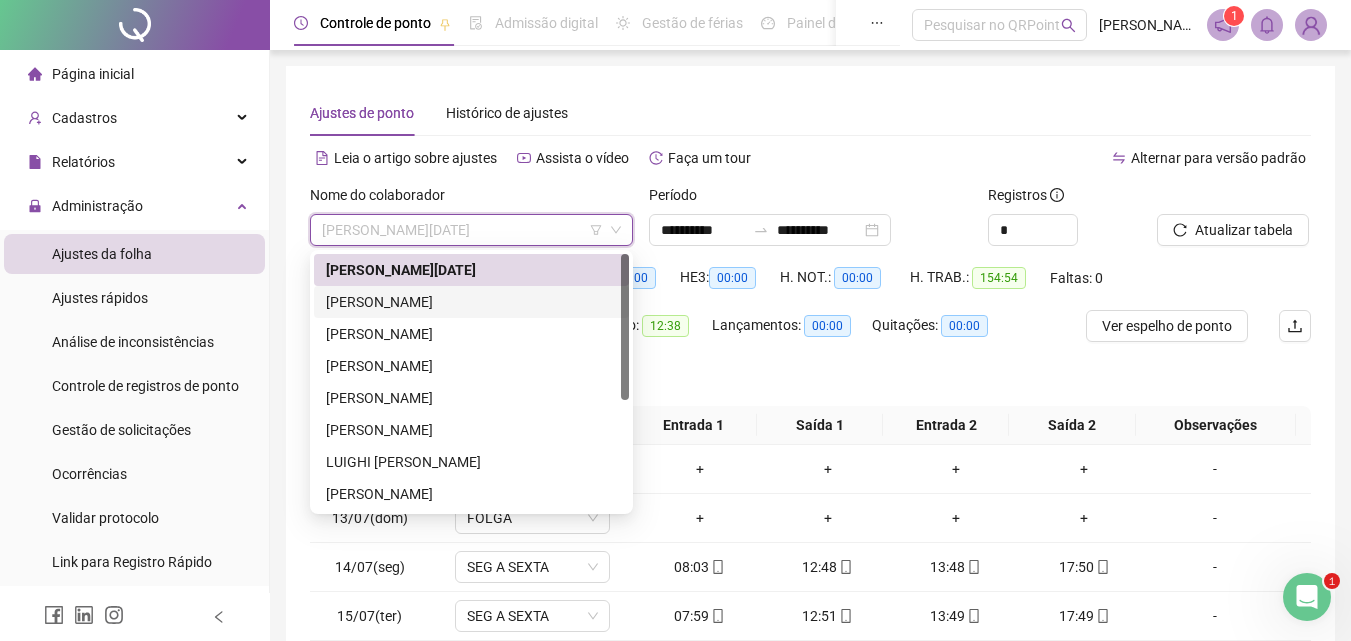 click on "[PERSON_NAME]" at bounding box center [471, 302] 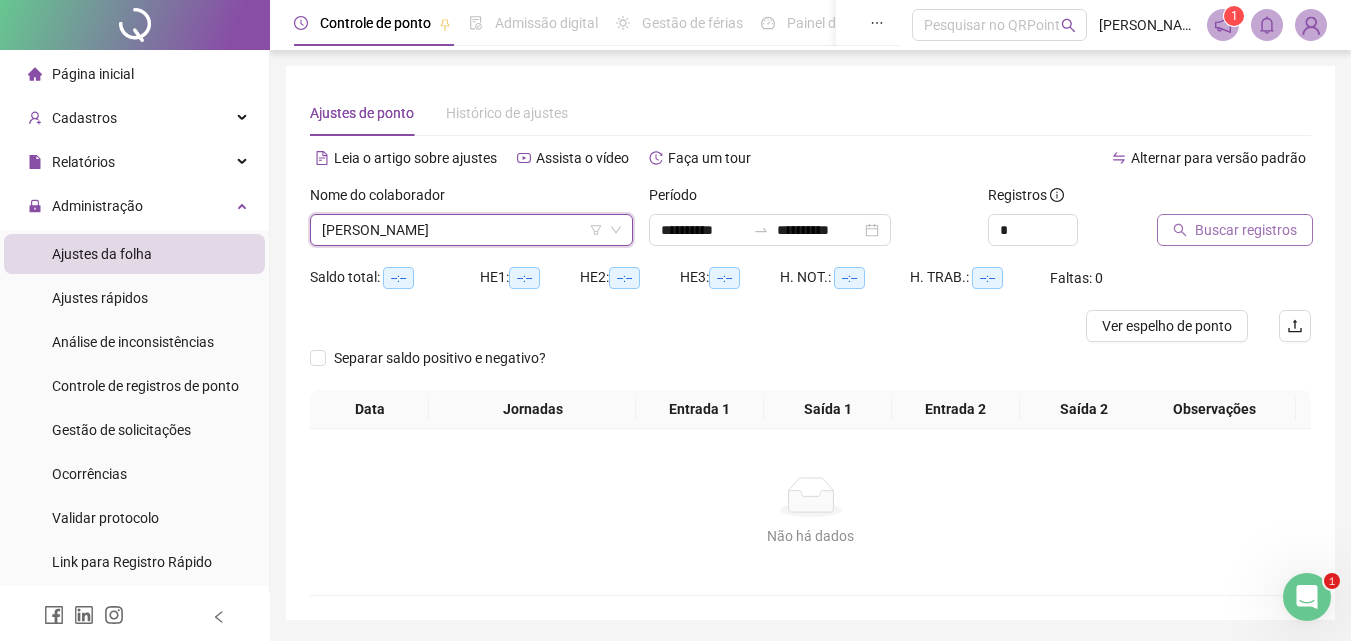 click on "Buscar registros" at bounding box center (1246, 230) 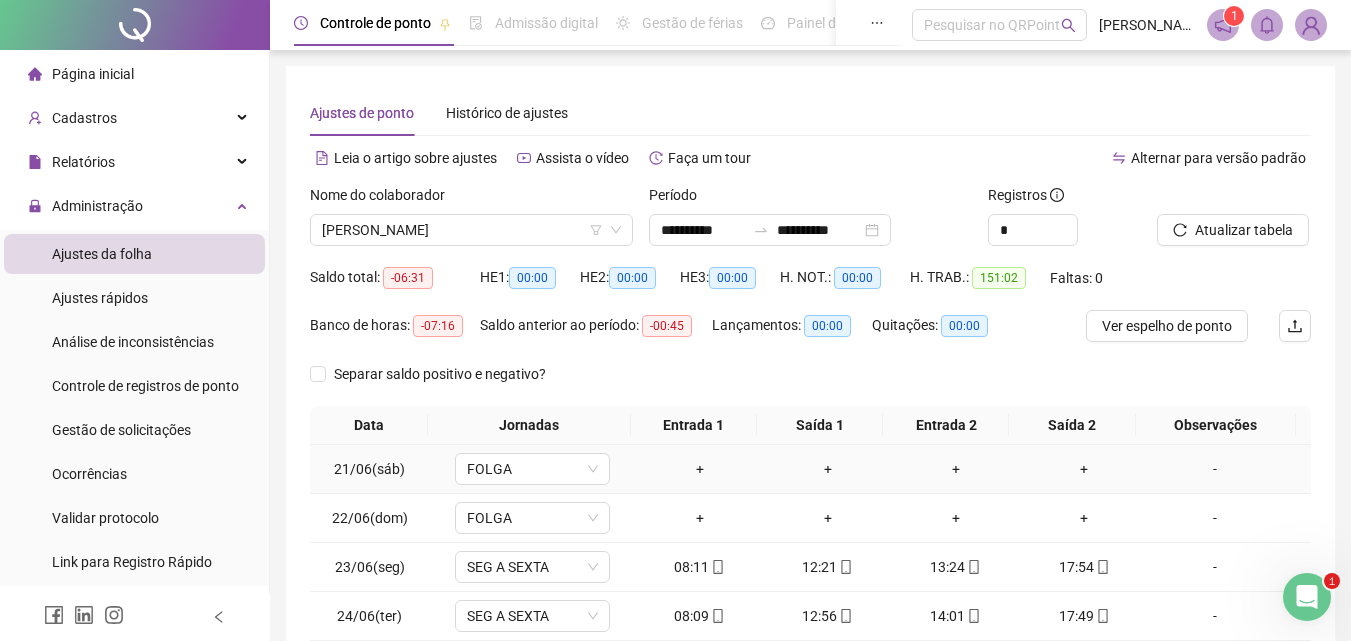 scroll, scrollTop: 313, scrollLeft: 0, axis: vertical 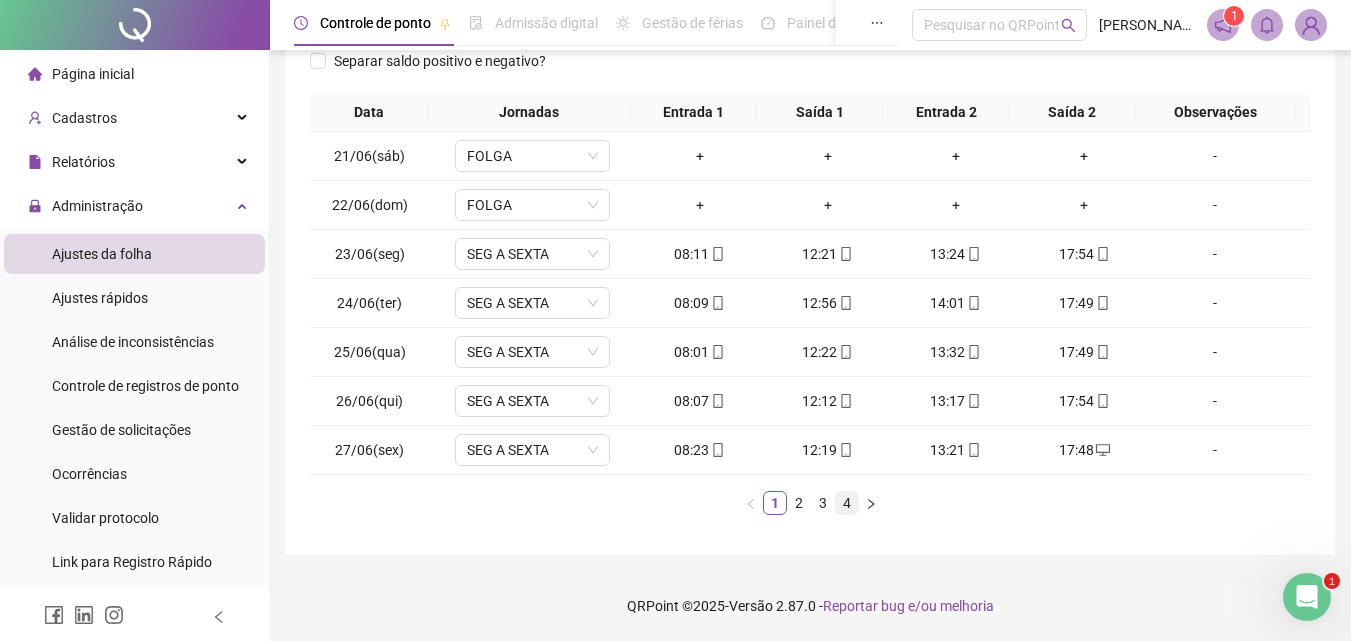 click on "4" at bounding box center (847, 503) 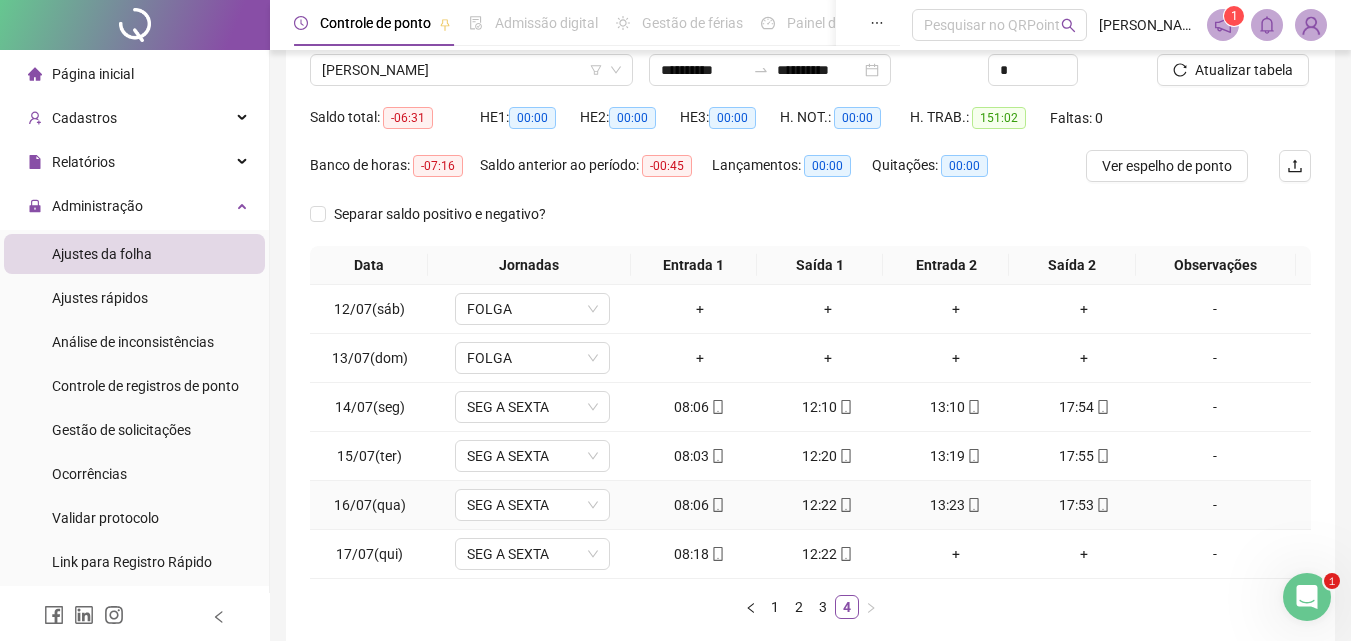 scroll, scrollTop: 0, scrollLeft: 0, axis: both 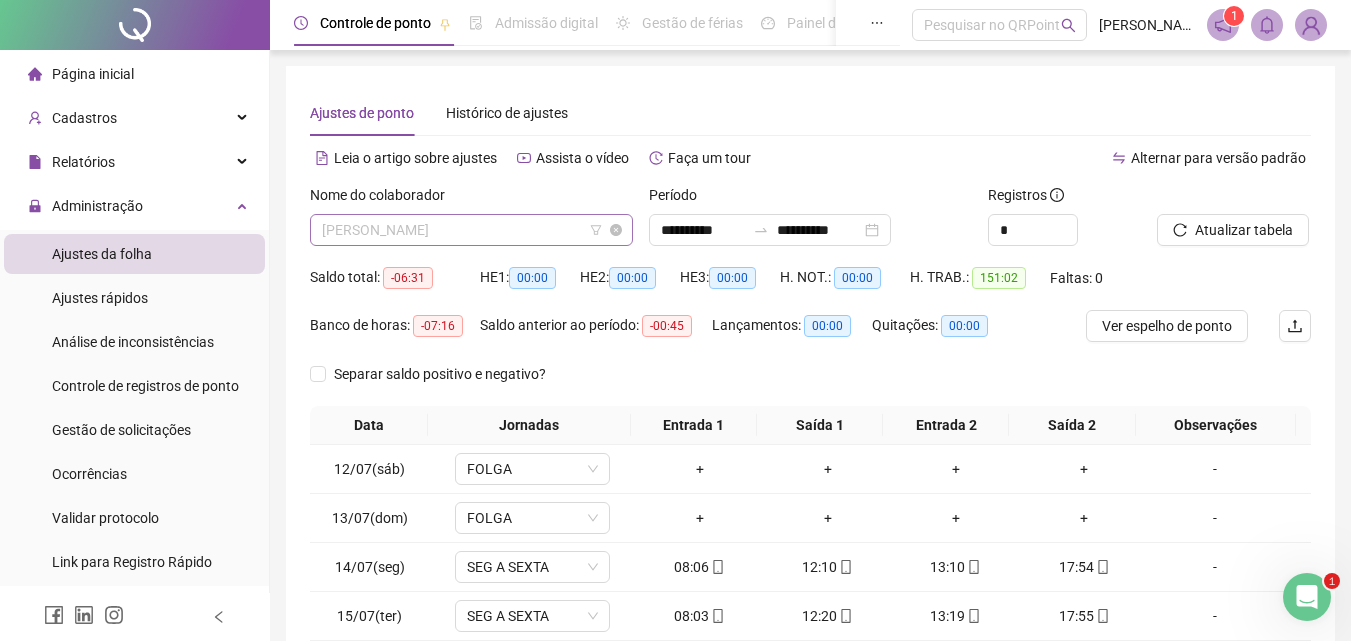 click on "[PERSON_NAME]" at bounding box center [471, 230] 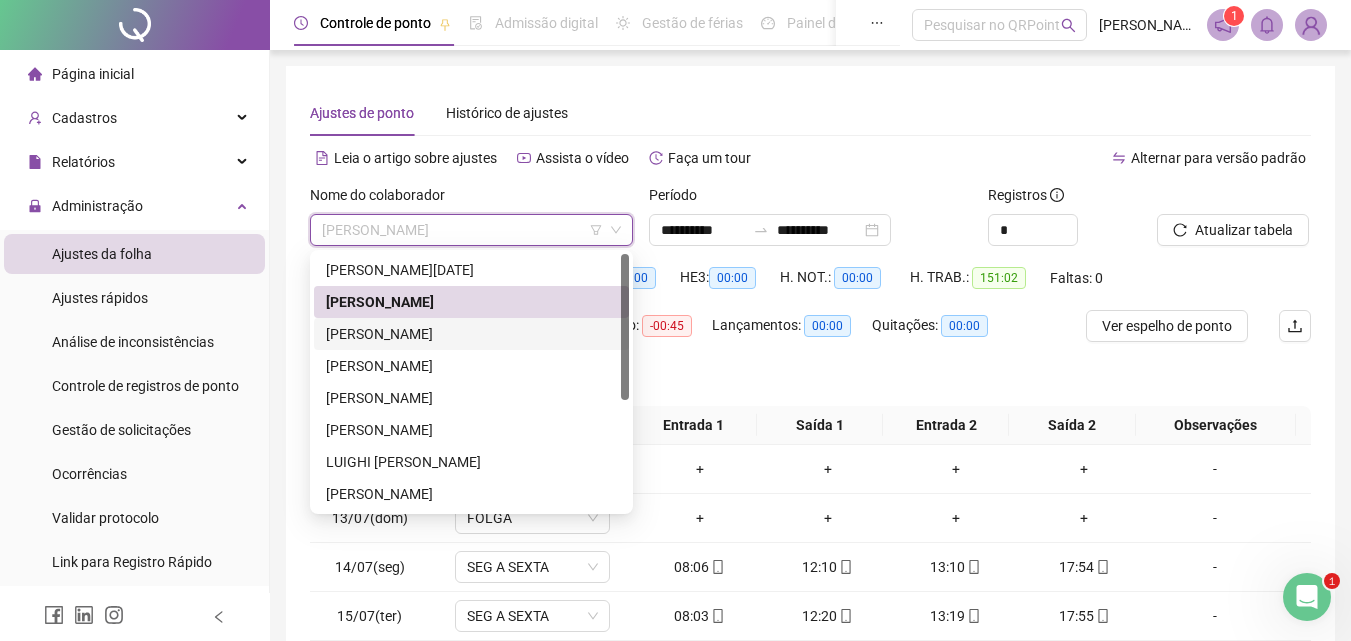 click on "[PERSON_NAME]" at bounding box center [471, 334] 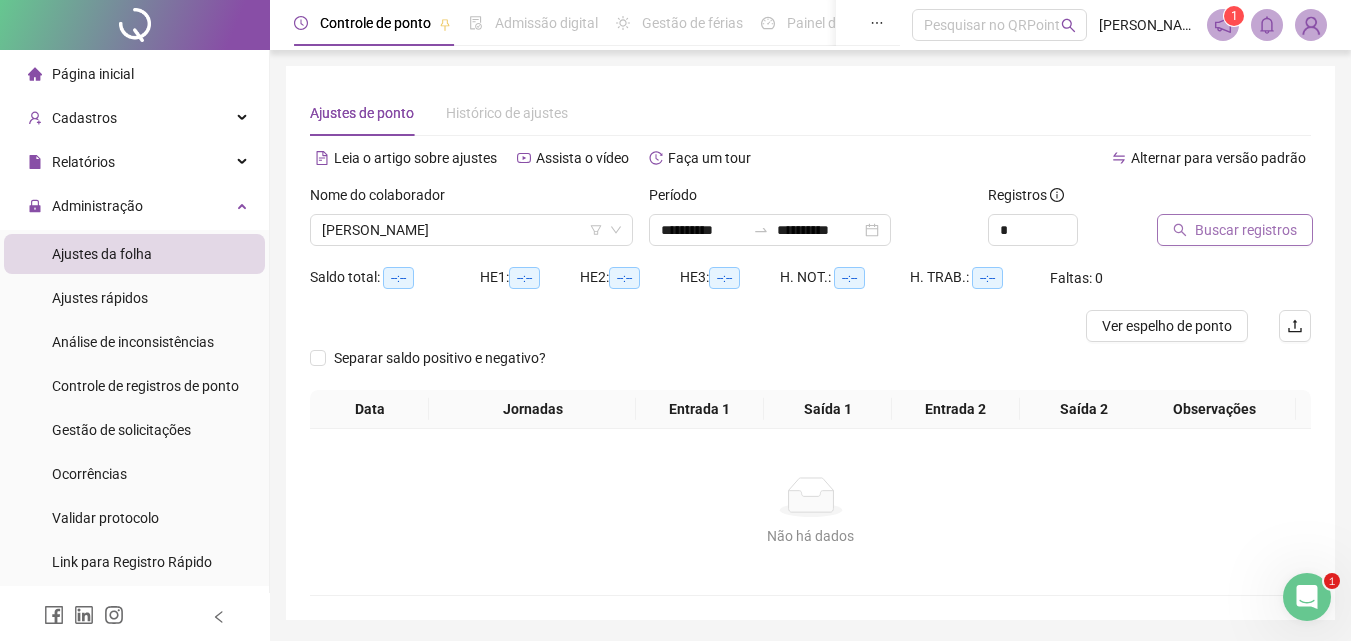 click on "Buscar registros" at bounding box center [1246, 230] 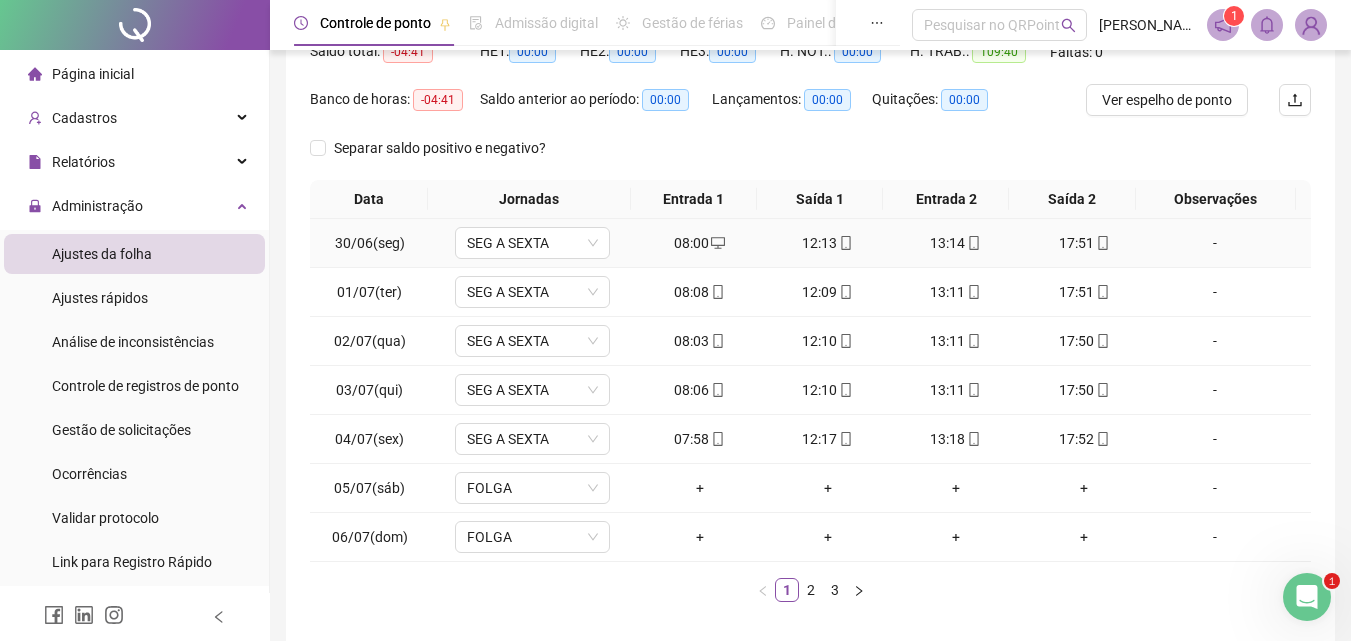 scroll, scrollTop: 313, scrollLeft: 0, axis: vertical 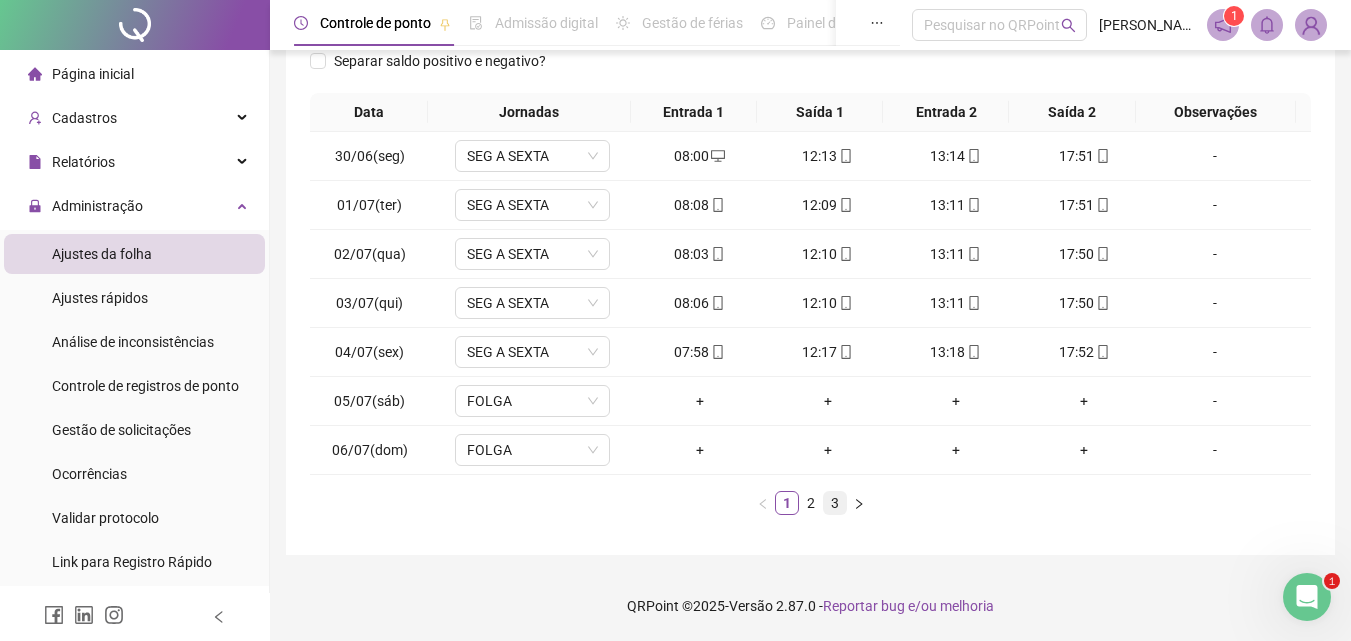 click on "3" at bounding box center [835, 503] 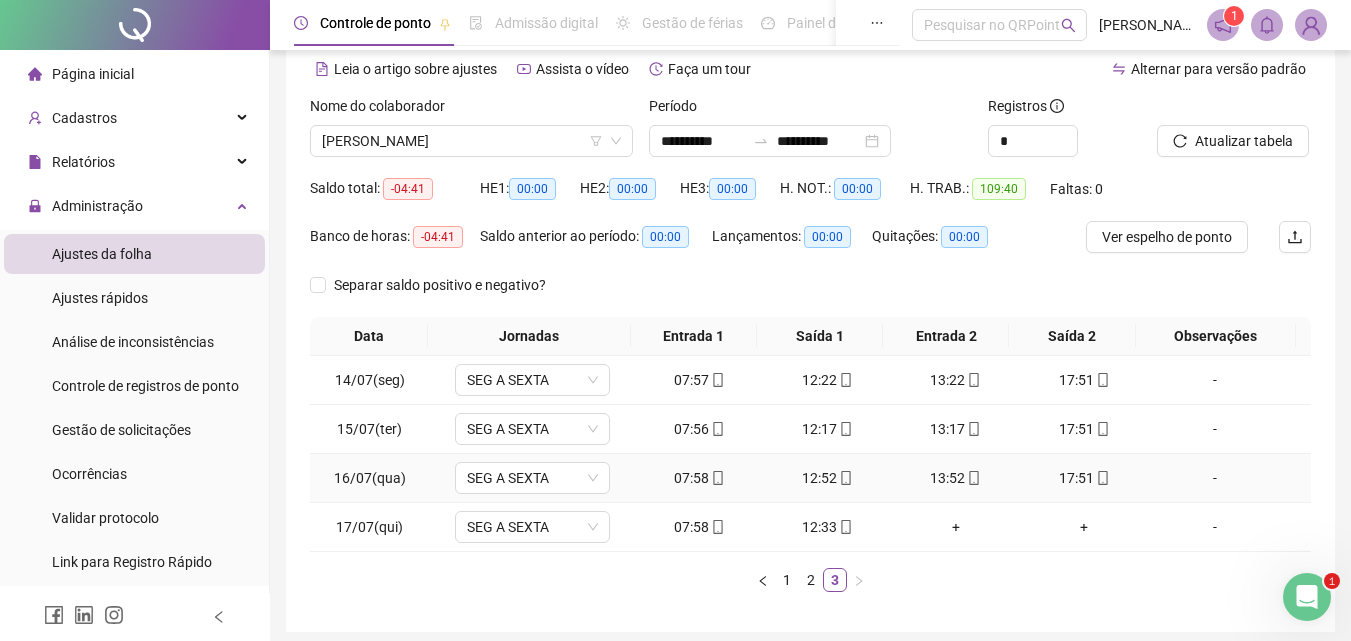 scroll, scrollTop: 0, scrollLeft: 0, axis: both 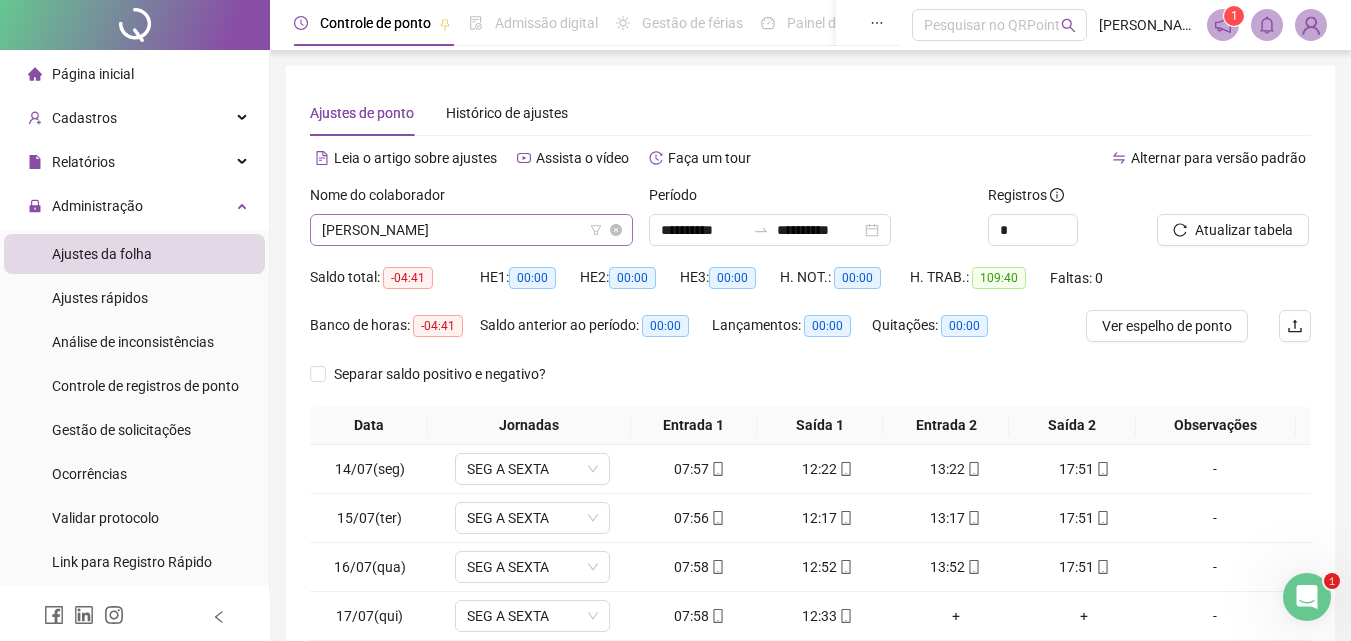 click on "[PERSON_NAME]" at bounding box center [471, 230] 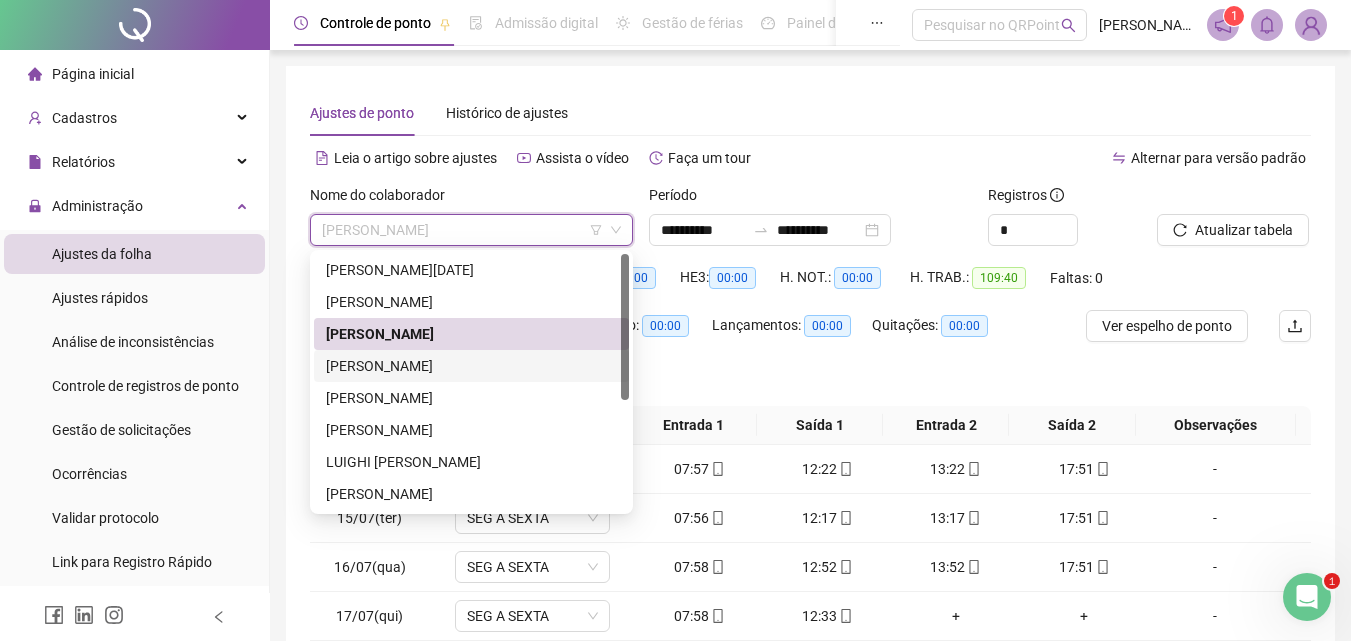 click on "[PERSON_NAME]" at bounding box center (471, 366) 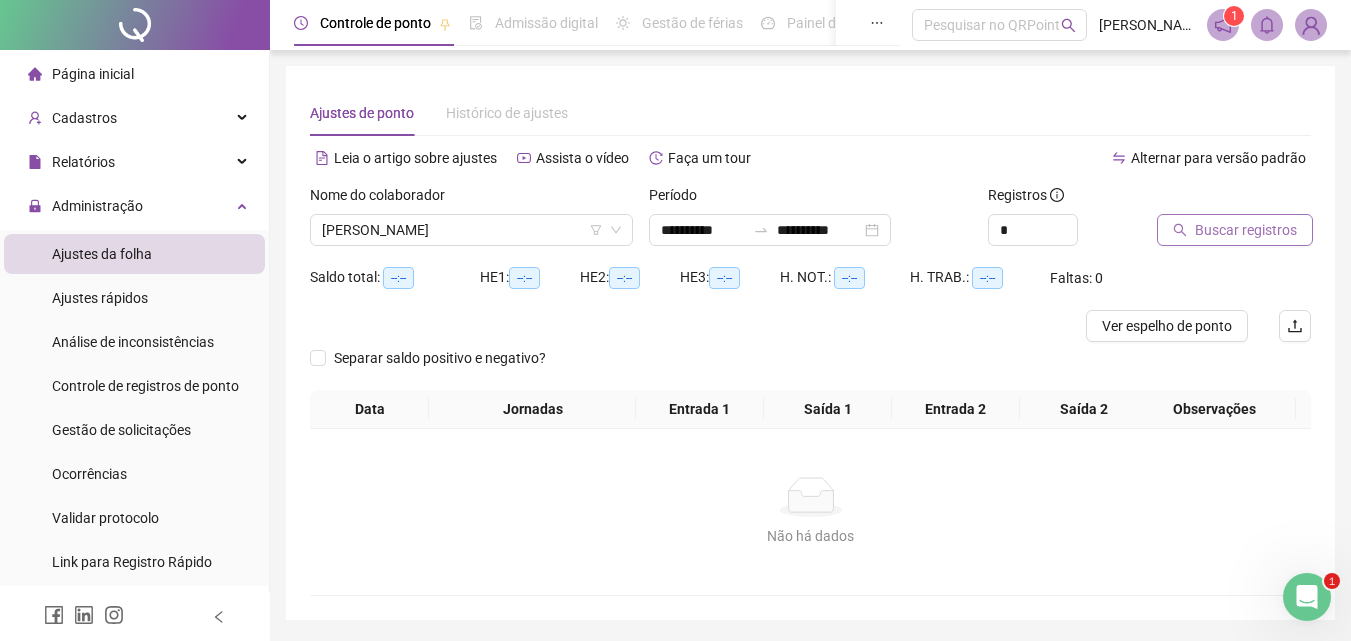click 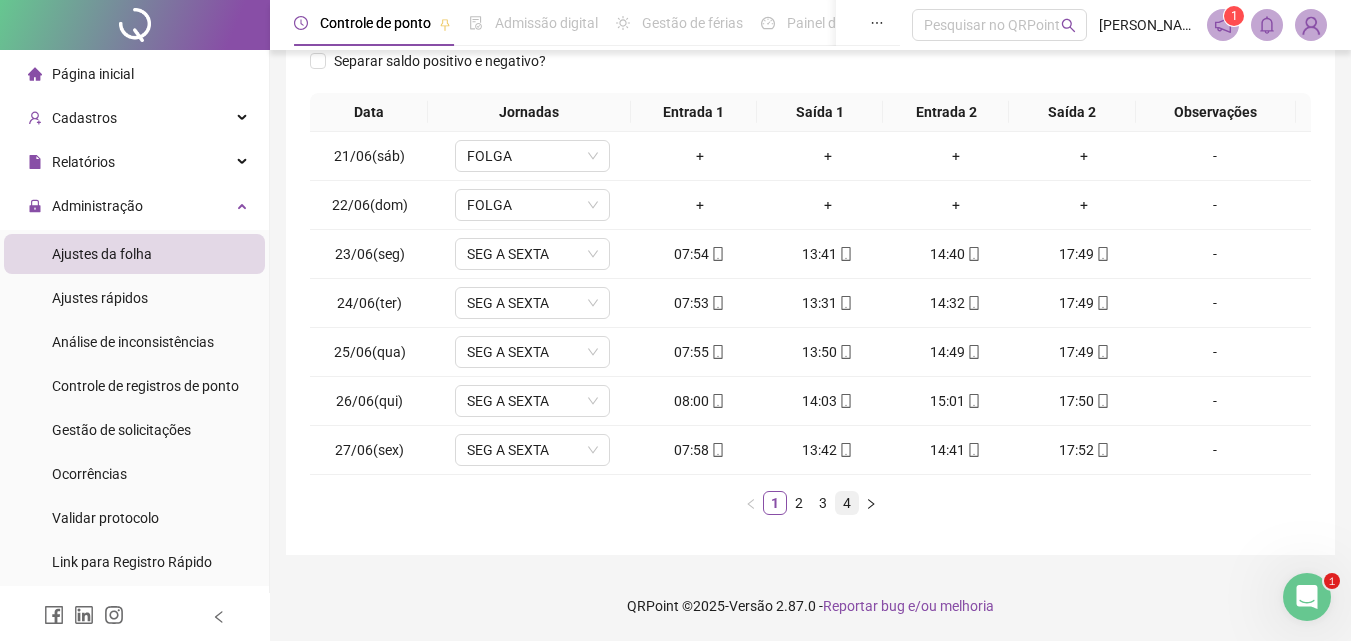 click on "4" at bounding box center (847, 503) 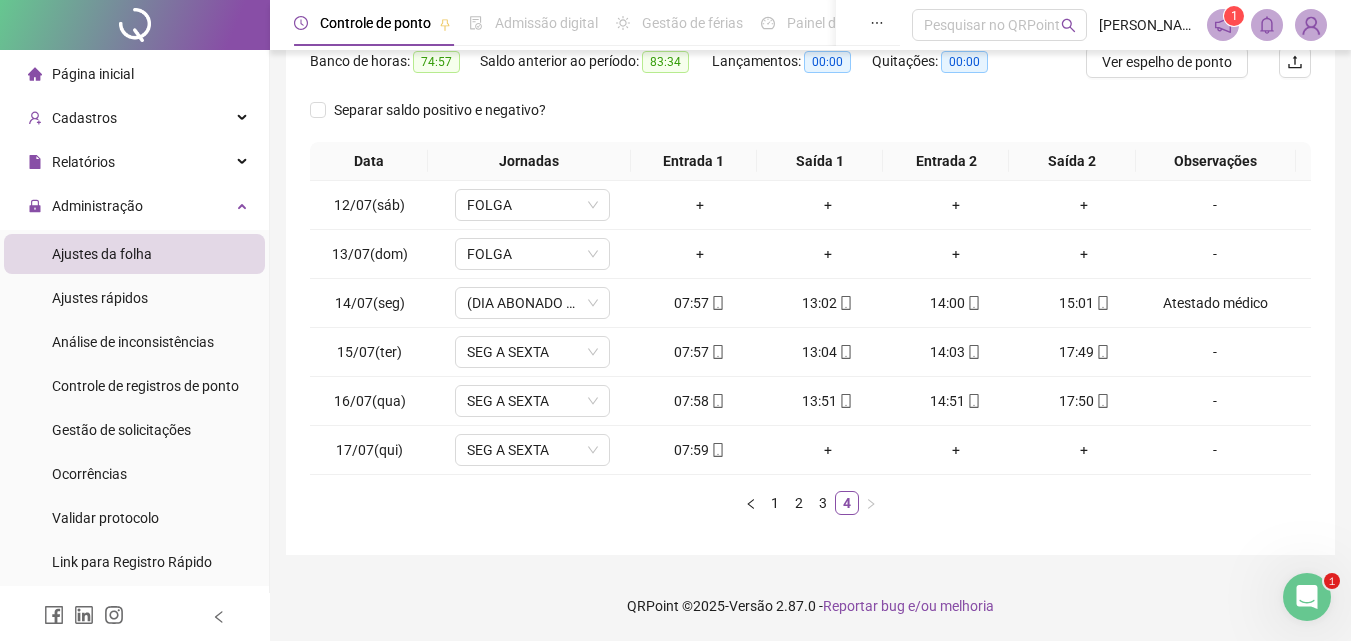 scroll, scrollTop: 0, scrollLeft: 0, axis: both 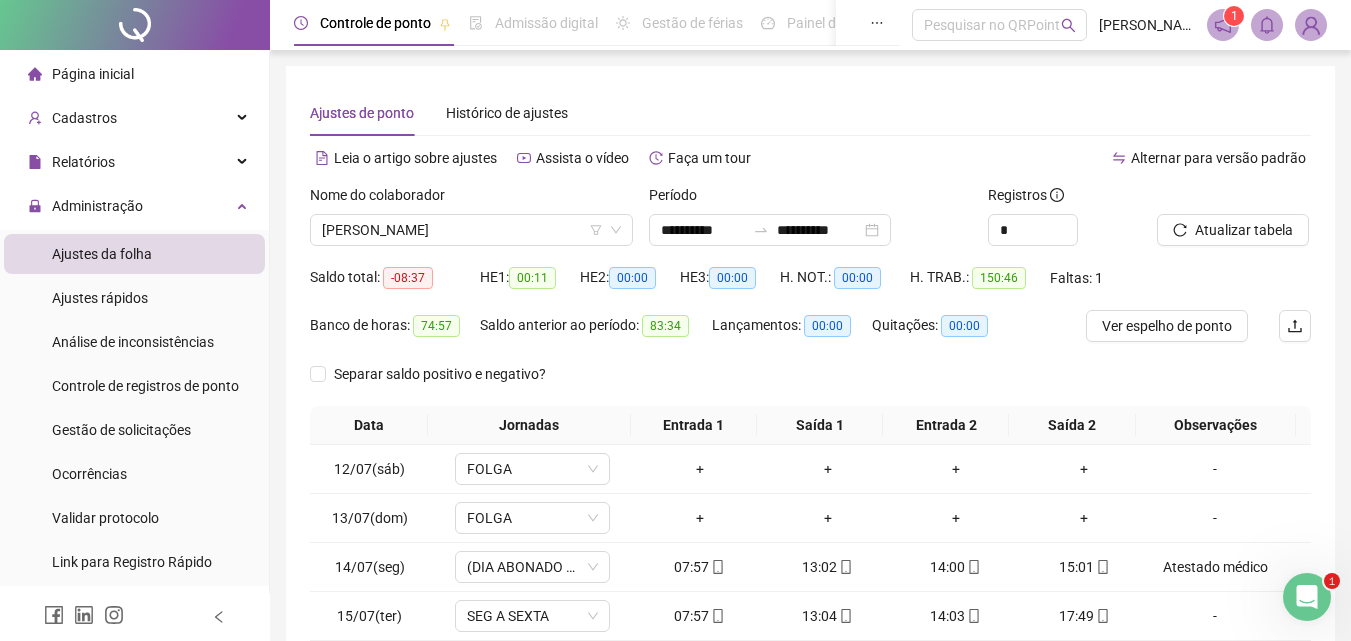 click on "Nome do colaborador" at bounding box center [471, 199] 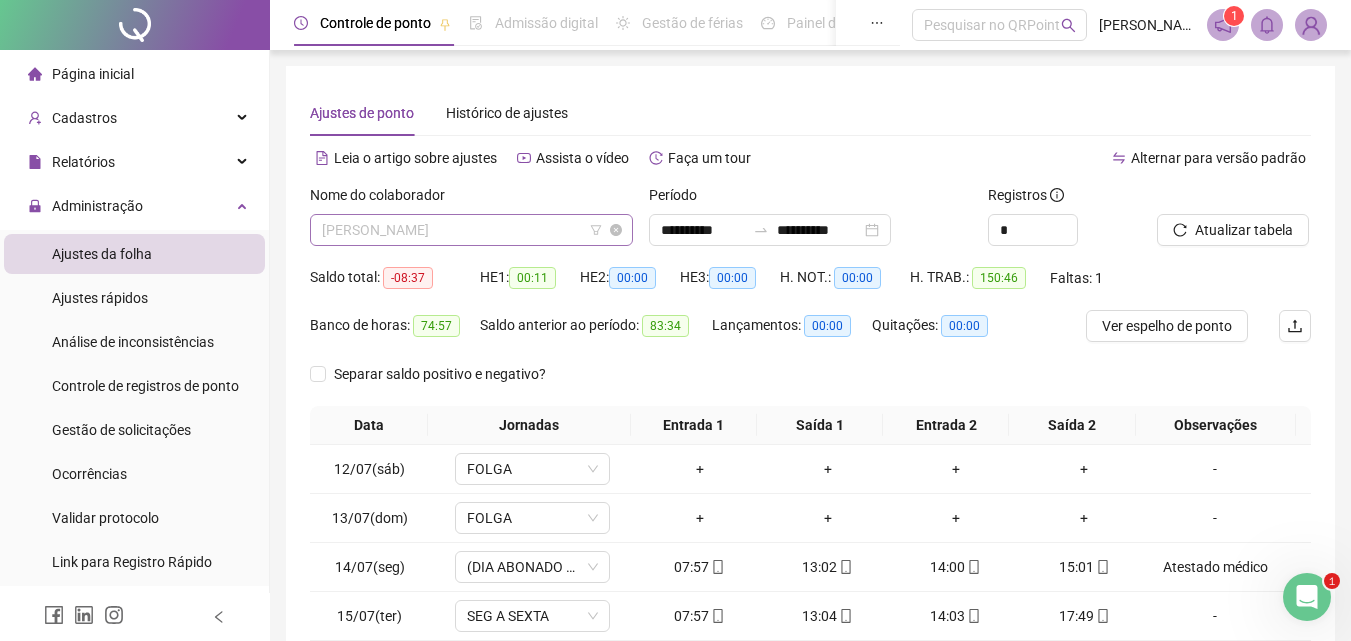 click on "[PERSON_NAME]" at bounding box center (471, 230) 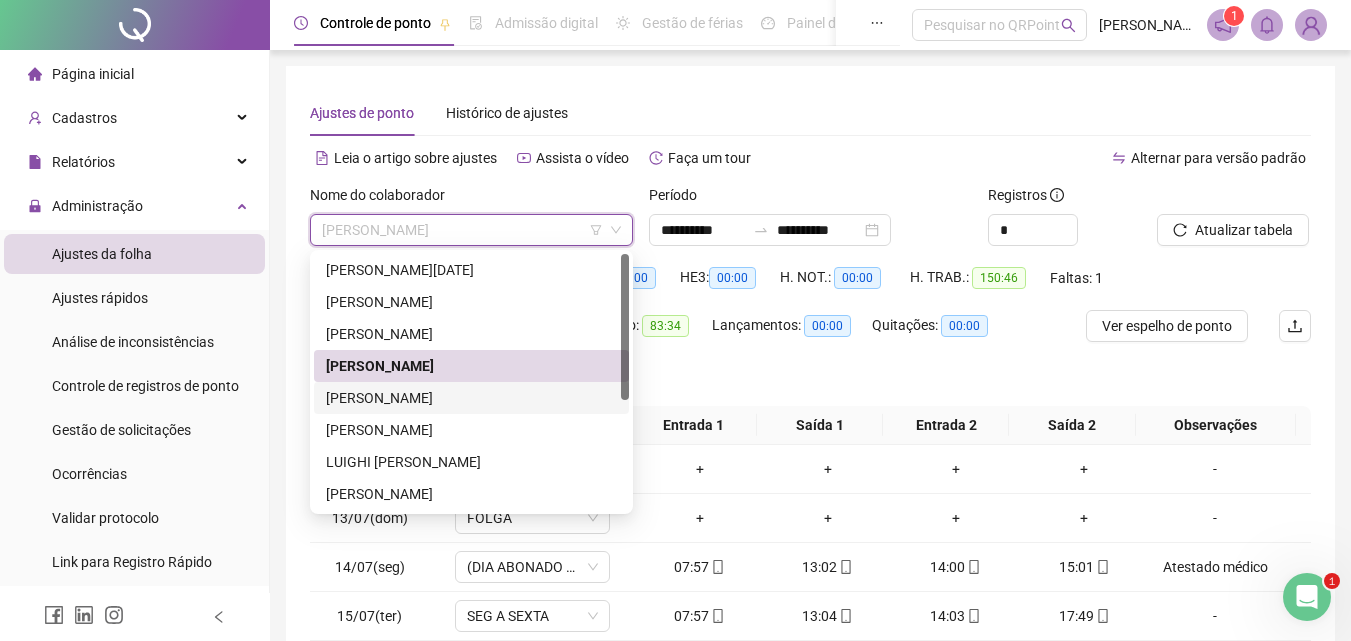 click on "[PERSON_NAME]" at bounding box center [471, 398] 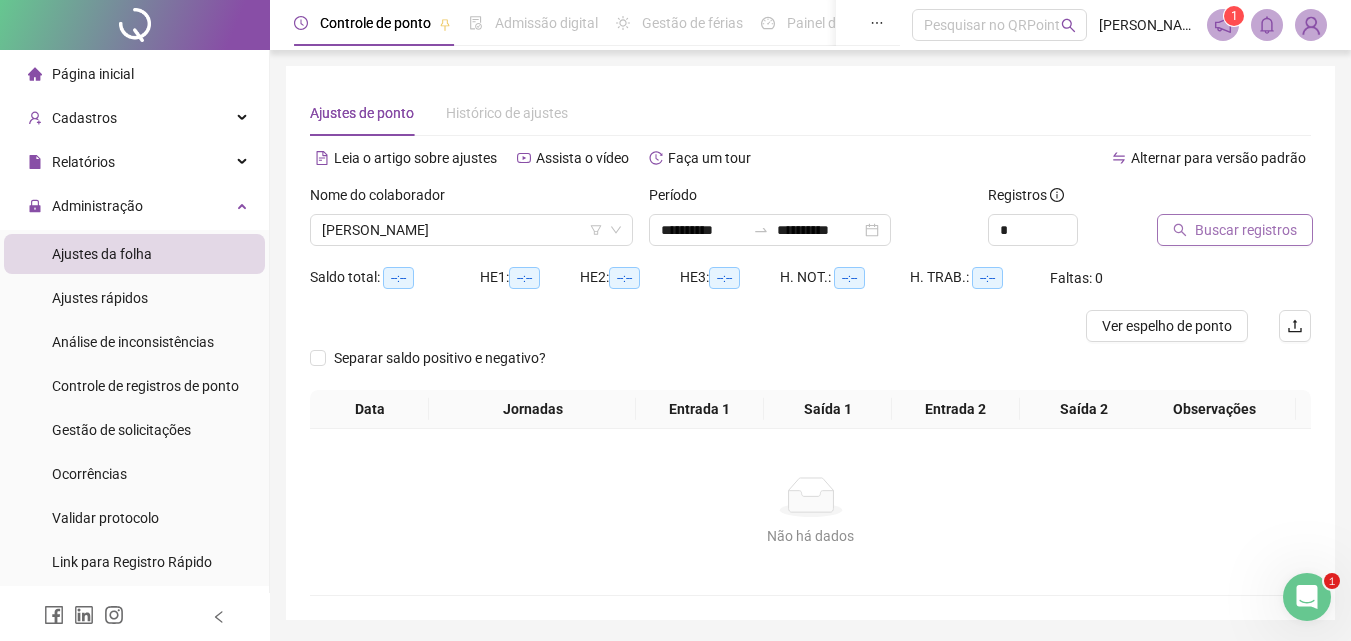 click on "Buscar registros" at bounding box center [1246, 230] 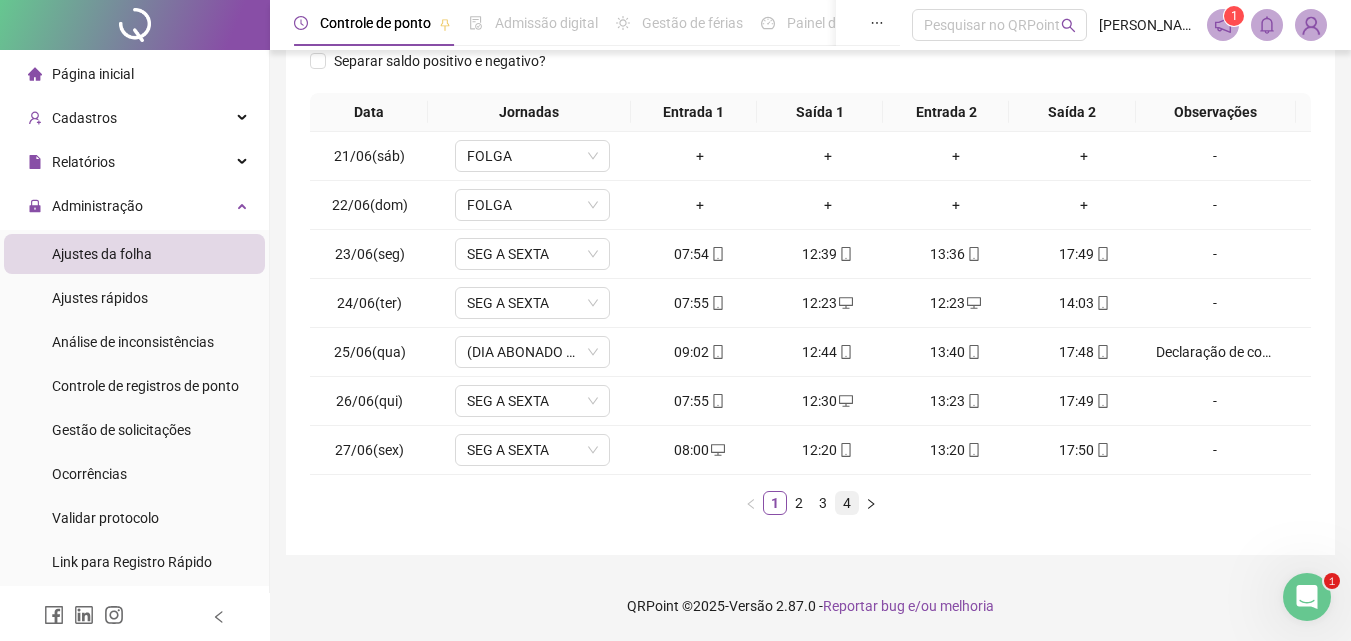 click on "4" at bounding box center [847, 503] 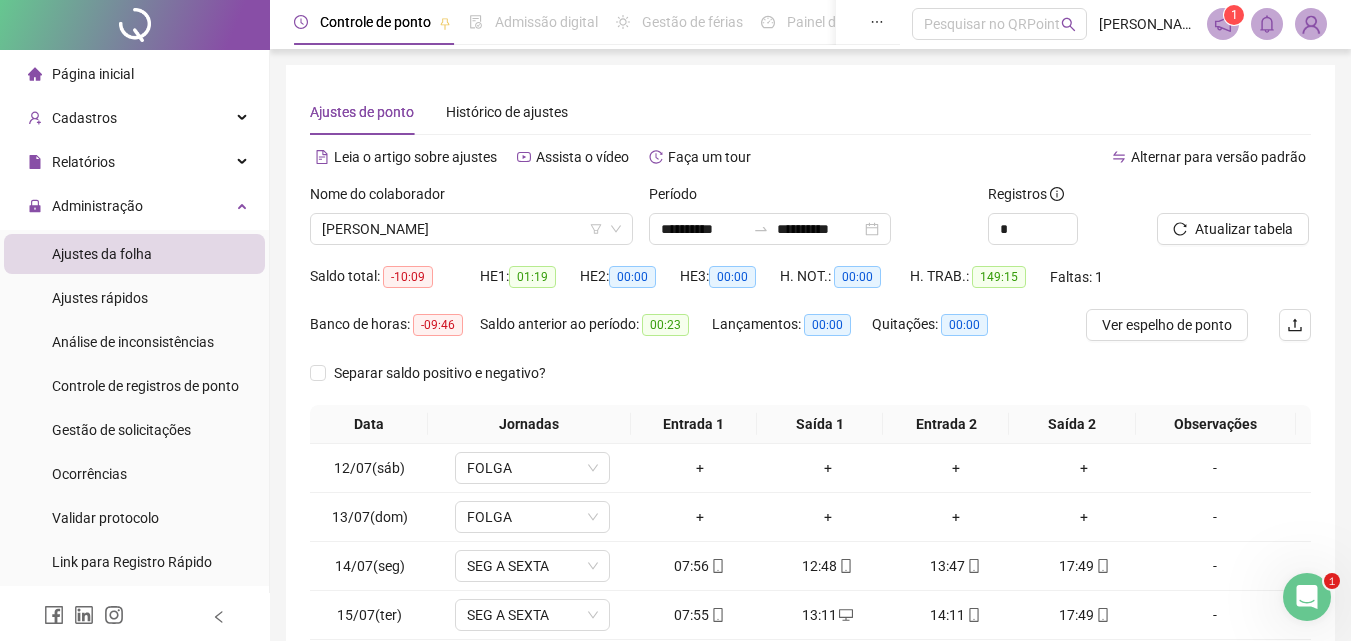 scroll, scrollTop: 0, scrollLeft: 0, axis: both 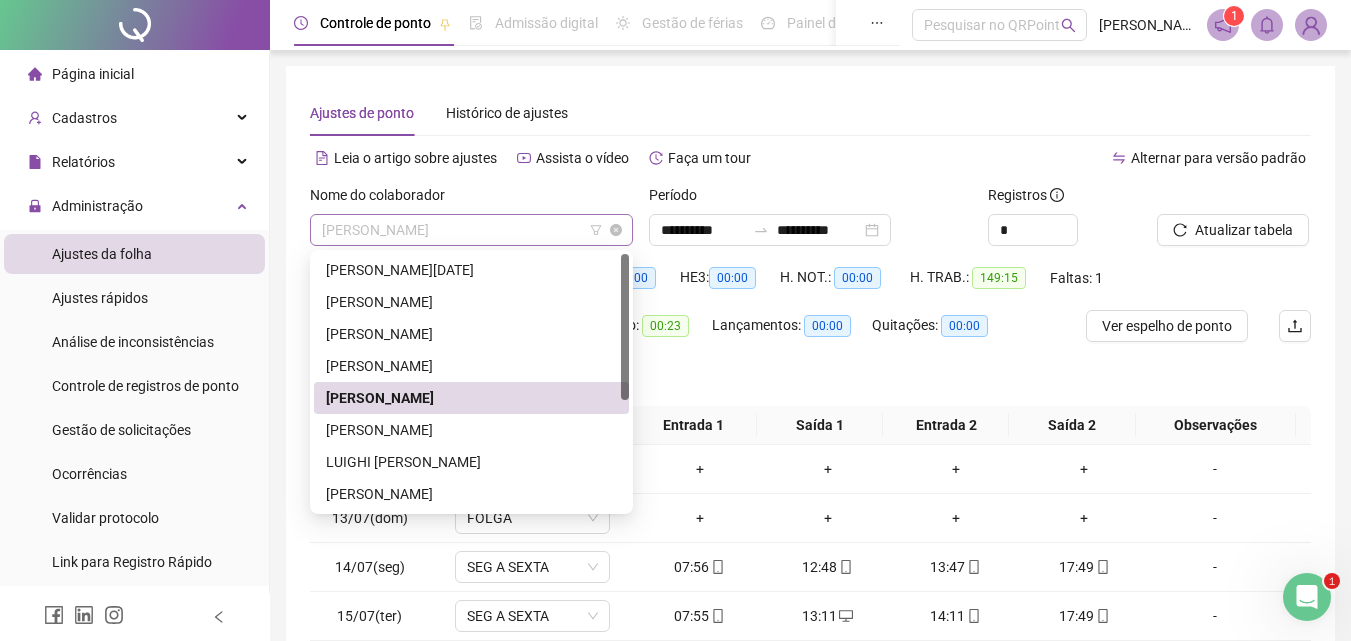 click on "[PERSON_NAME]" at bounding box center (471, 230) 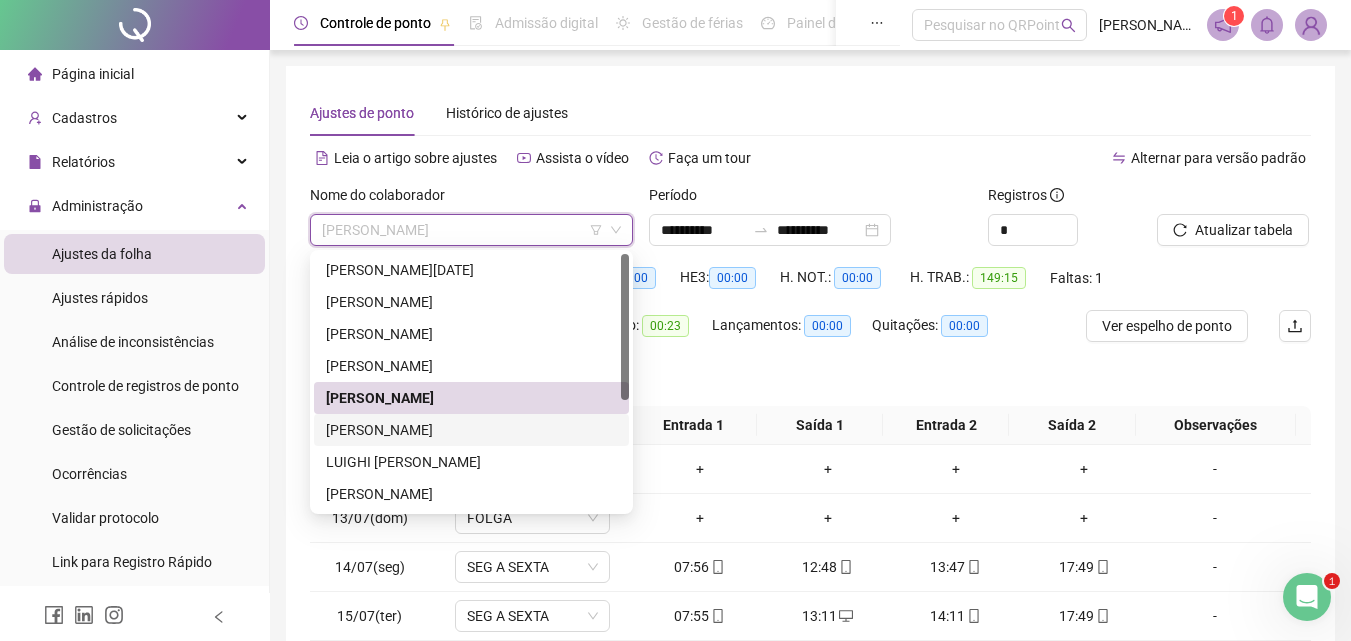 click on "[PERSON_NAME]" at bounding box center [471, 430] 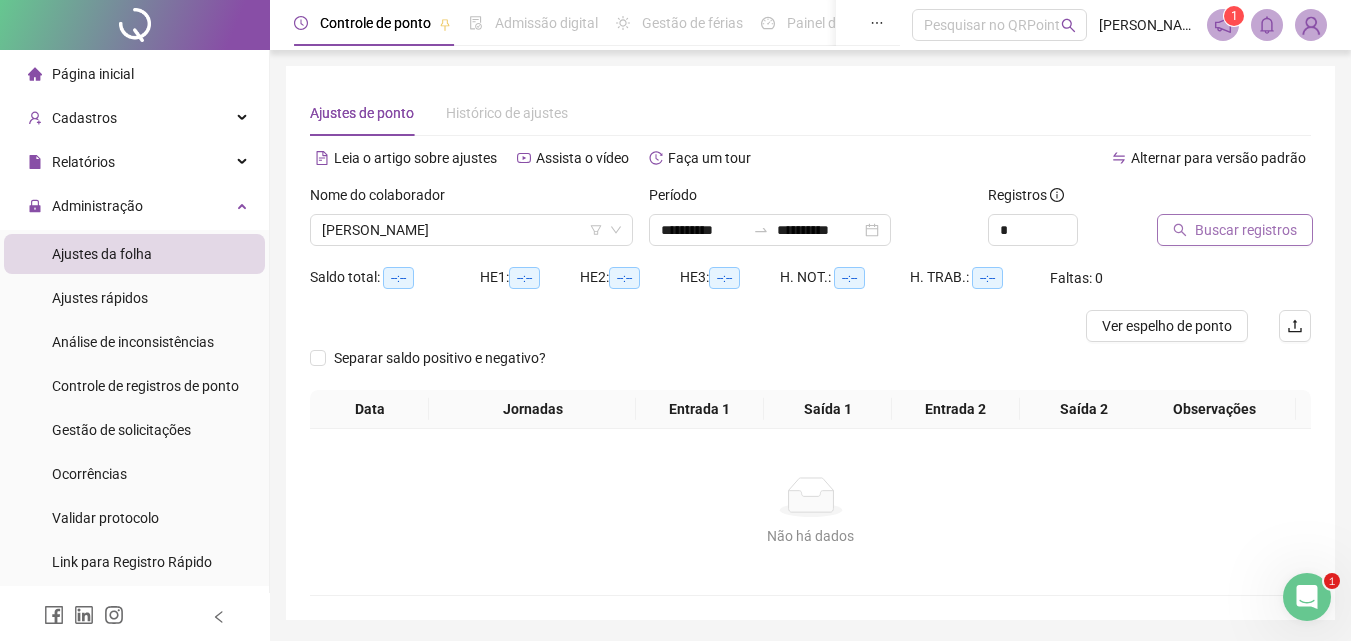 click on "Buscar registros" at bounding box center [1246, 230] 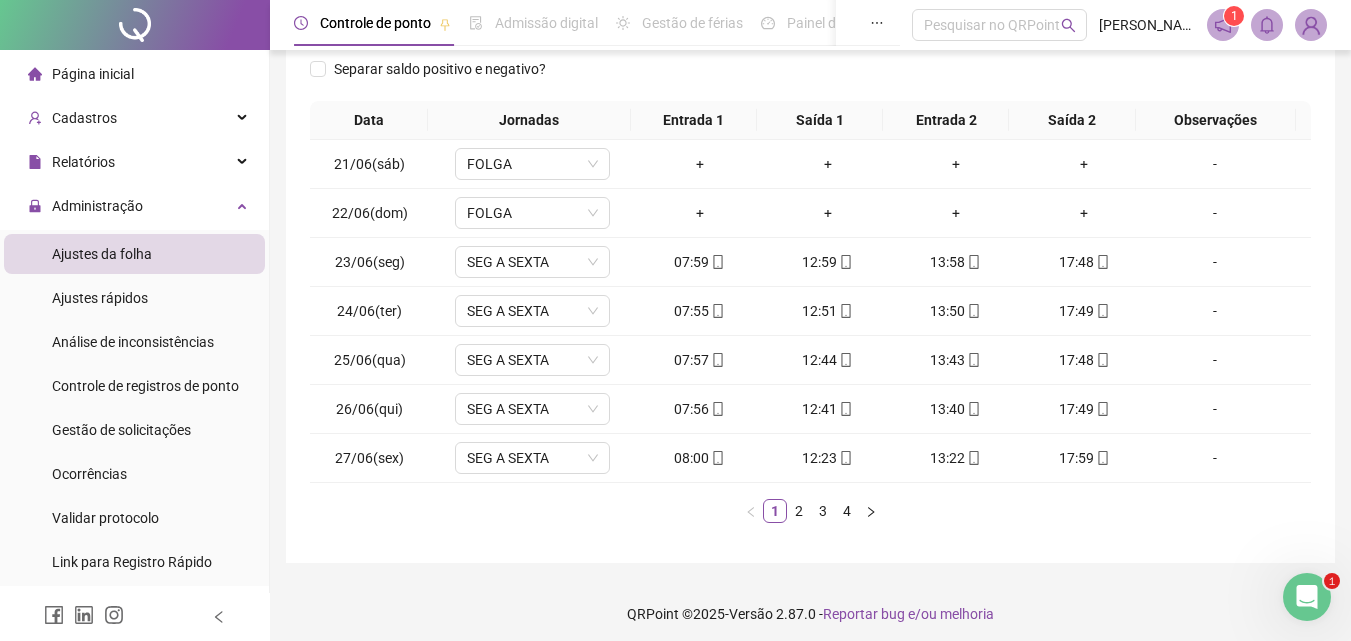 scroll, scrollTop: 313, scrollLeft: 0, axis: vertical 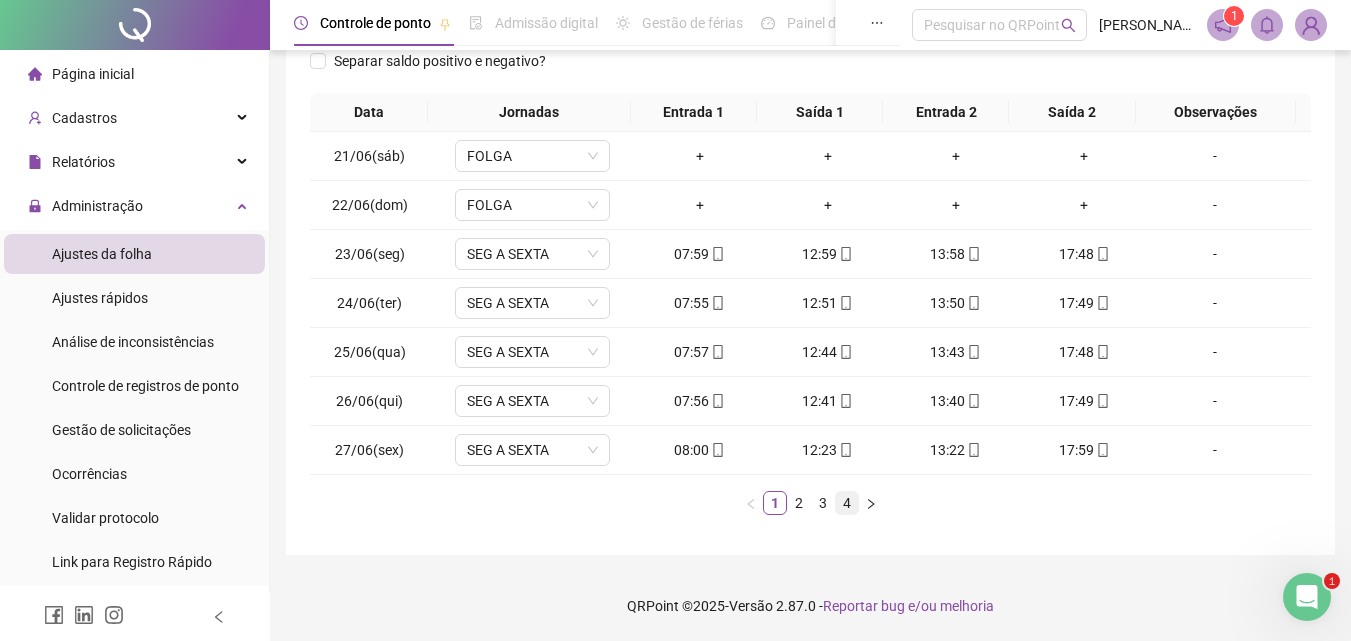 click on "4" at bounding box center [847, 503] 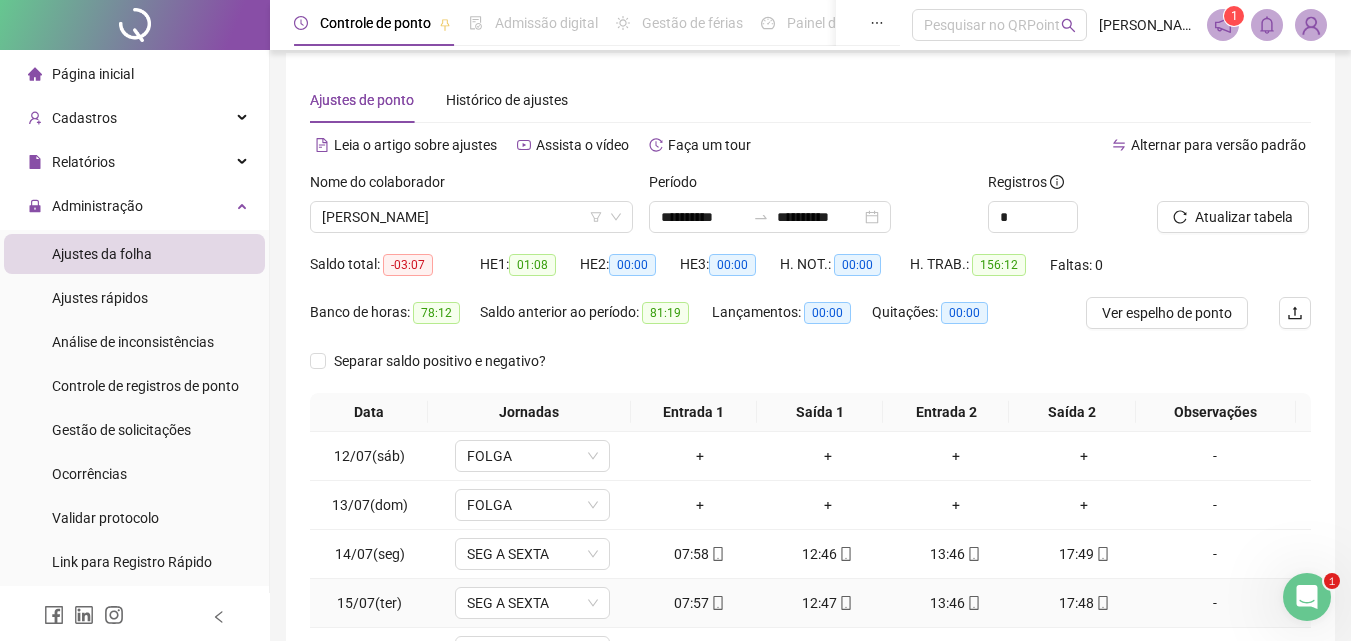 scroll, scrollTop: 0, scrollLeft: 0, axis: both 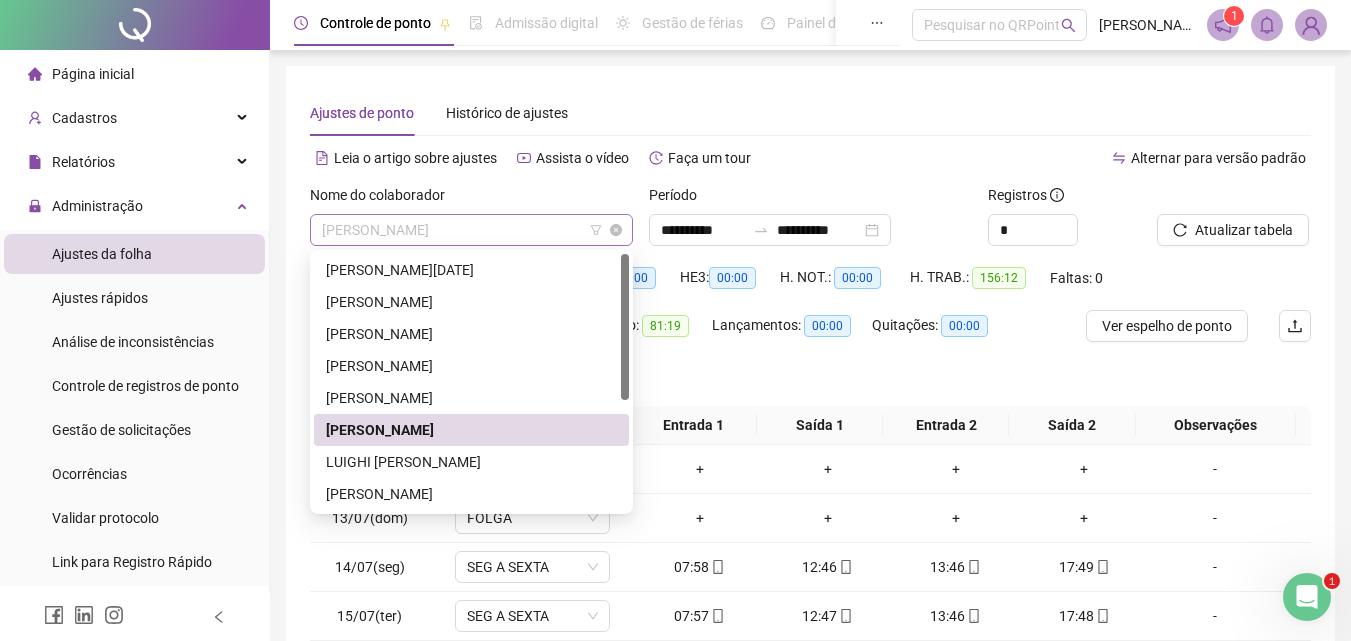 click on "[PERSON_NAME]" at bounding box center (471, 230) 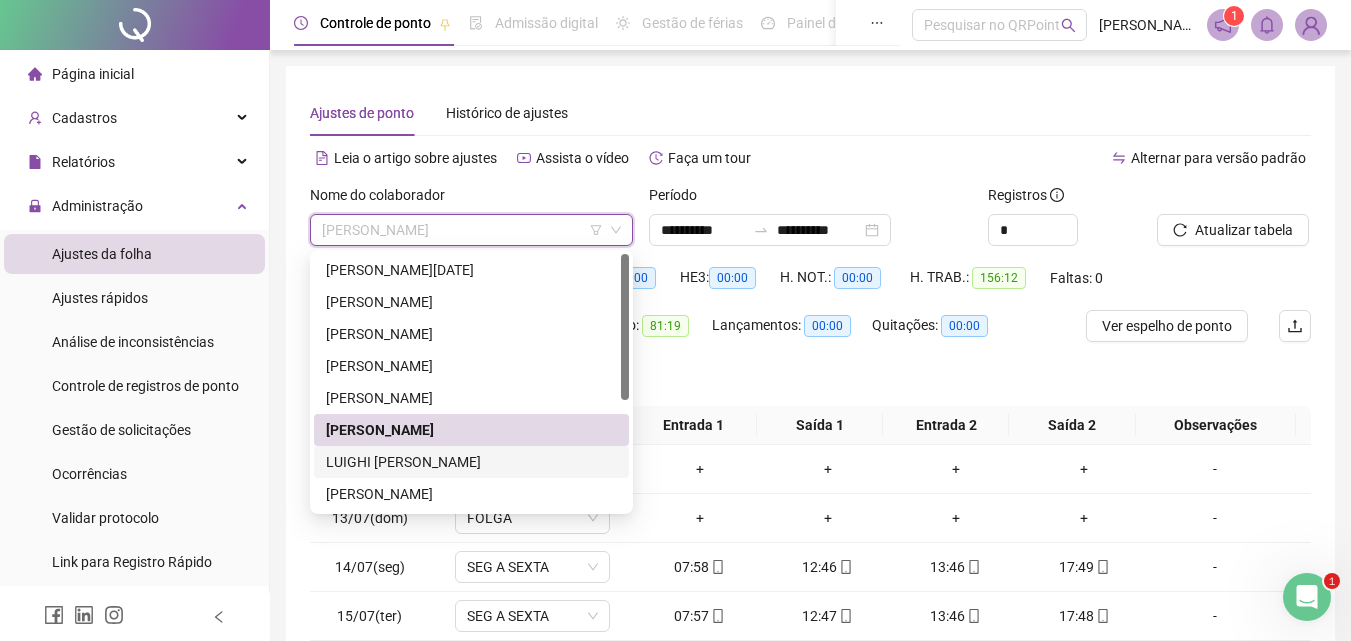 click on "LUIGHI [PERSON_NAME]" at bounding box center (471, 462) 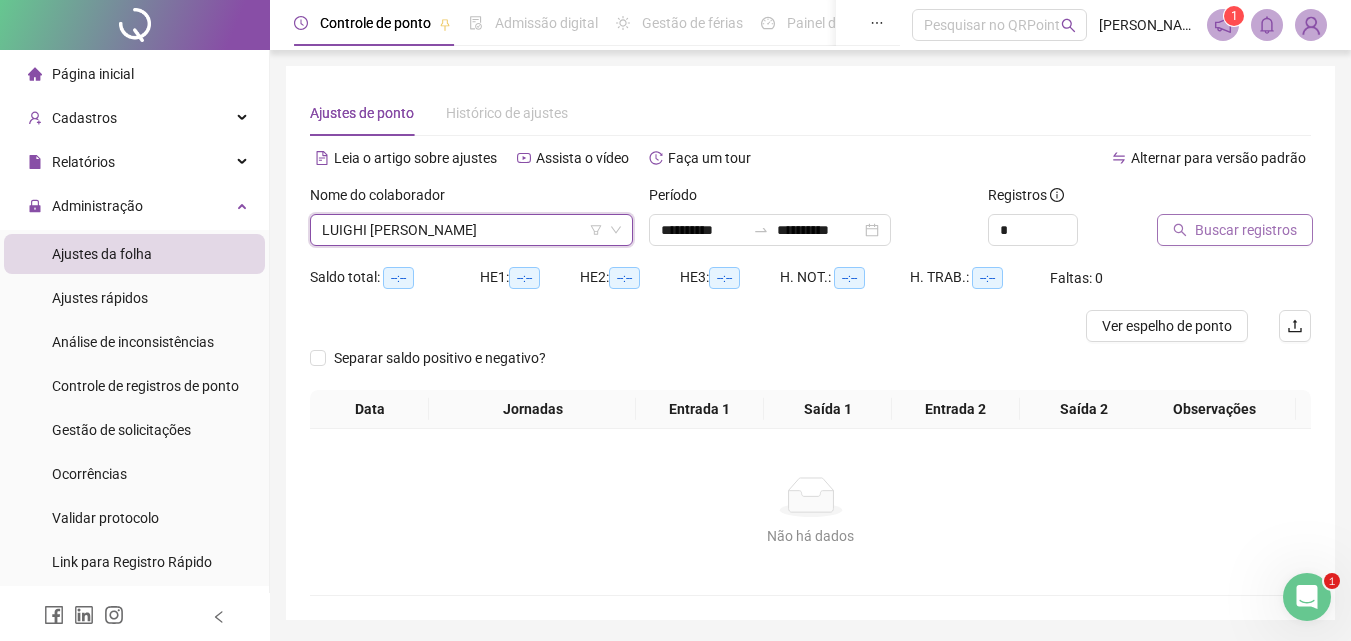 click on "Buscar registros" at bounding box center [1246, 230] 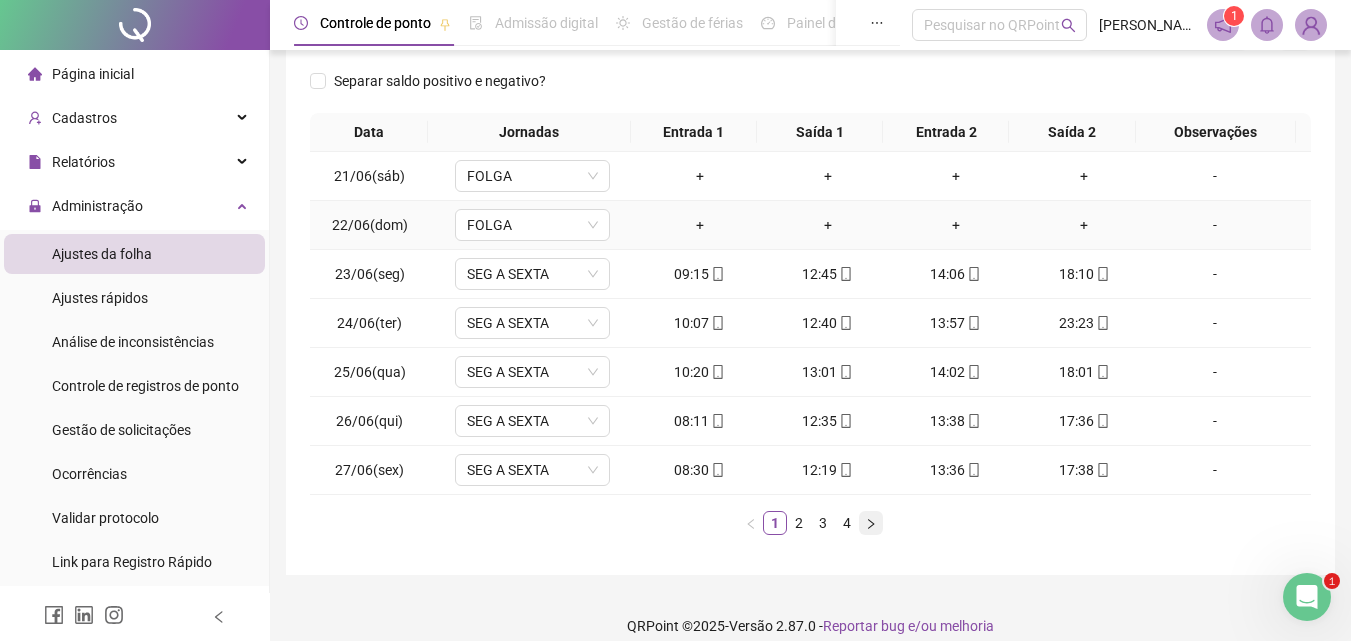 scroll, scrollTop: 313, scrollLeft: 0, axis: vertical 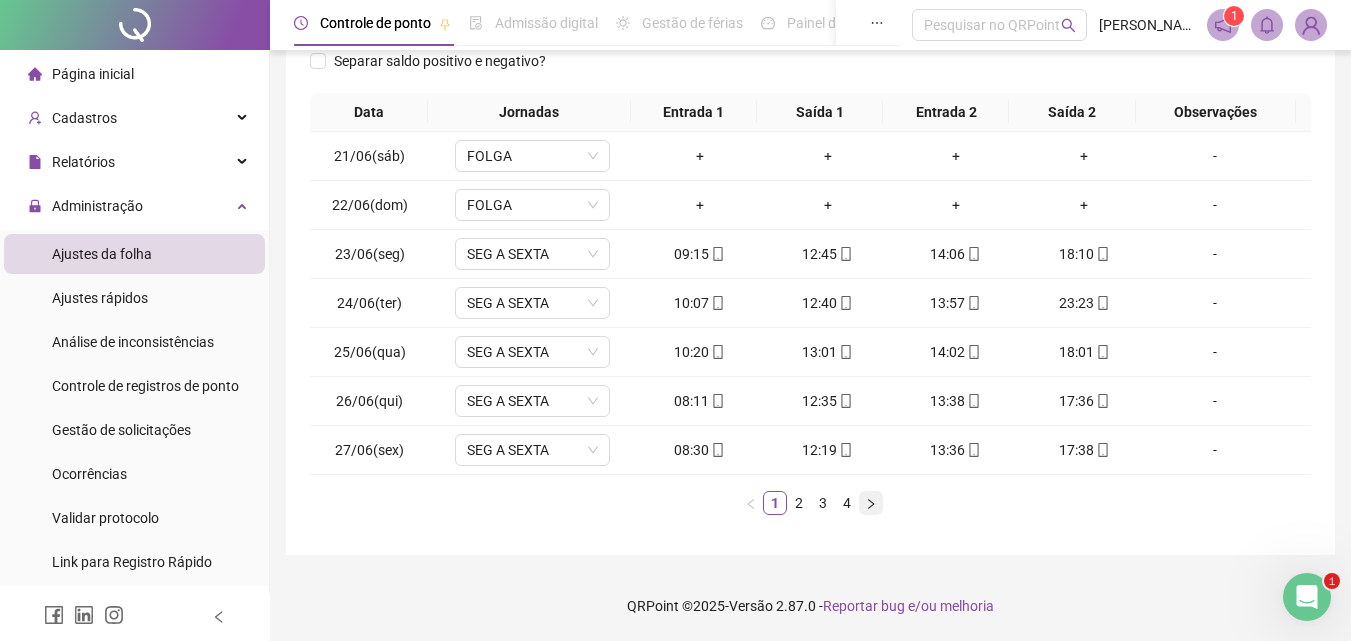 click 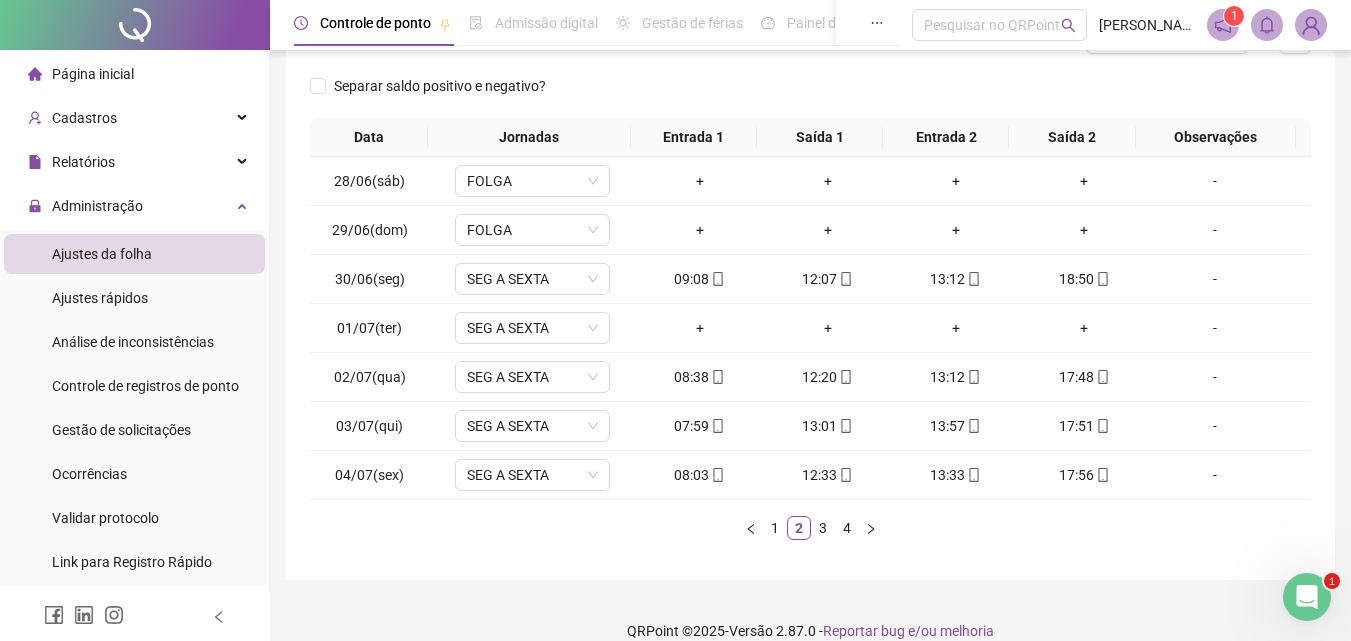 scroll, scrollTop: 313, scrollLeft: 0, axis: vertical 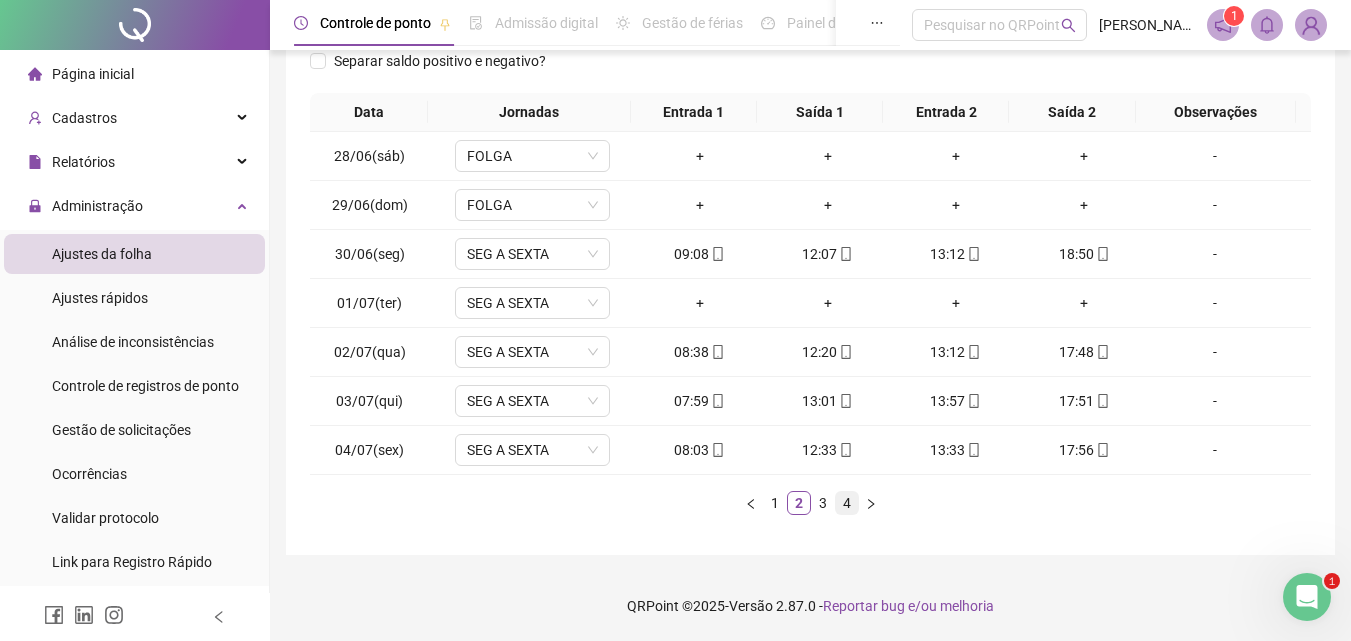 click on "4" at bounding box center [847, 503] 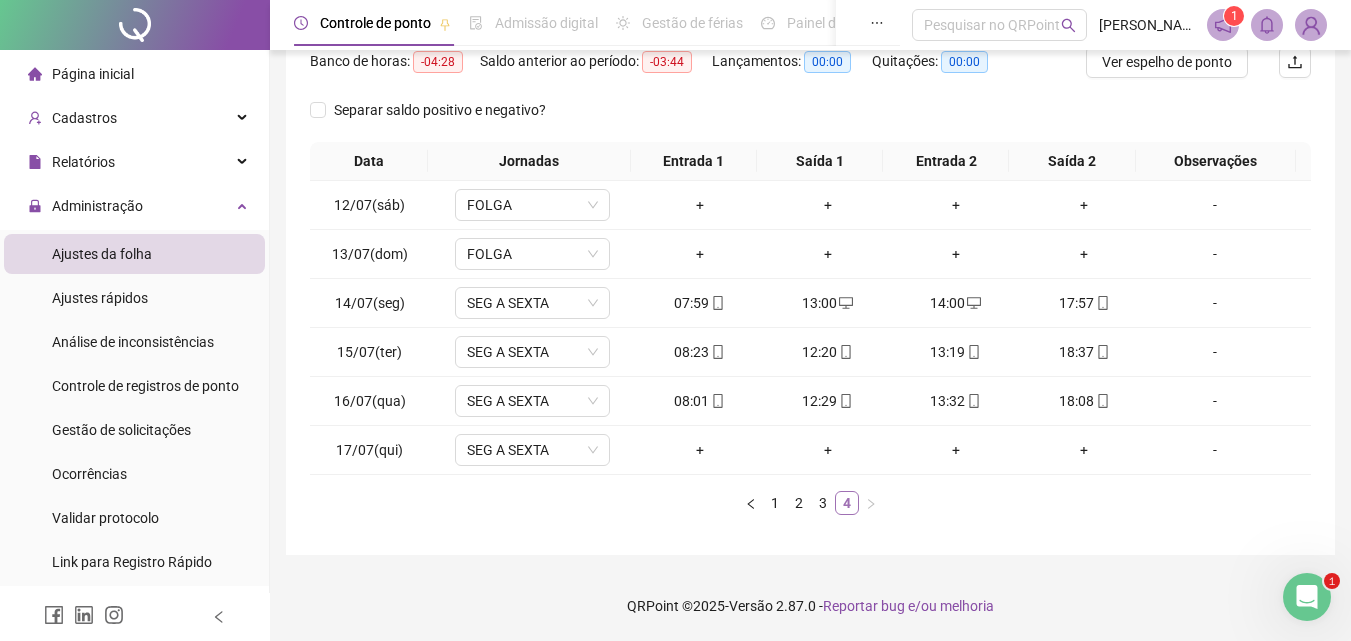 scroll, scrollTop: 264, scrollLeft: 0, axis: vertical 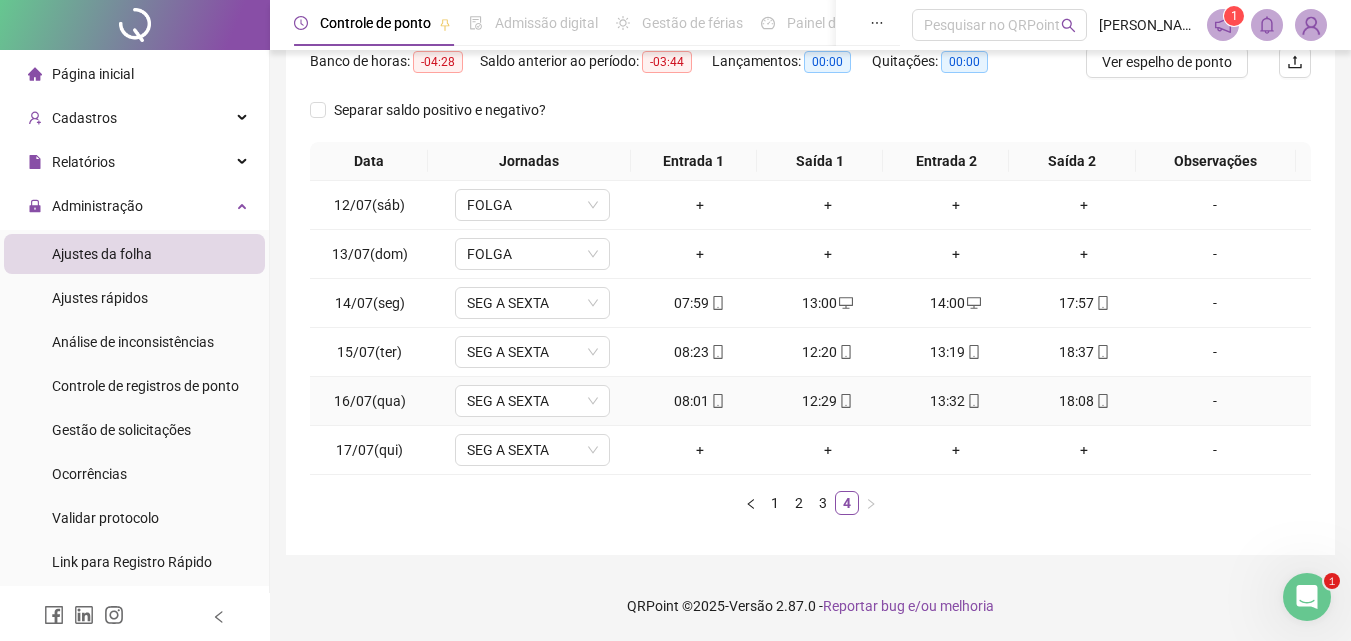 click 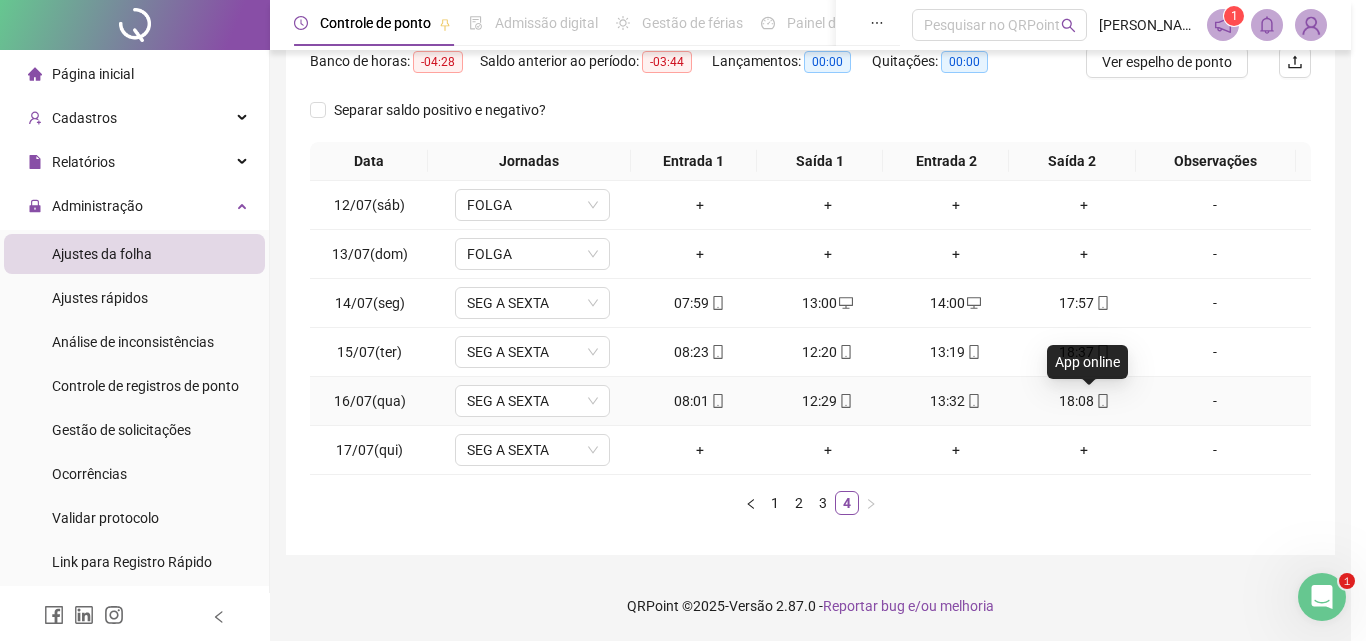 type on "**********" 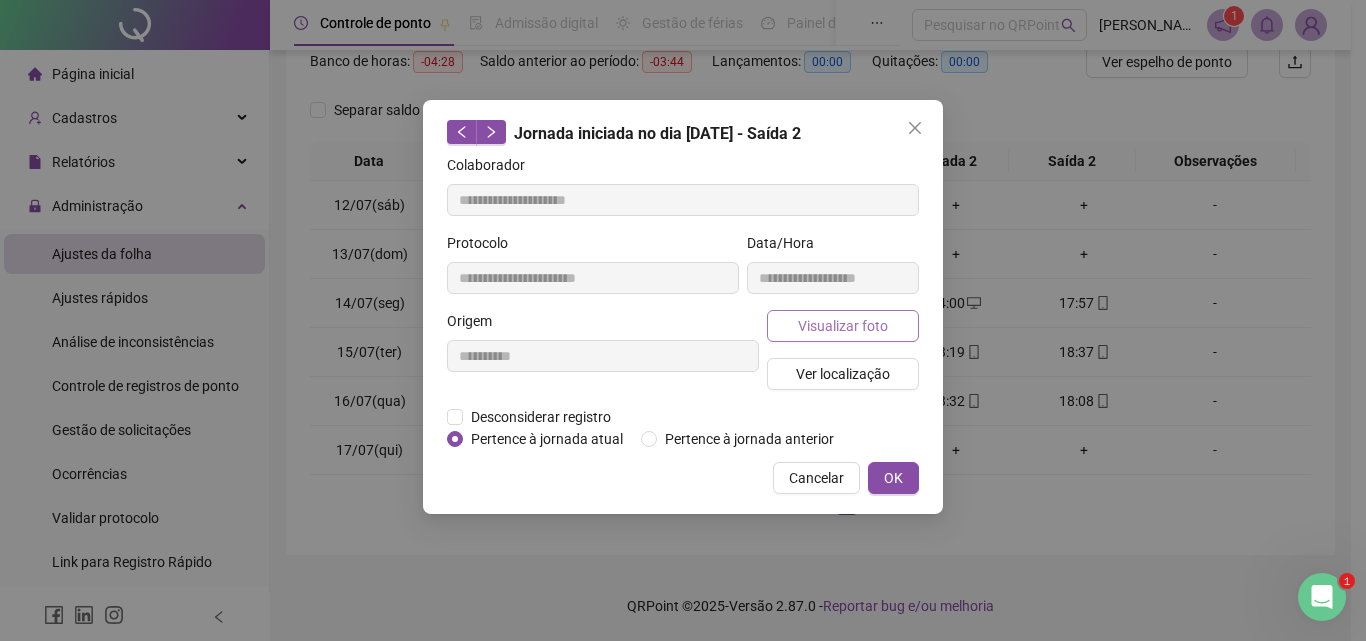 click on "Visualizar foto" at bounding box center [843, 326] 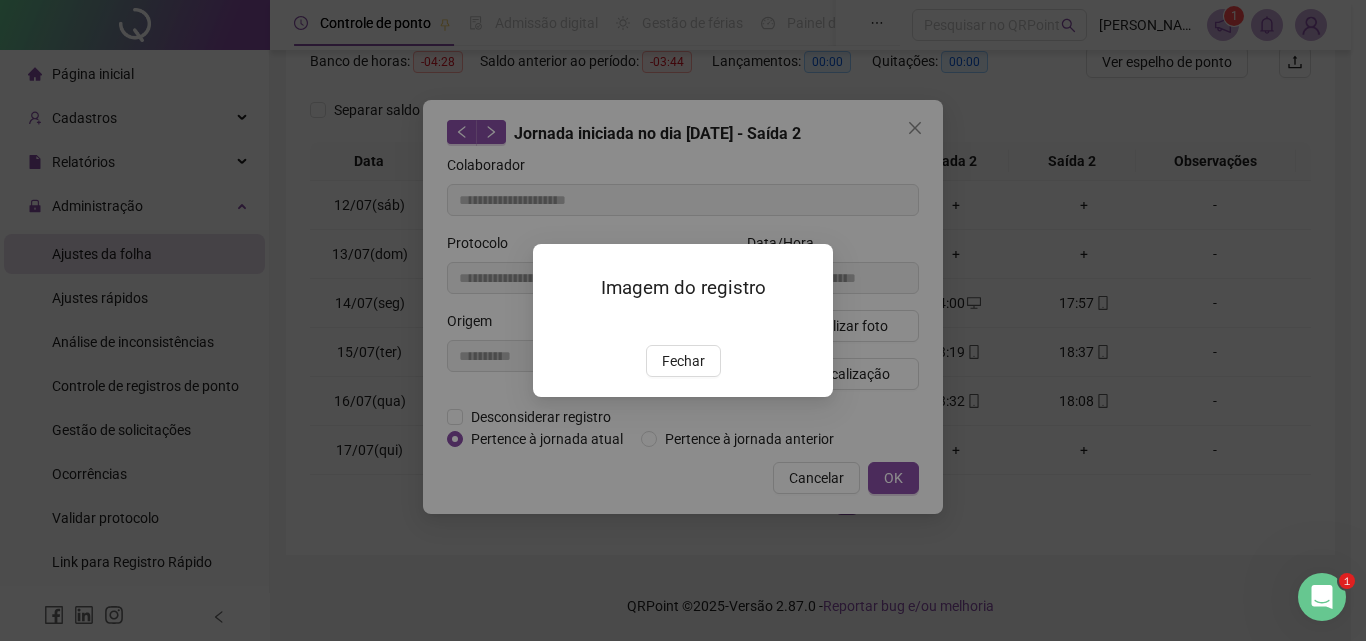 click at bounding box center (557, 324) 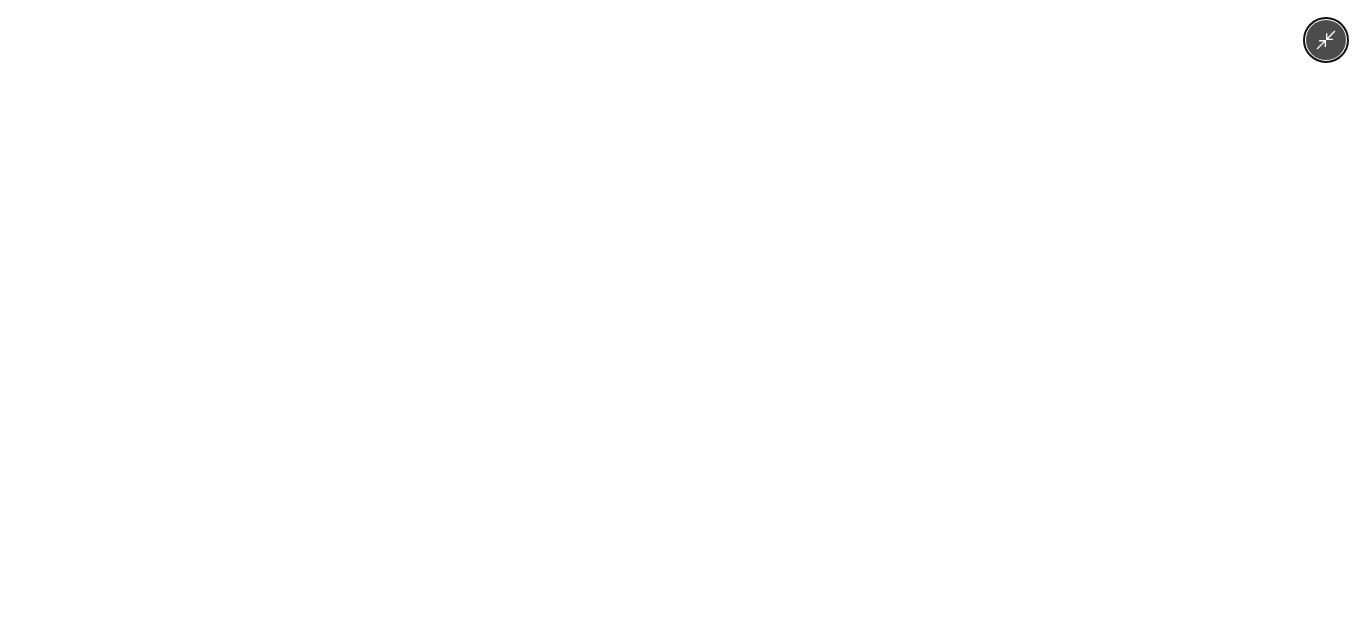 click at bounding box center (683, 320) 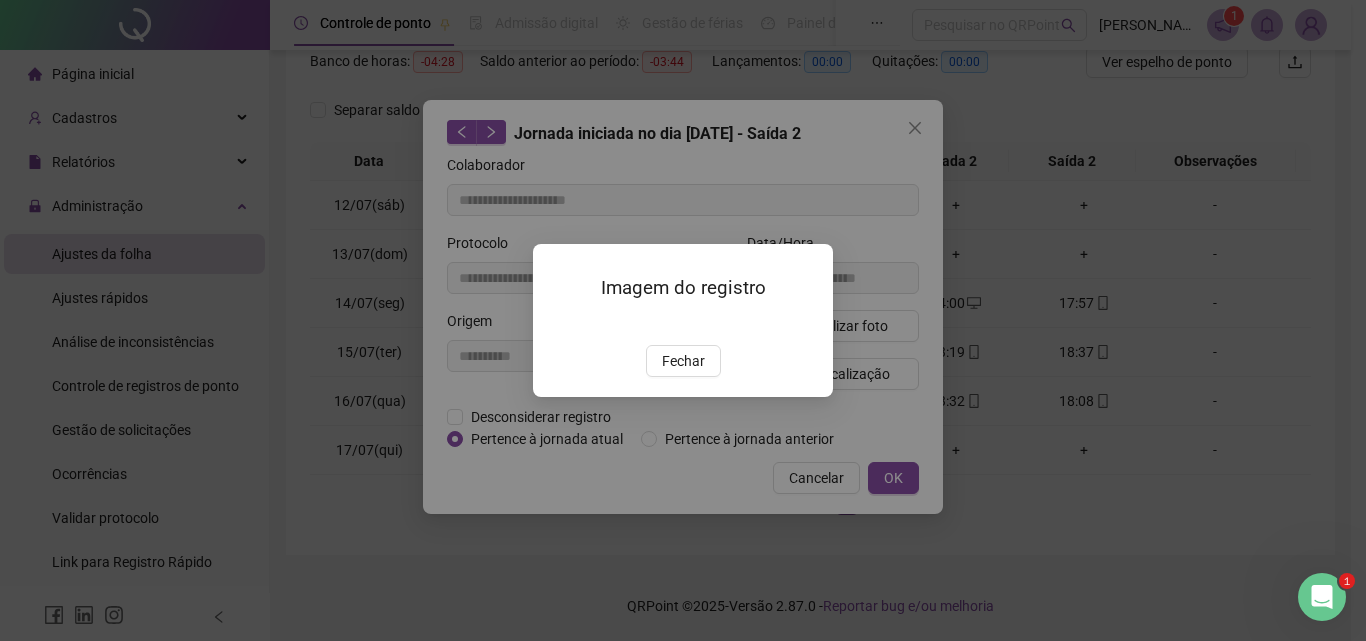 click on "Fechar" at bounding box center [683, 361] 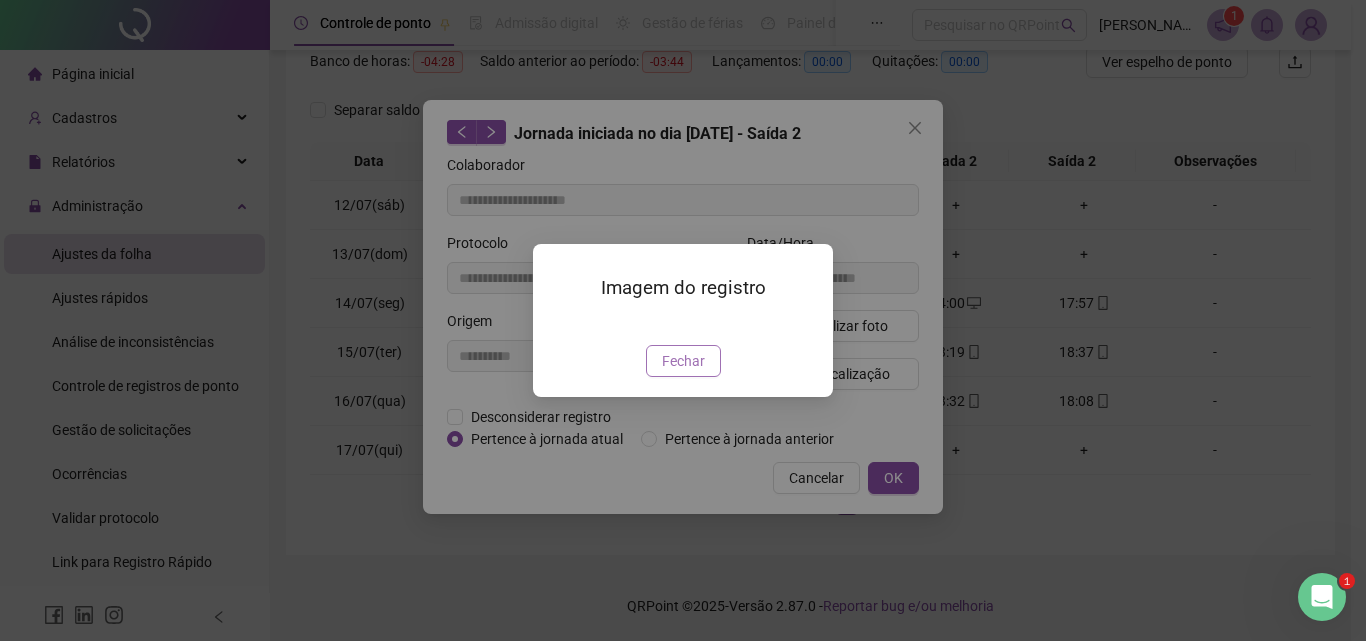 click on "Fechar" at bounding box center [683, 361] 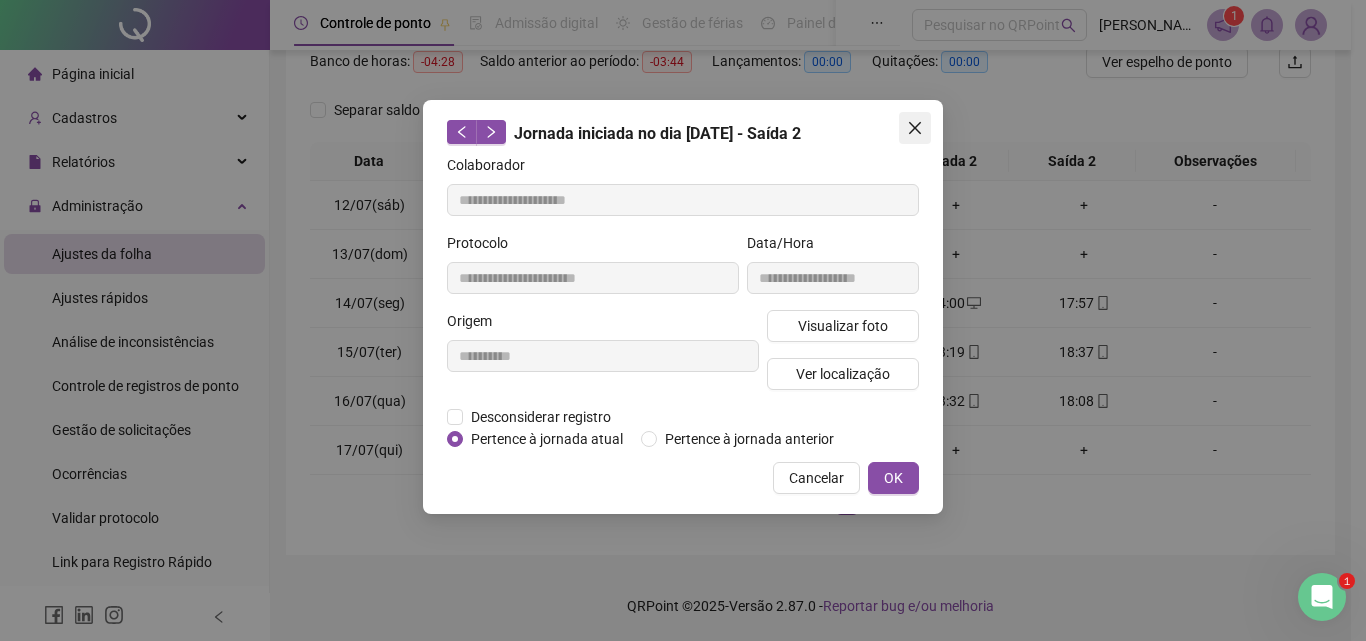 click at bounding box center (915, 128) 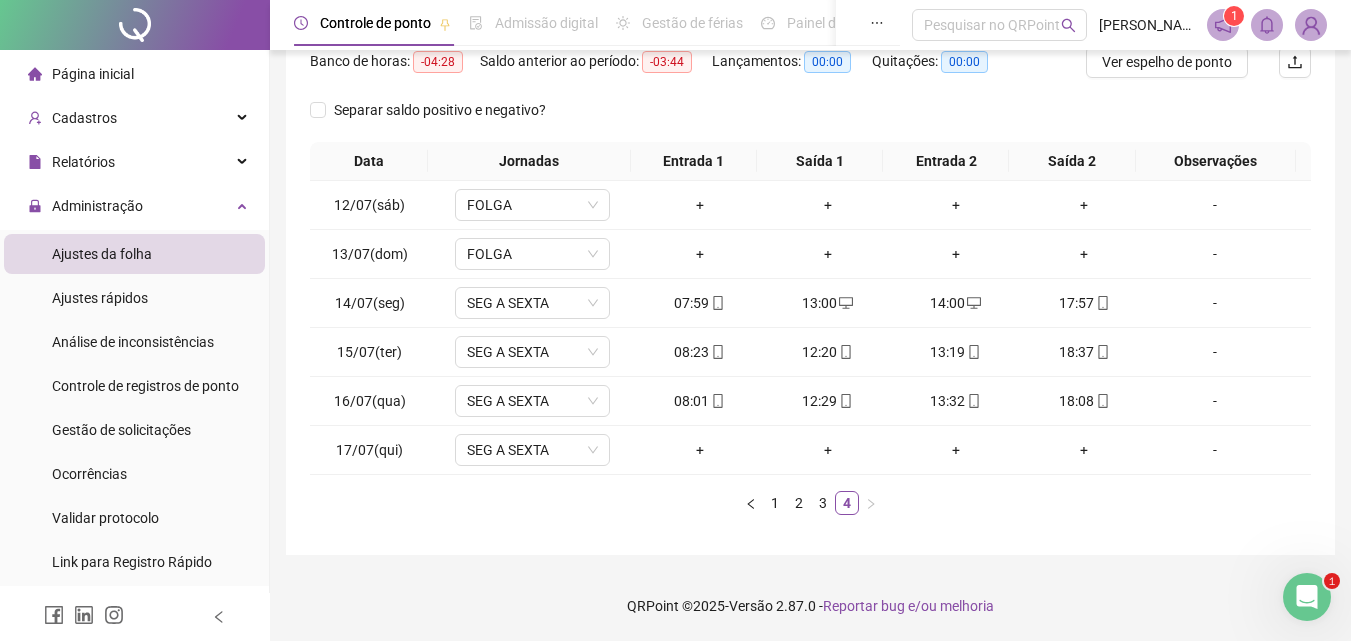 scroll, scrollTop: 0, scrollLeft: 0, axis: both 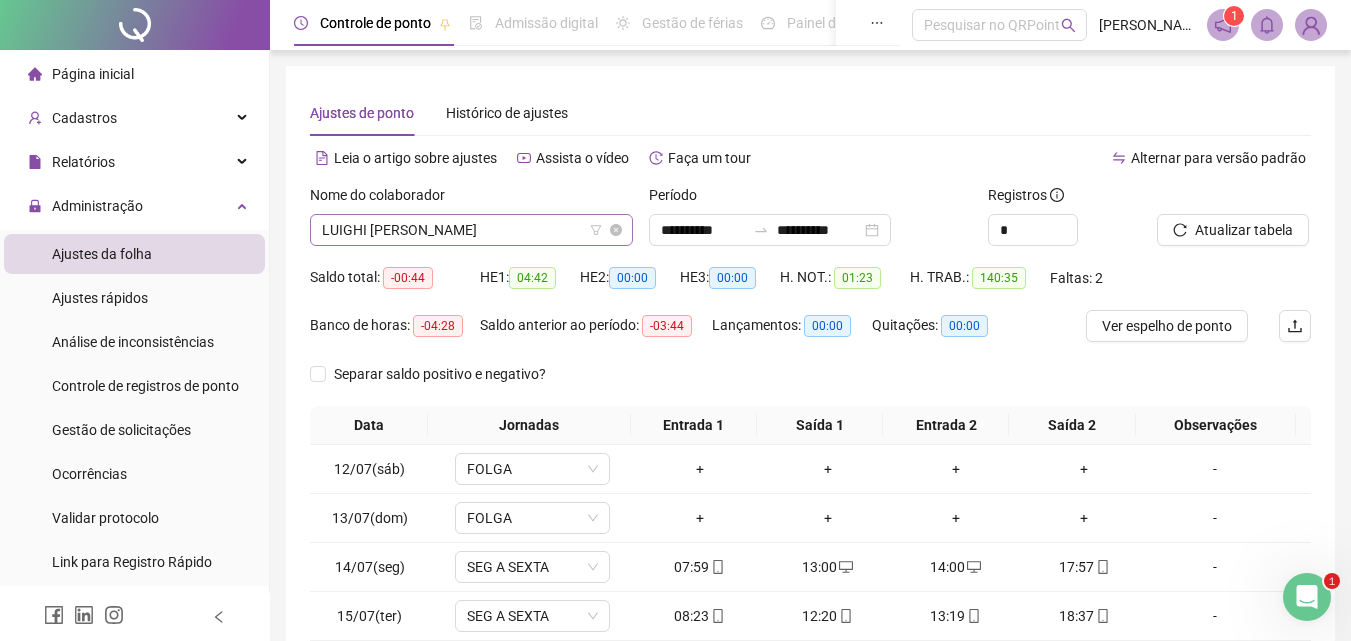 click on "LUIGHI [PERSON_NAME]" at bounding box center (471, 230) 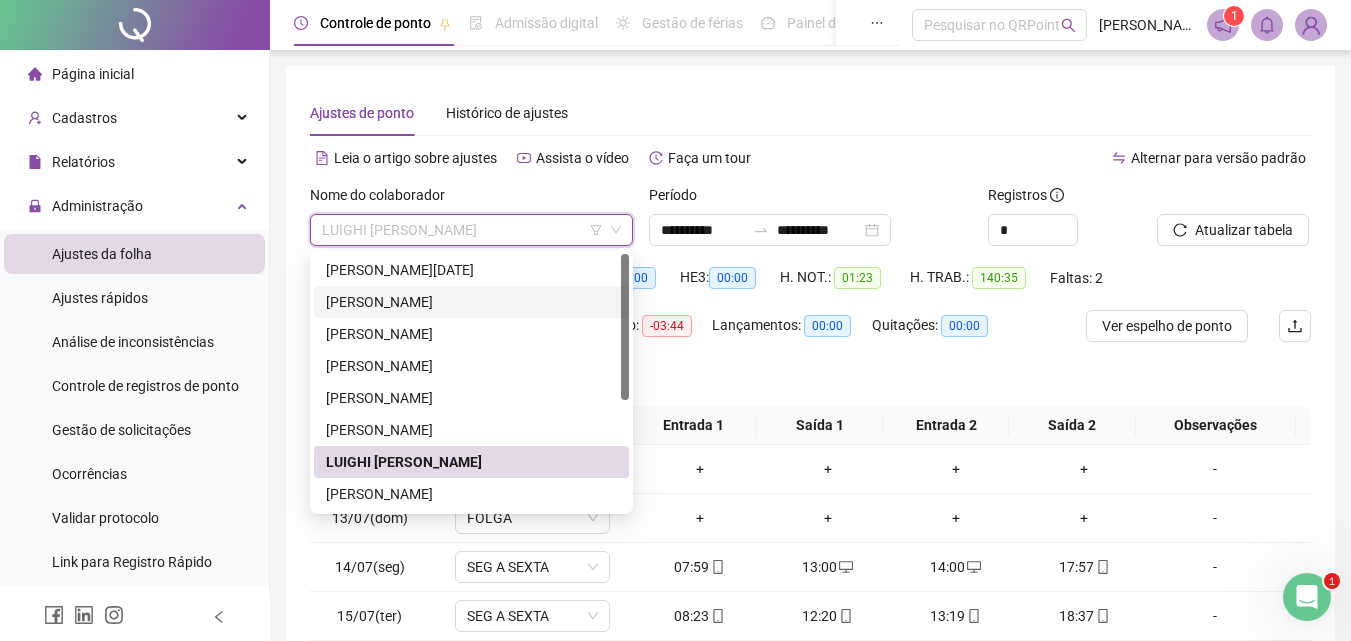 click on "[PERSON_NAME]" at bounding box center [471, 302] 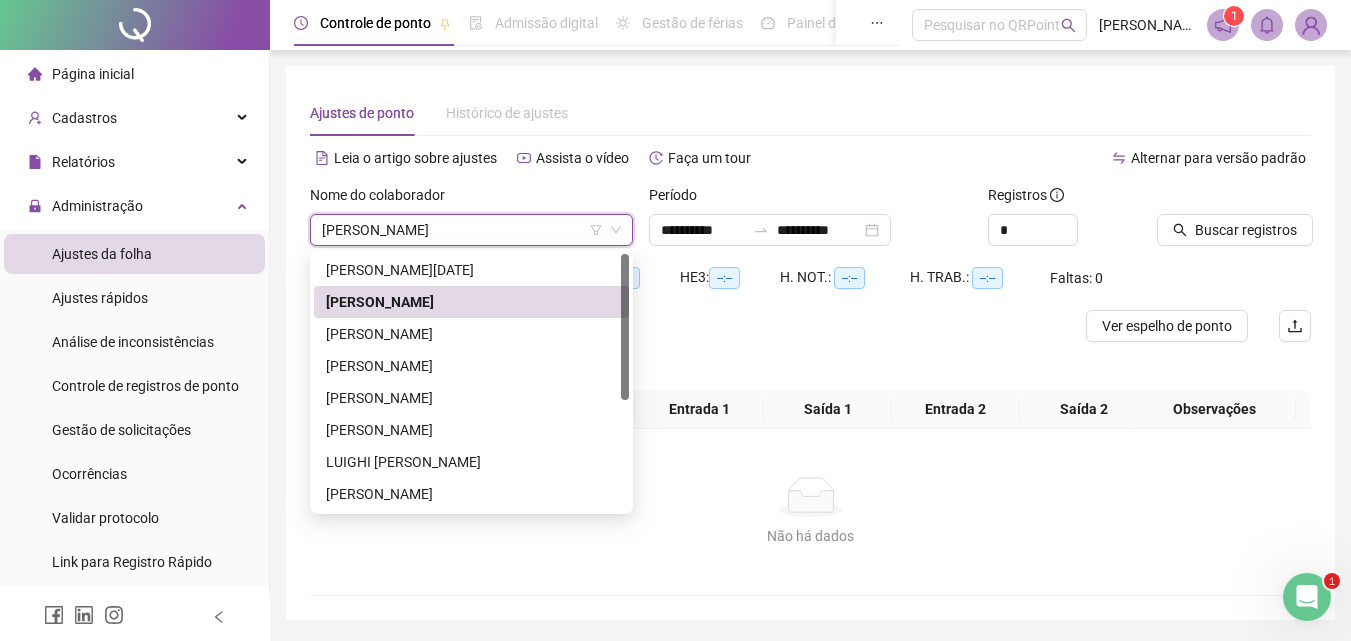 click on "HE 1:   --:--" at bounding box center [530, 286] 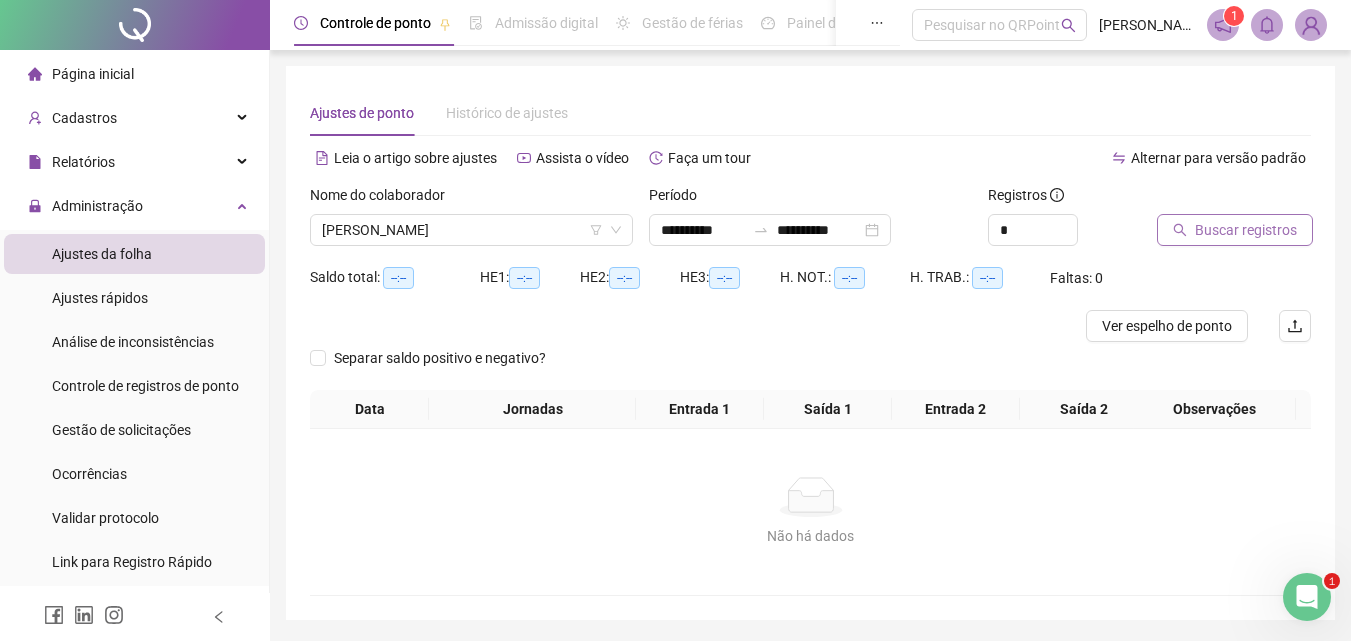 click on "Buscar registros" at bounding box center [1246, 230] 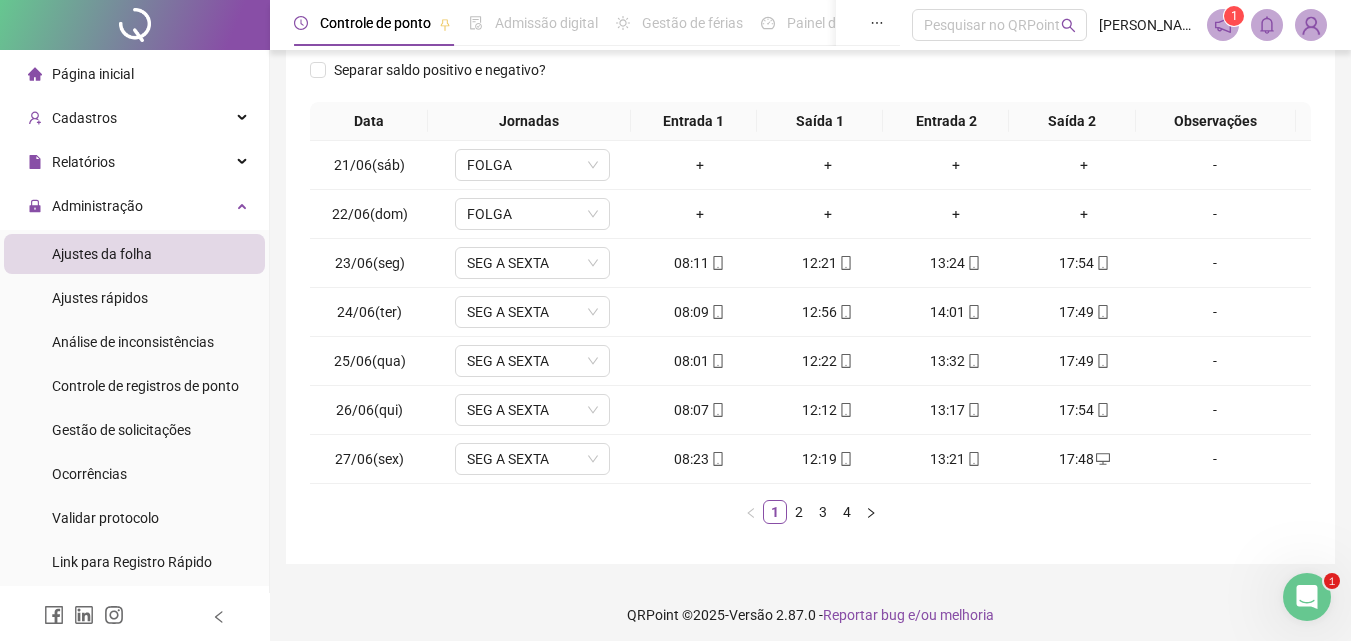 scroll, scrollTop: 313, scrollLeft: 0, axis: vertical 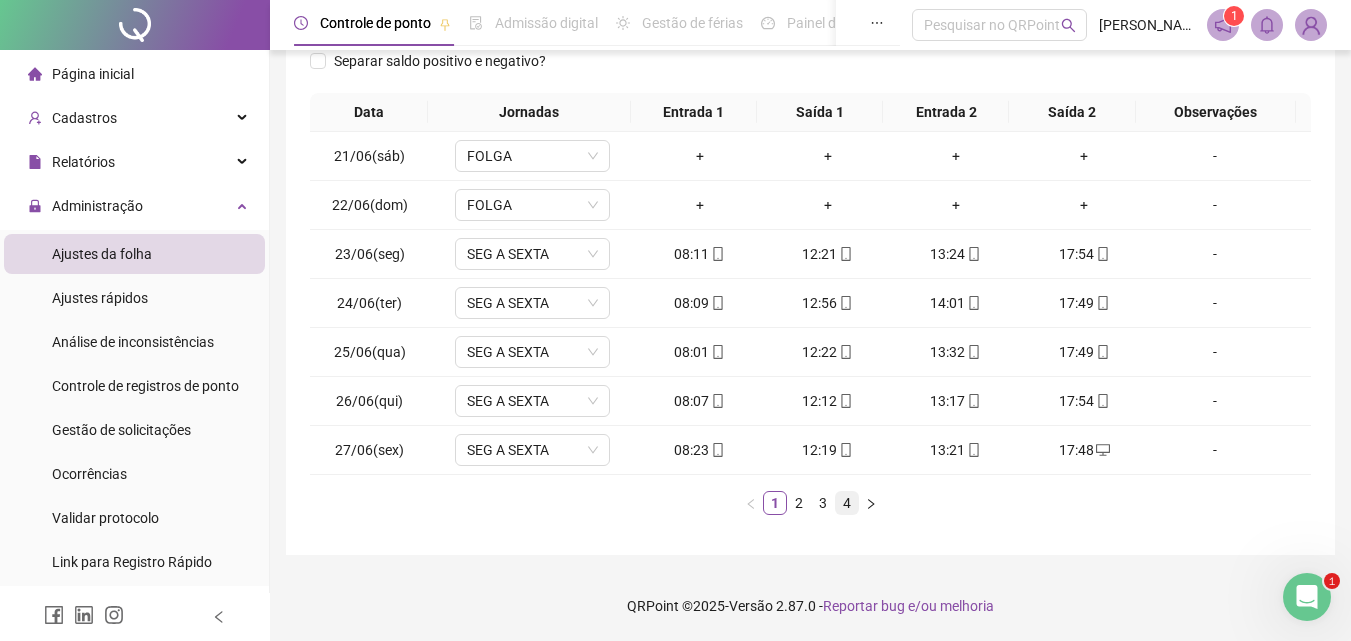 click on "4" at bounding box center (847, 503) 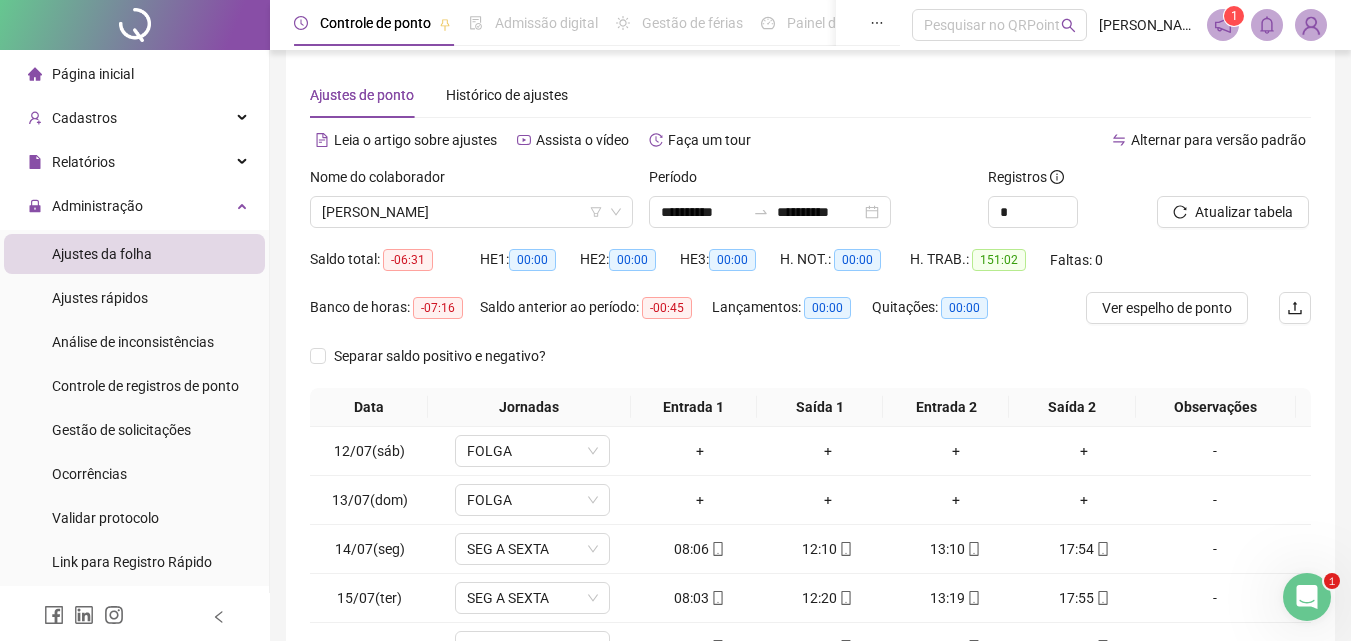 scroll, scrollTop: 0, scrollLeft: 0, axis: both 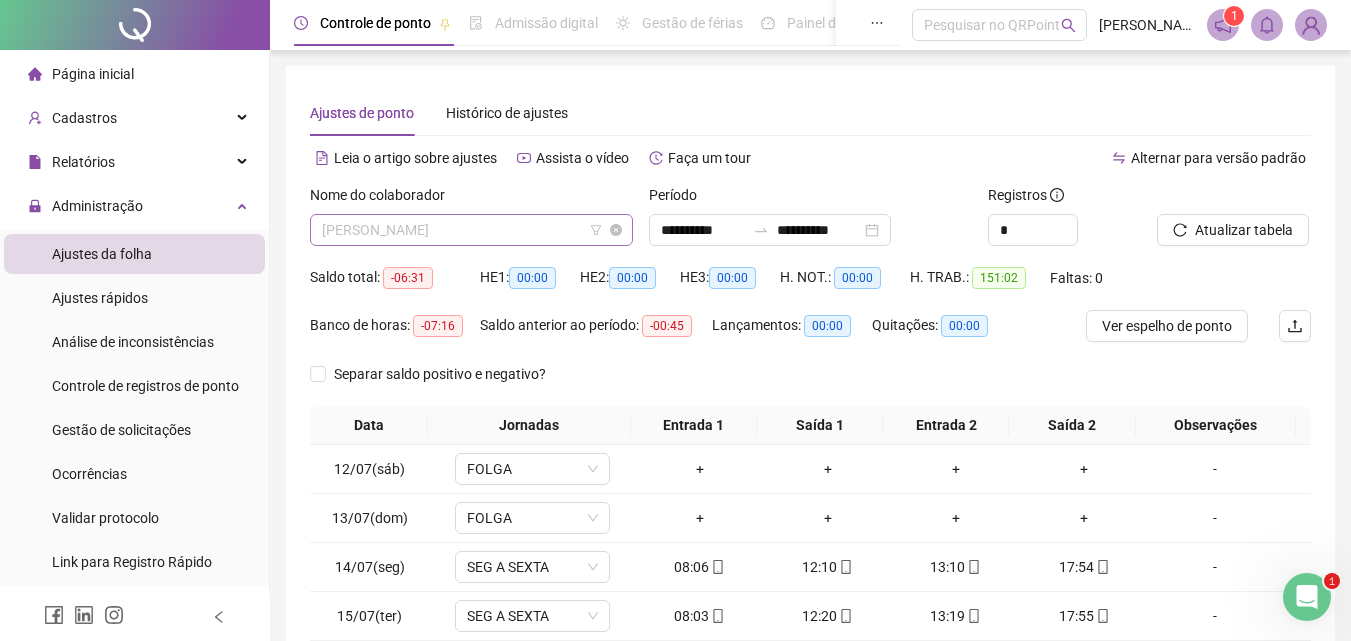 click on "[PERSON_NAME]" at bounding box center [471, 230] 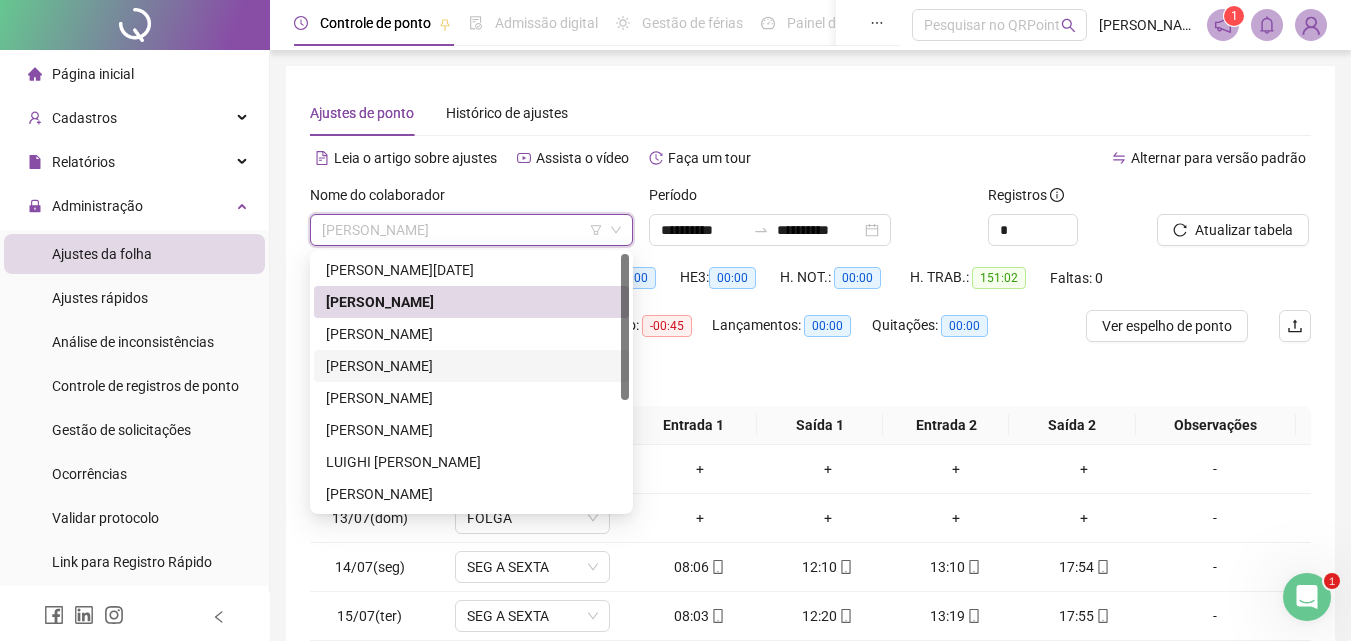 scroll, scrollTop: 100, scrollLeft: 0, axis: vertical 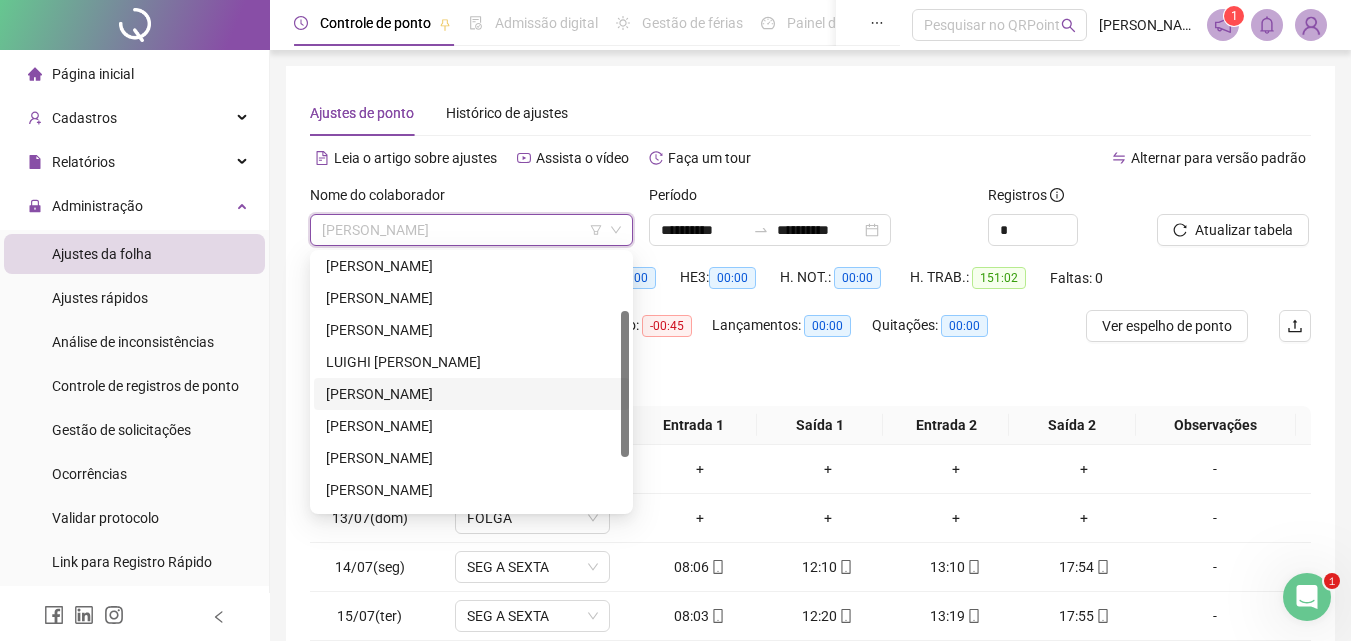click on "[PERSON_NAME]" at bounding box center (471, 394) 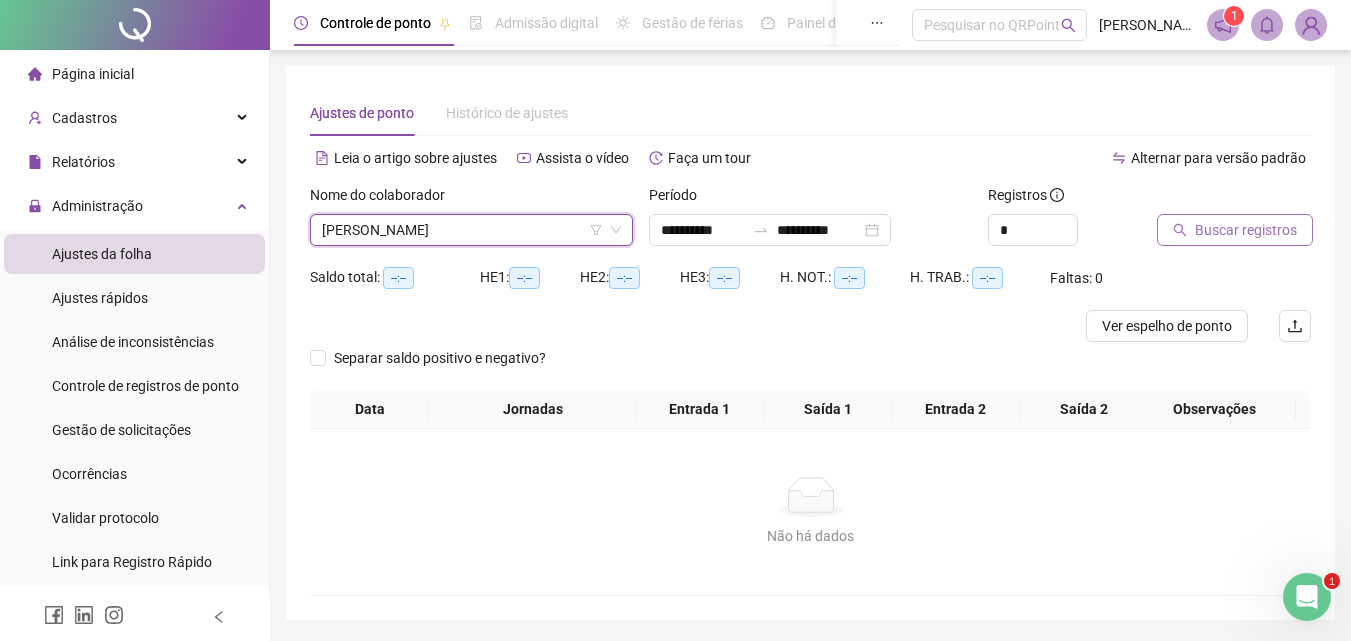 click on "Buscar registros" at bounding box center (1246, 230) 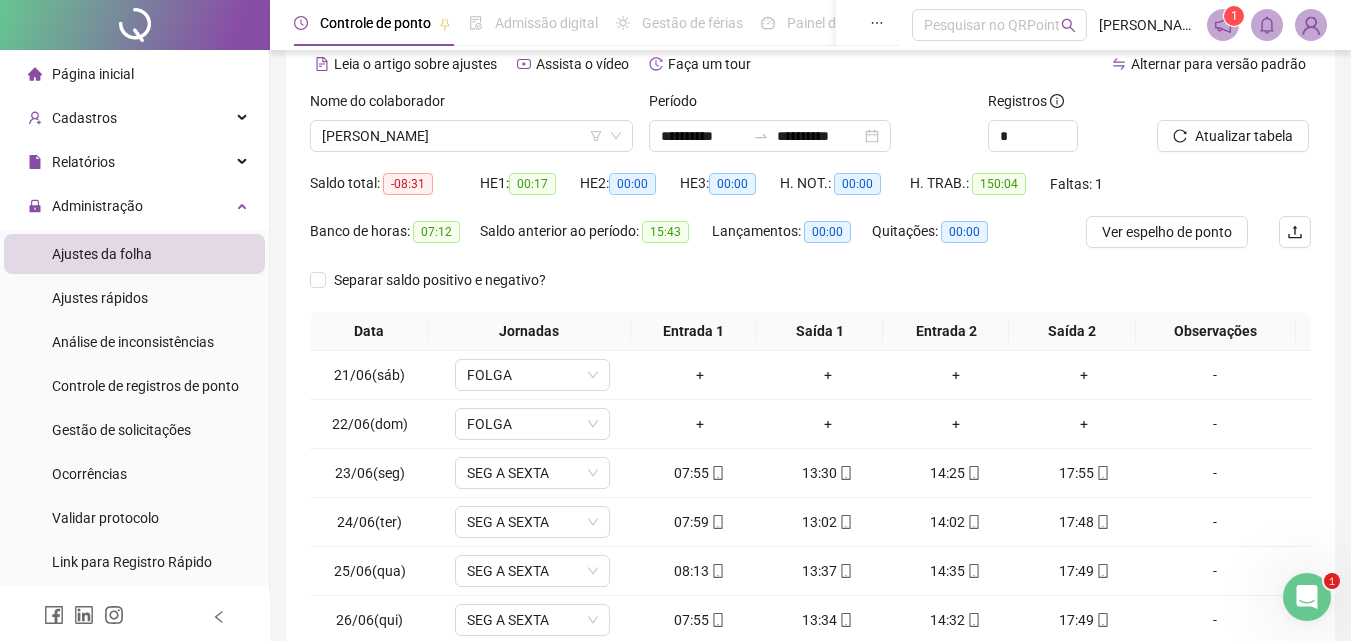 scroll, scrollTop: 313, scrollLeft: 0, axis: vertical 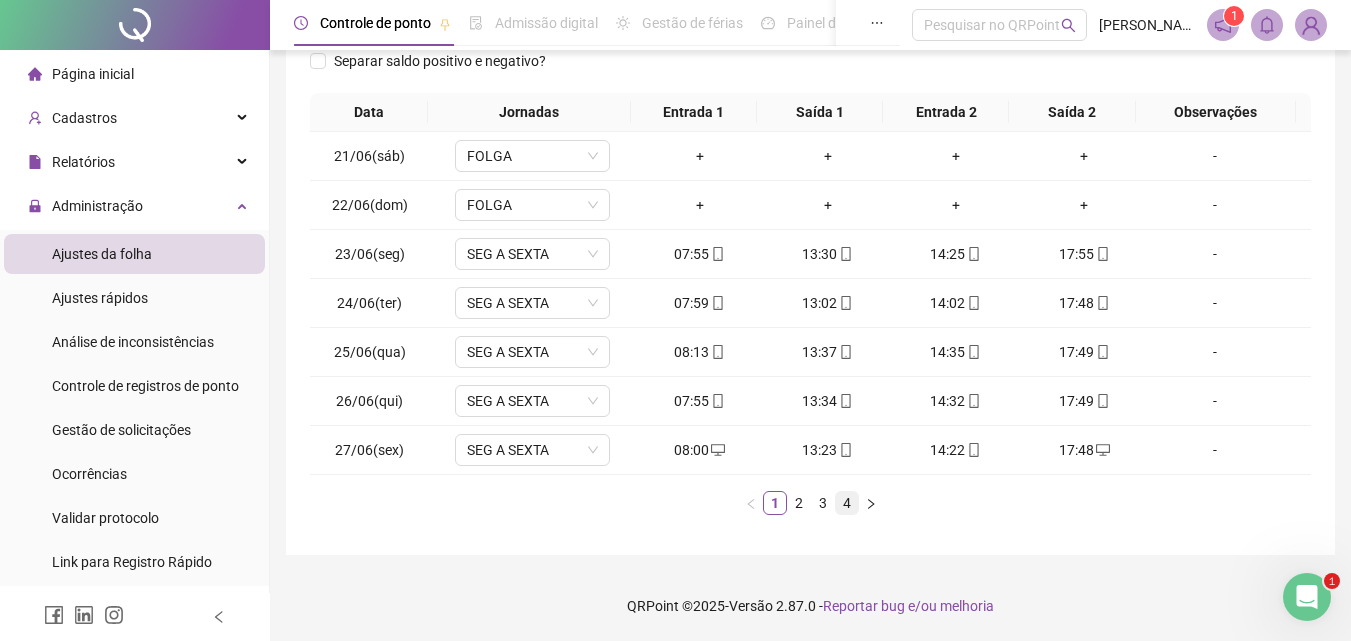 click on "4" at bounding box center (847, 503) 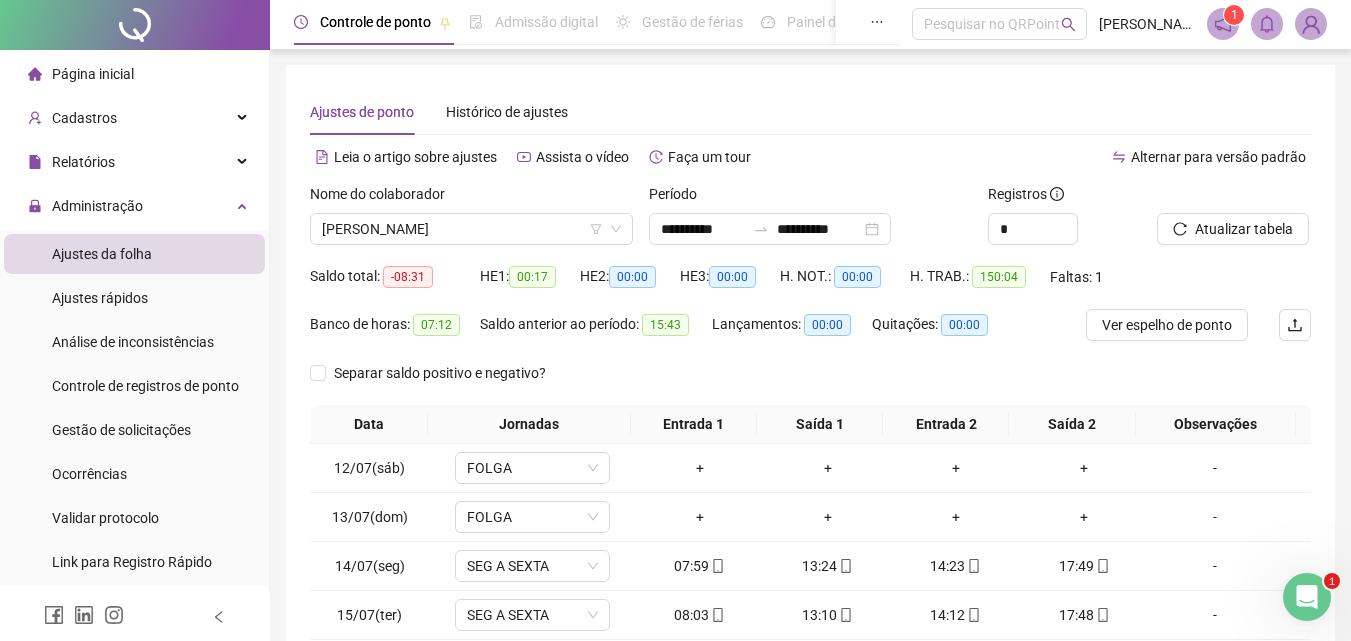 scroll, scrollTop: 0, scrollLeft: 0, axis: both 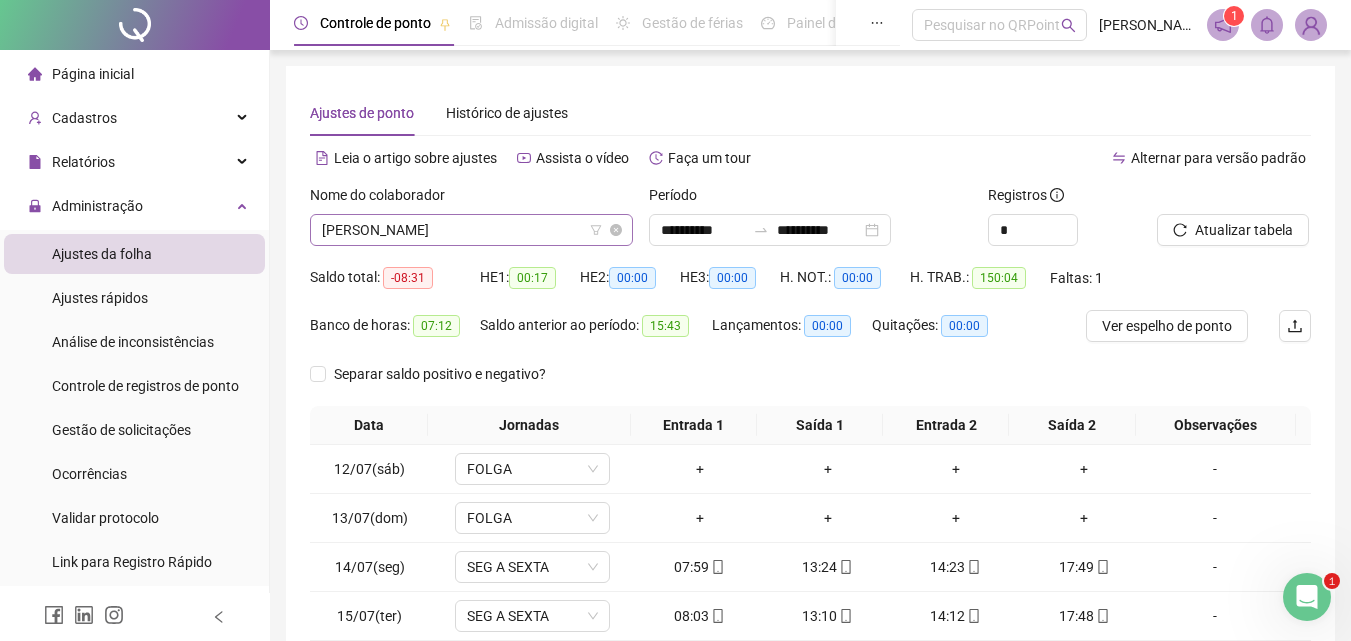 click on "[PERSON_NAME]" at bounding box center [471, 230] 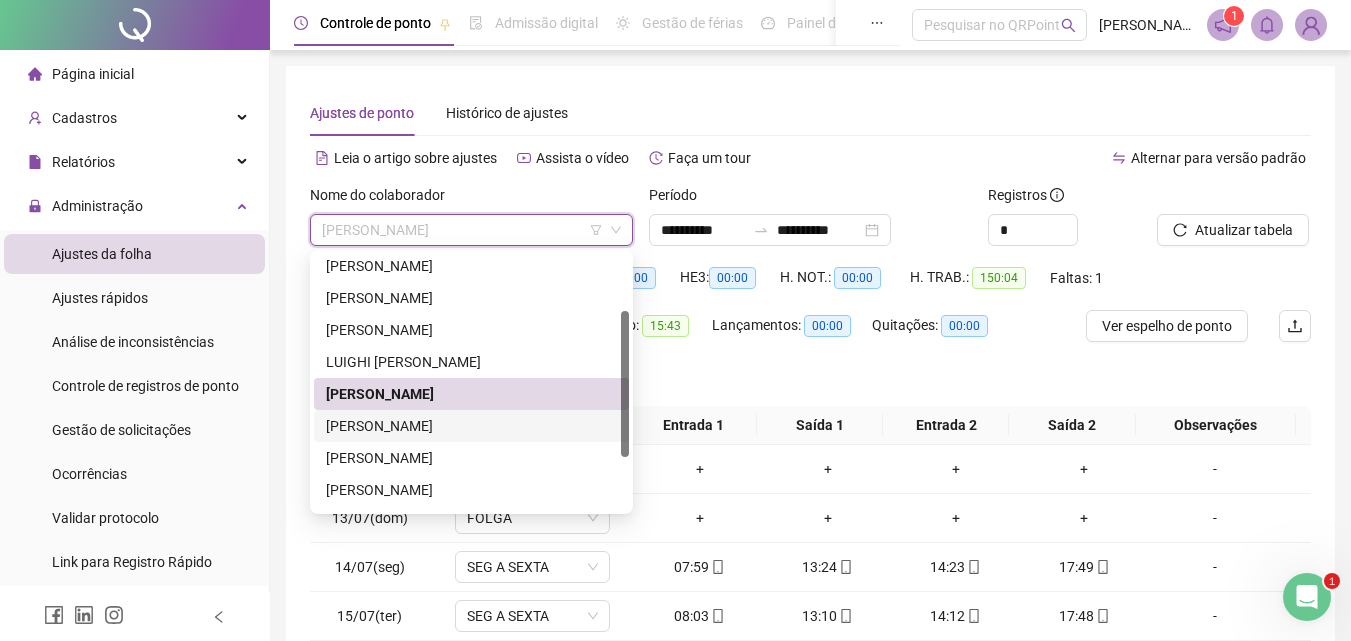 click on "[PERSON_NAME]" at bounding box center (471, 426) 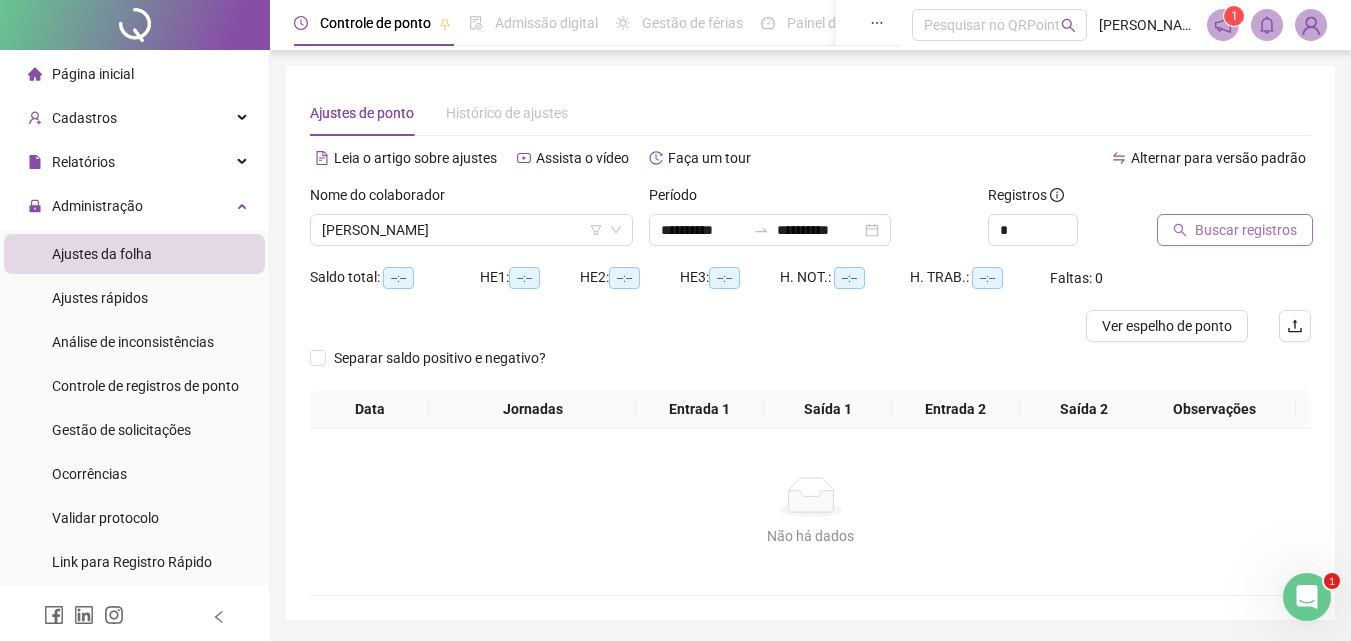 click on "Buscar registros" at bounding box center [1246, 230] 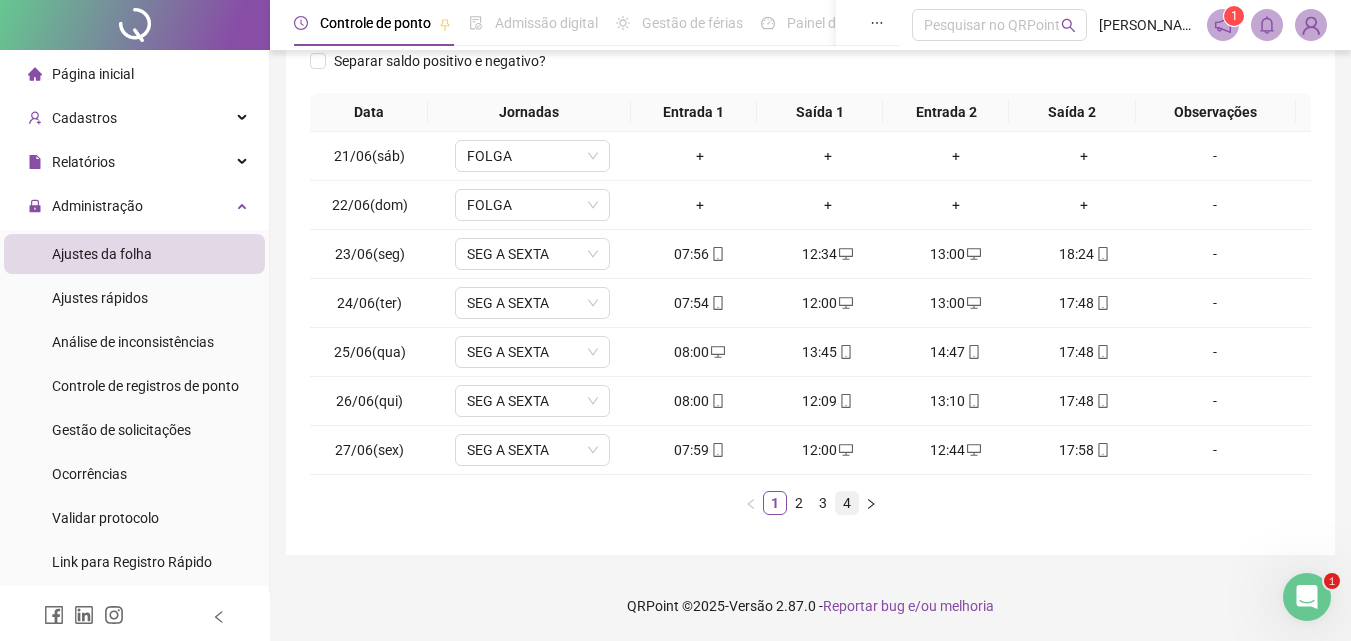 click on "4" at bounding box center [847, 503] 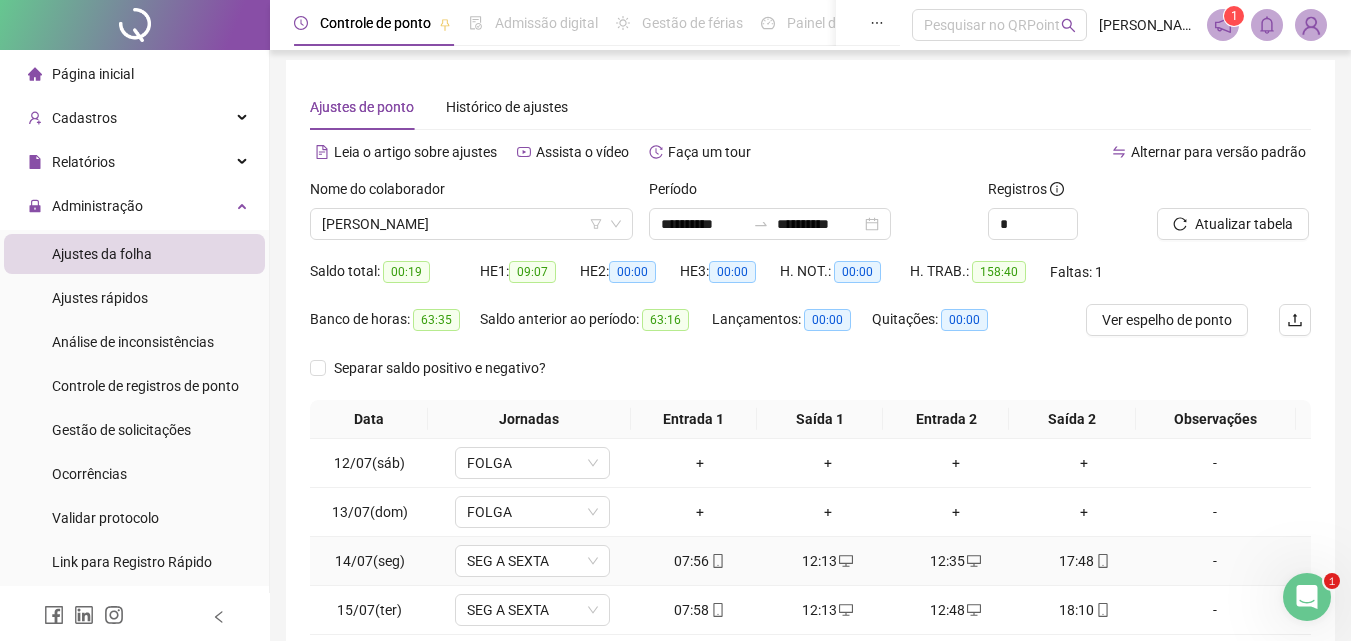 scroll, scrollTop: 0, scrollLeft: 0, axis: both 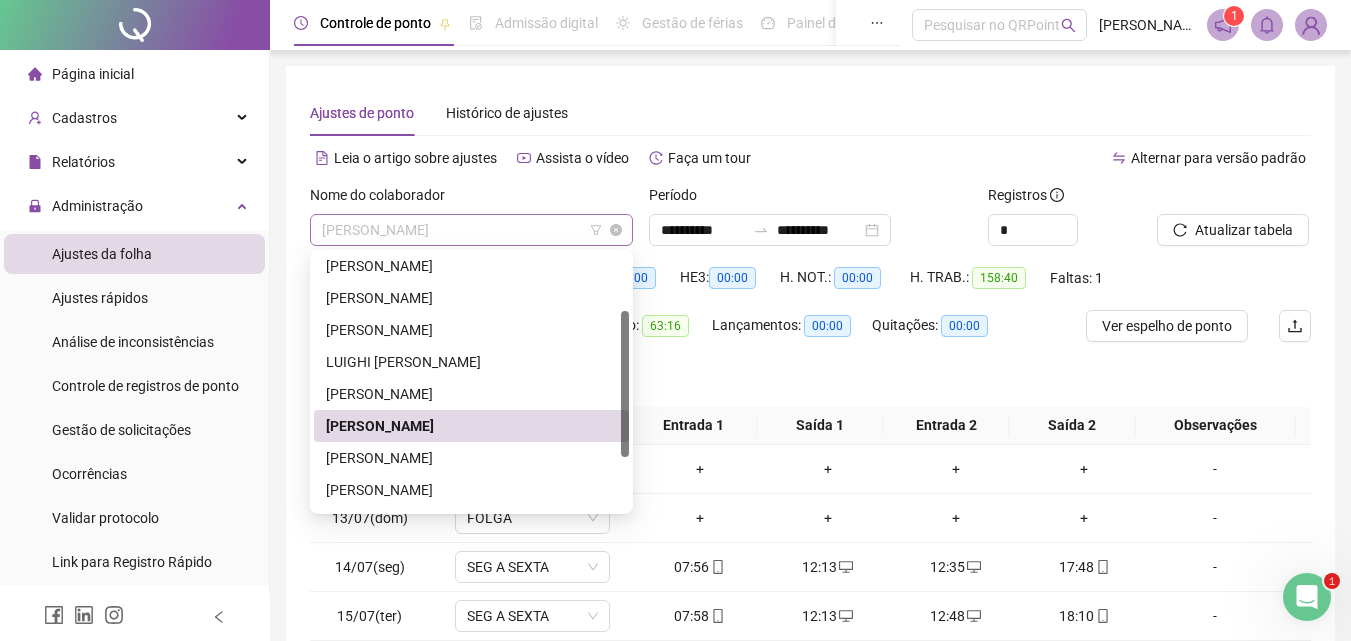 click on "[PERSON_NAME]" at bounding box center [471, 230] 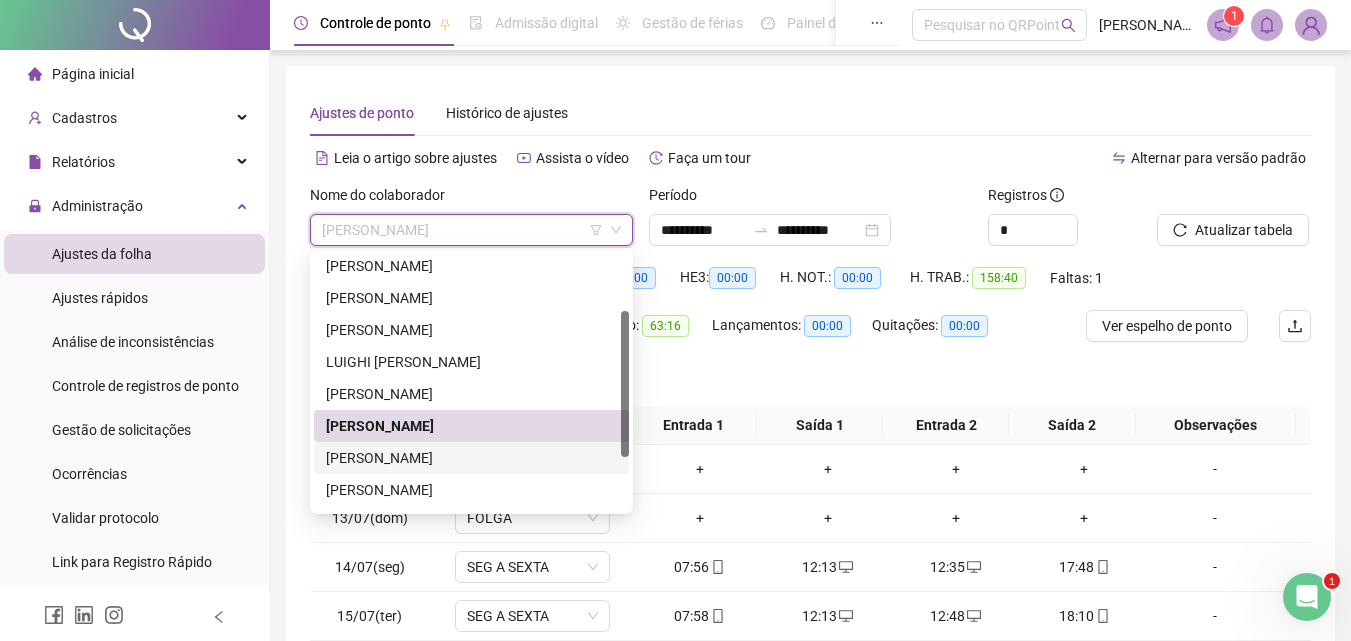click on "[PERSON_NAME]" at bounding box center [471, 458] 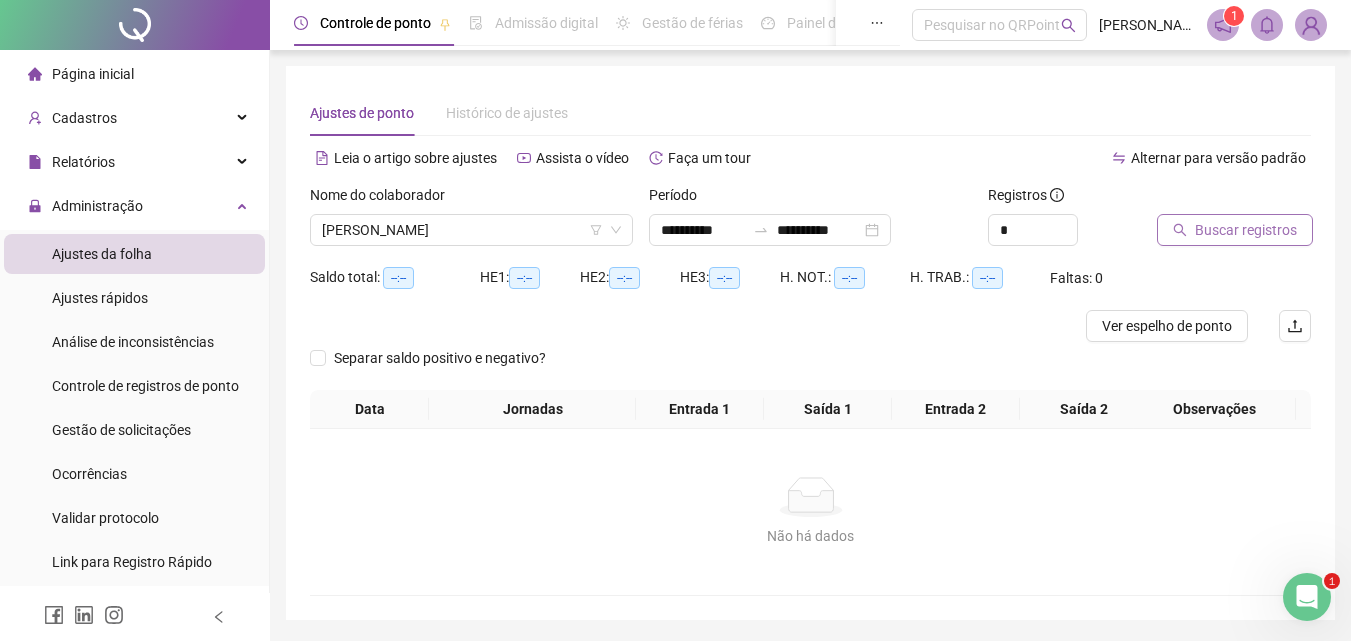 click on "Buscar registros" at bounding box center [1246, 230] 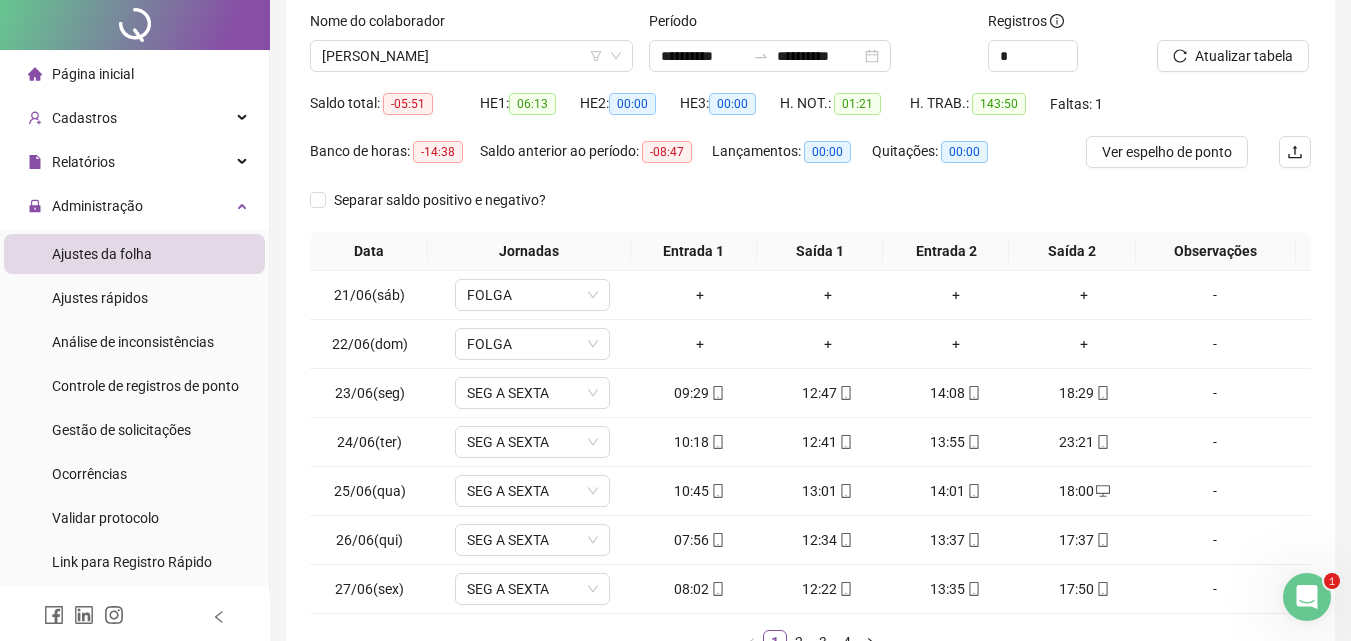 scroll, scrollTop: 313, scrollLeft: 0, axis: vertical 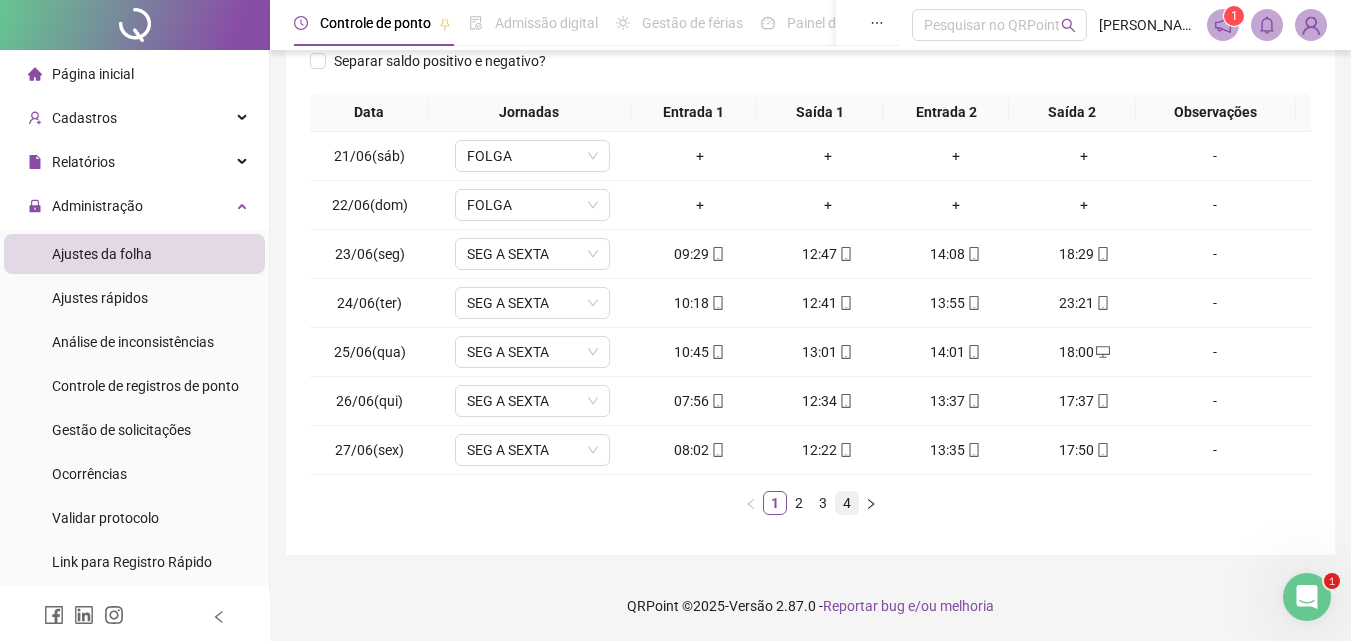 click on "4" at bounding box center [847, 503] 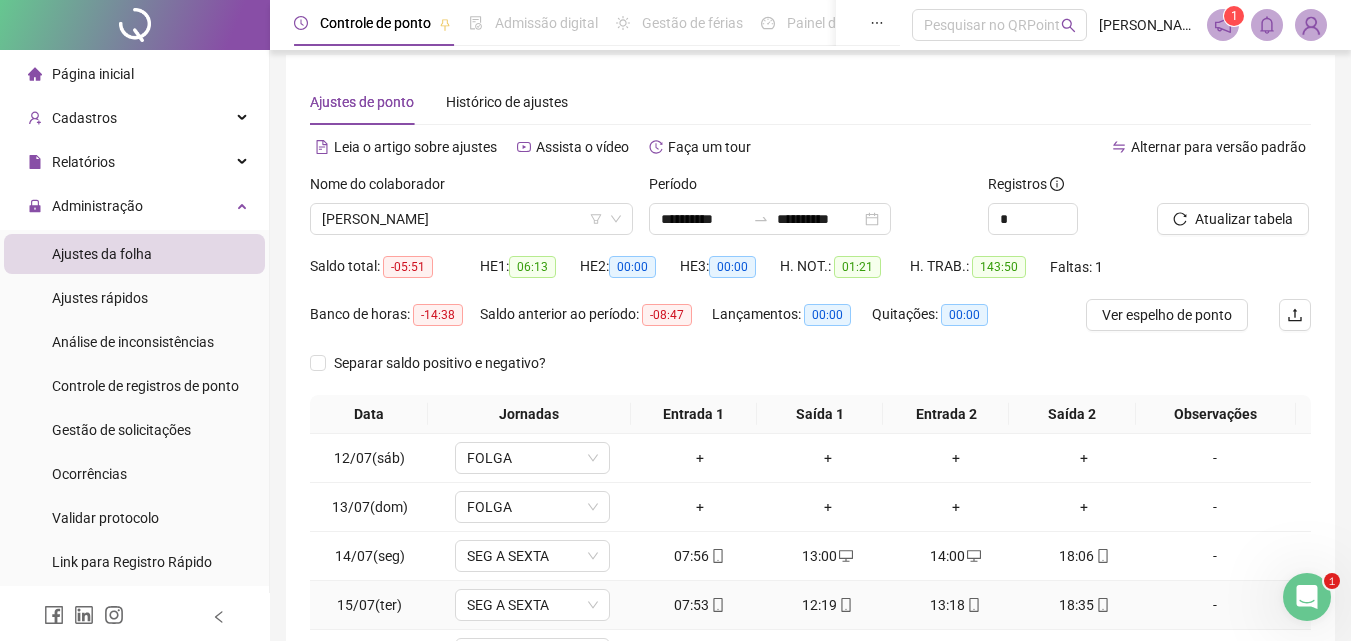 scroll, scrollTop: 0, scrollLeft: 0, axis: both 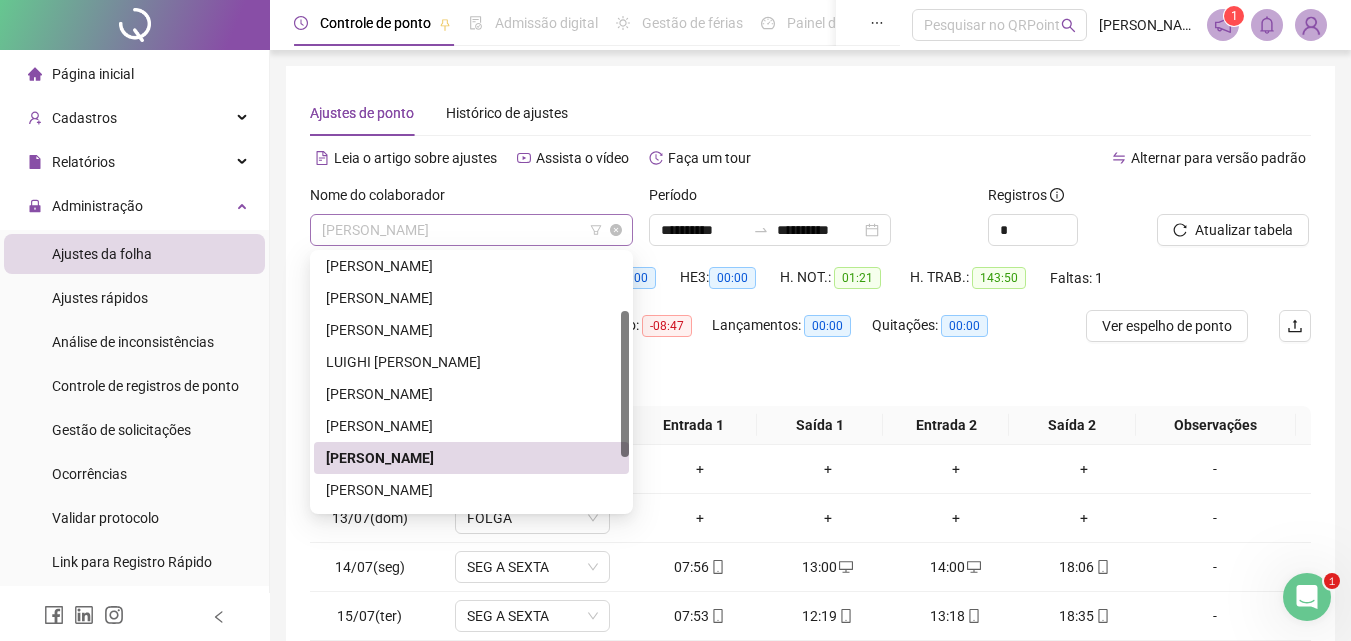 click on "[PERSON_NAME]" at bounding box center (471, 230) 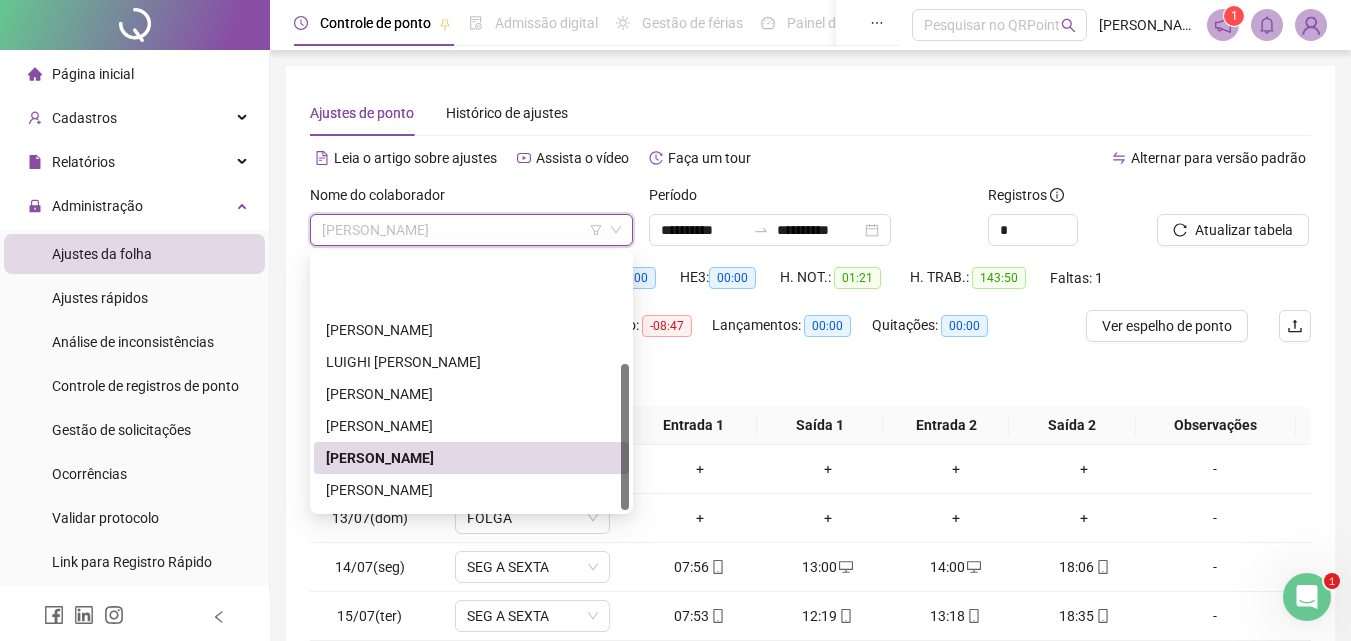 scroll, scrollTop: 192, scrollLeft: 0, axis: vertical 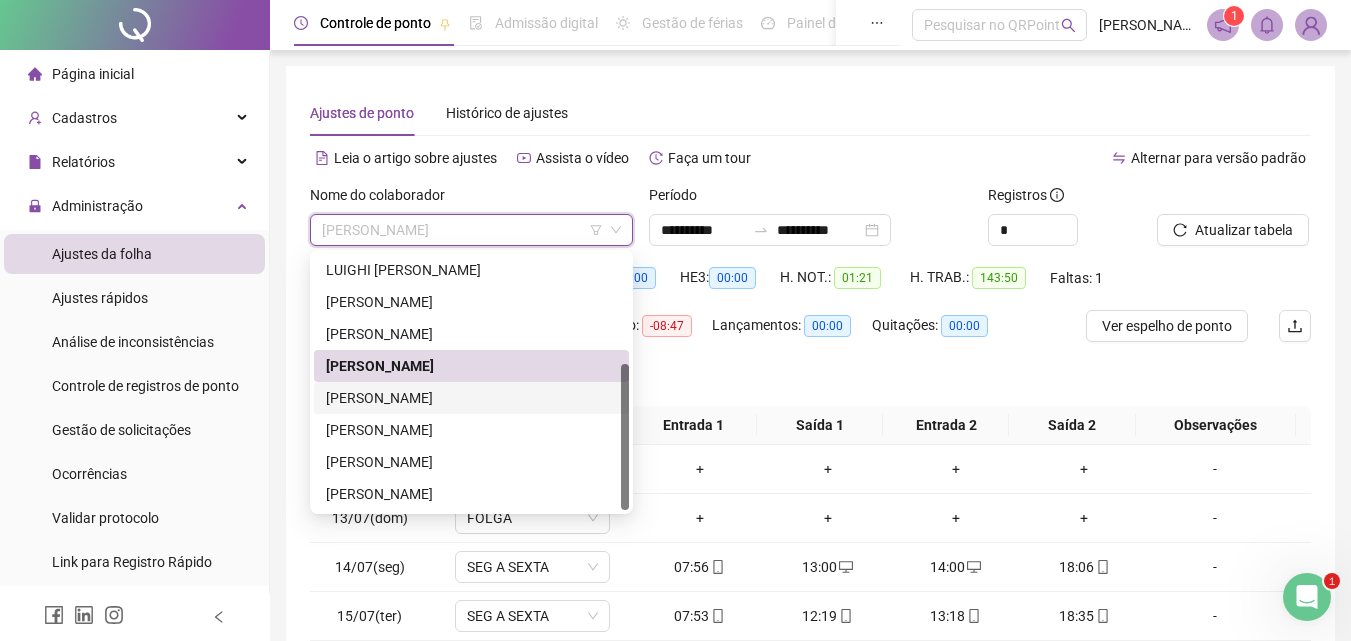 click on "[PERSON_NAME]" at bounding box center (471, 398) 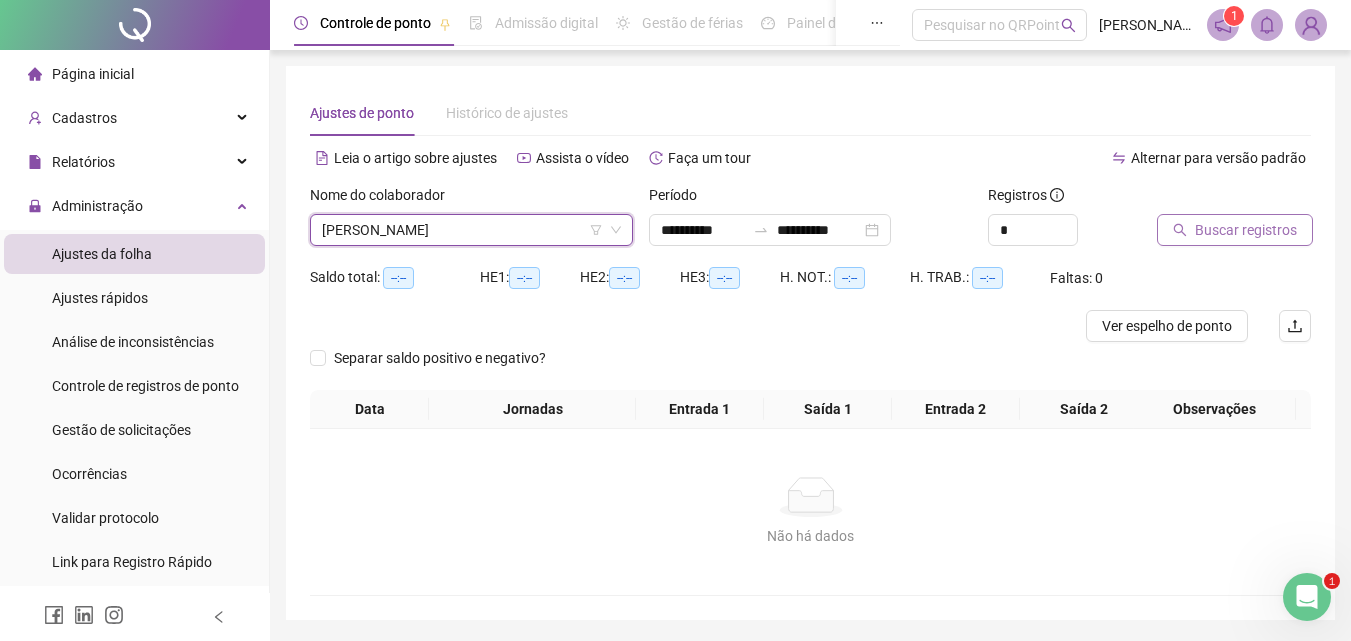click on "Buscar registros" at bounding box center (1246, 230) 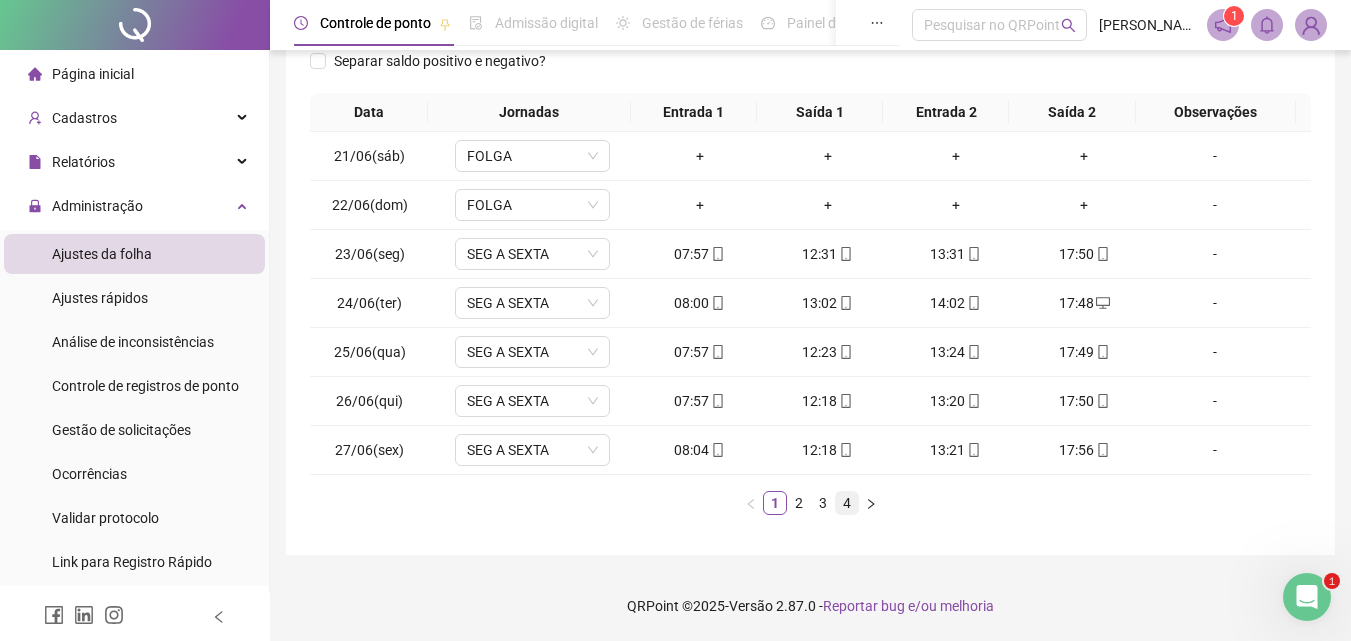 click on "4" at bounding box center [847, 503] 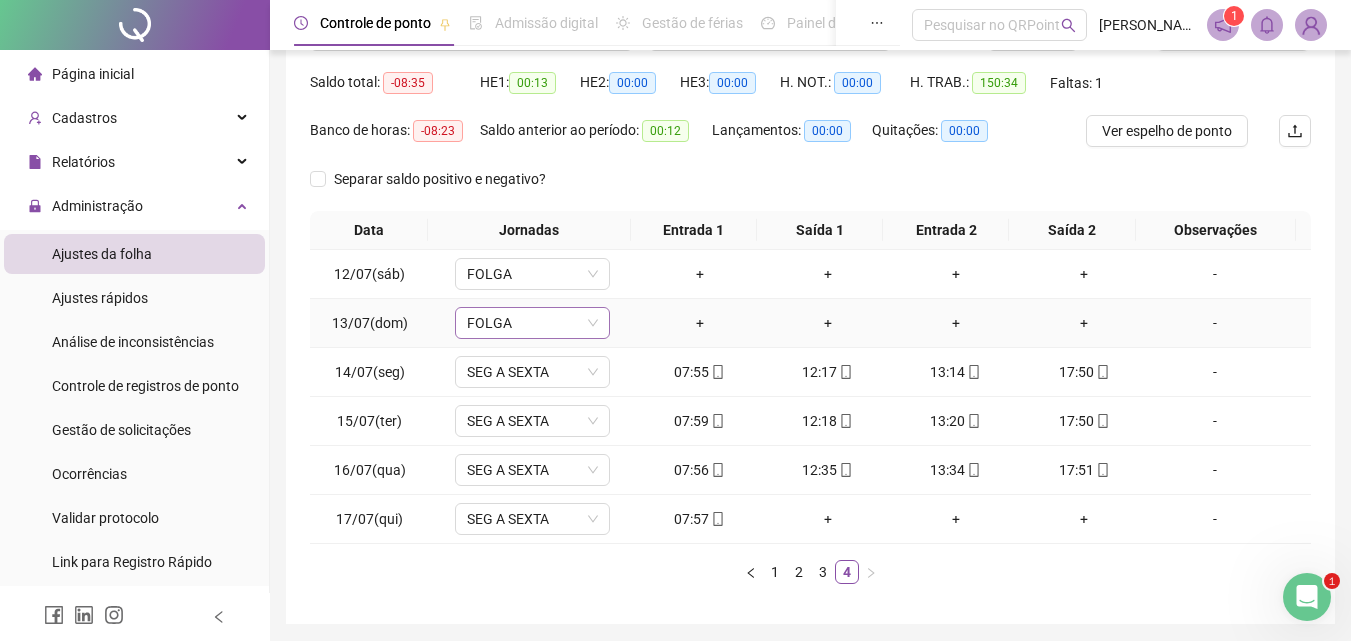 scroll, scrollTop: 0, scrollLeft: 0, axis: both 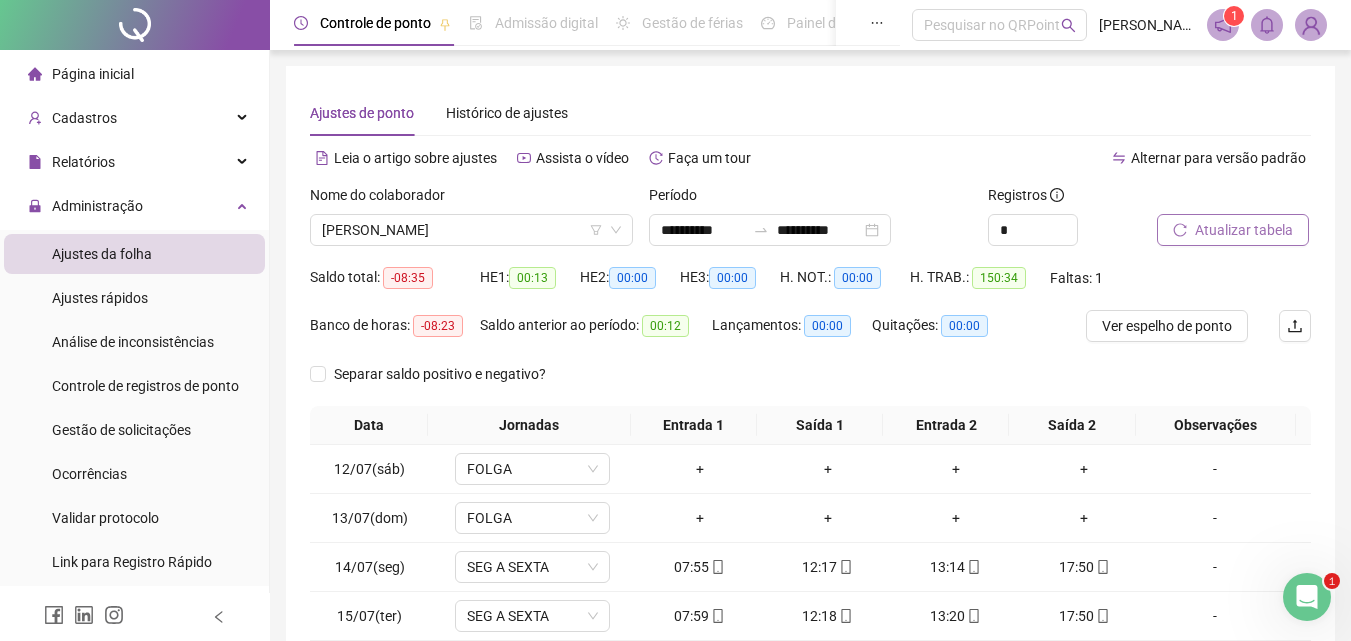 click on "Atualizar tabela" at bounding box center (1244, 230) 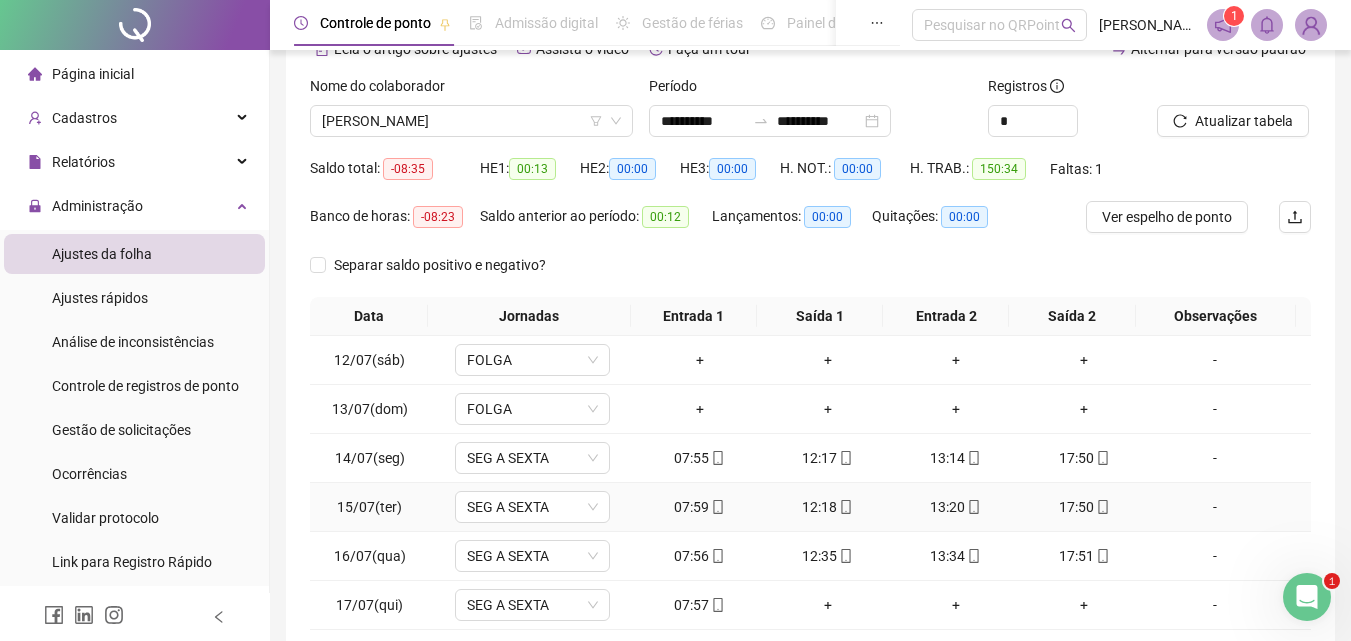 scroll, scrollTop: 264, scrollLeft: 0, axis: vertical 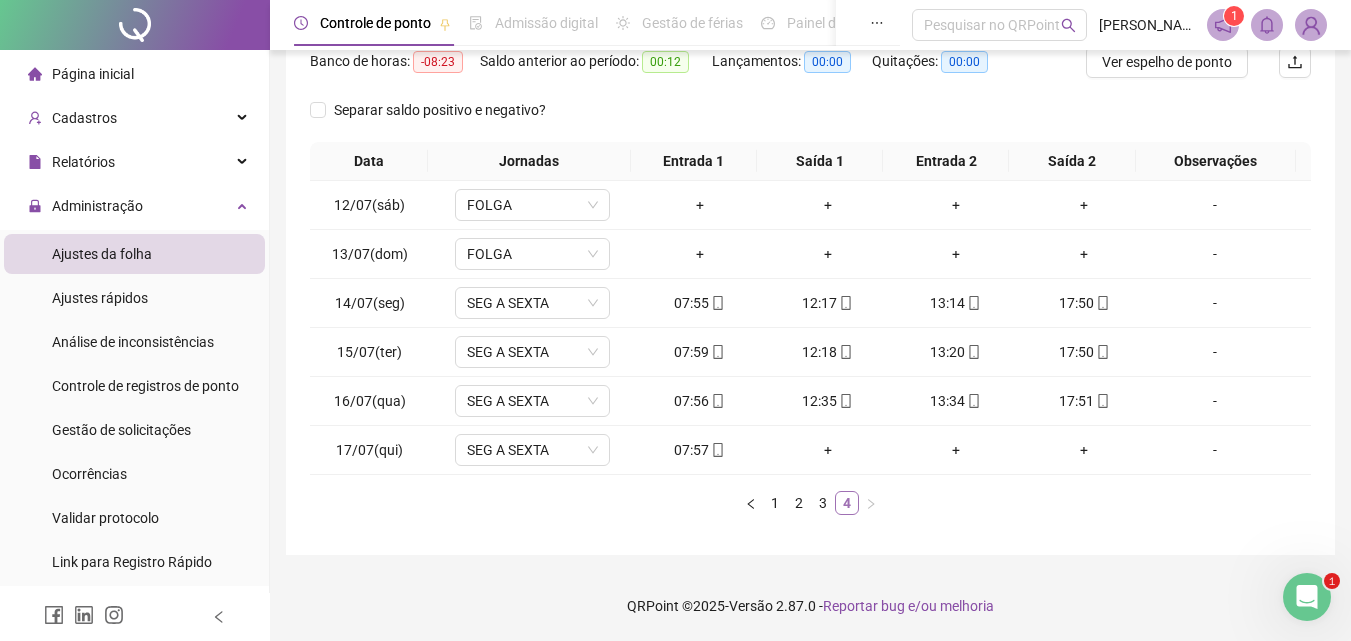 click on "4" at bounding box center (847, 503) 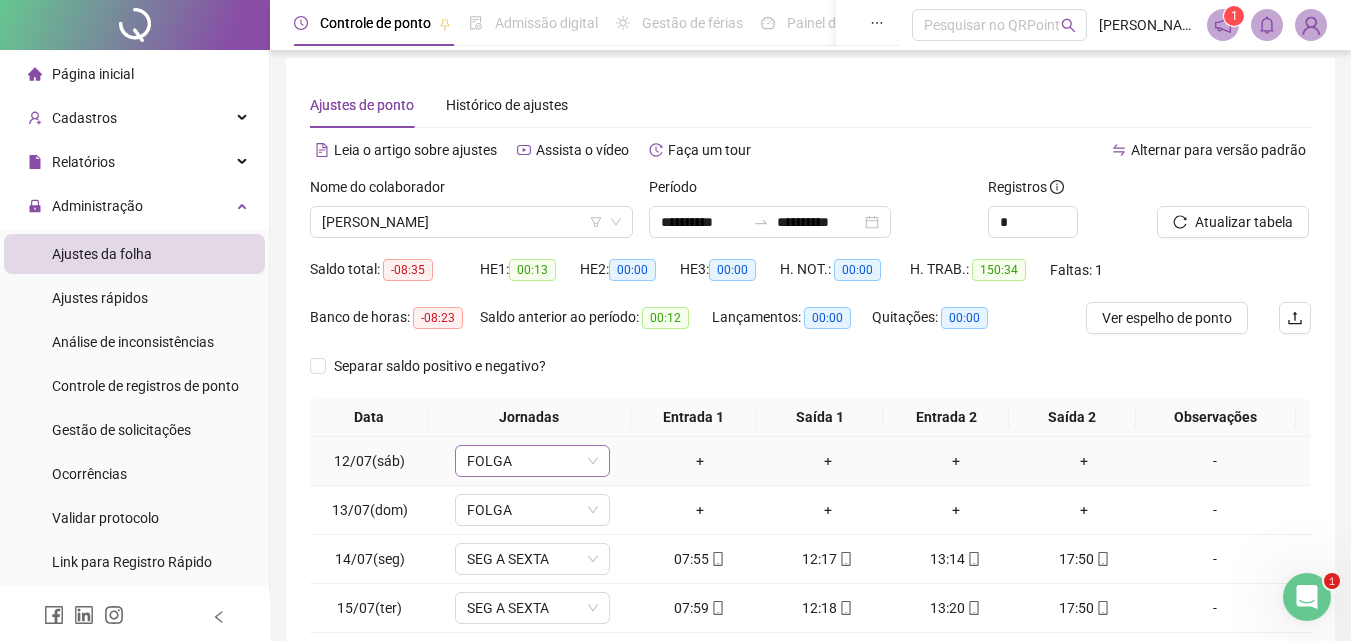 scroll, scrollTop: 0, scrollLeft: 0, axis: both 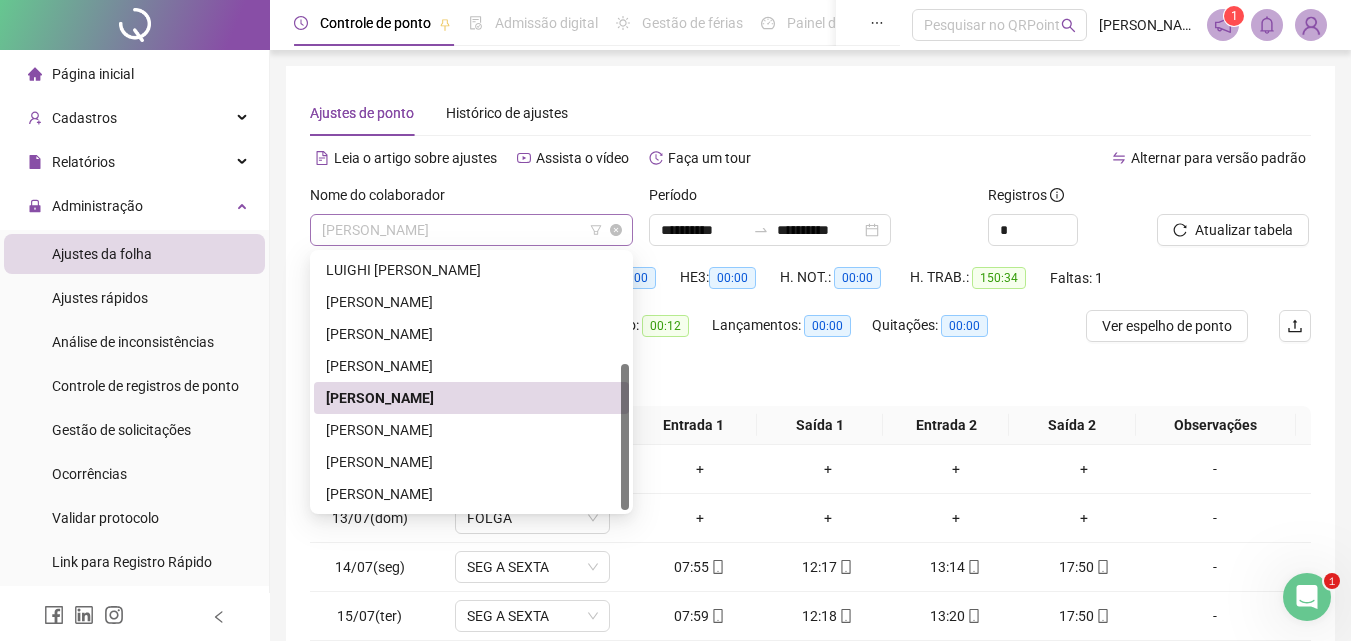 click on "[PERSON_NAME]" at bounding box center [471, 230] 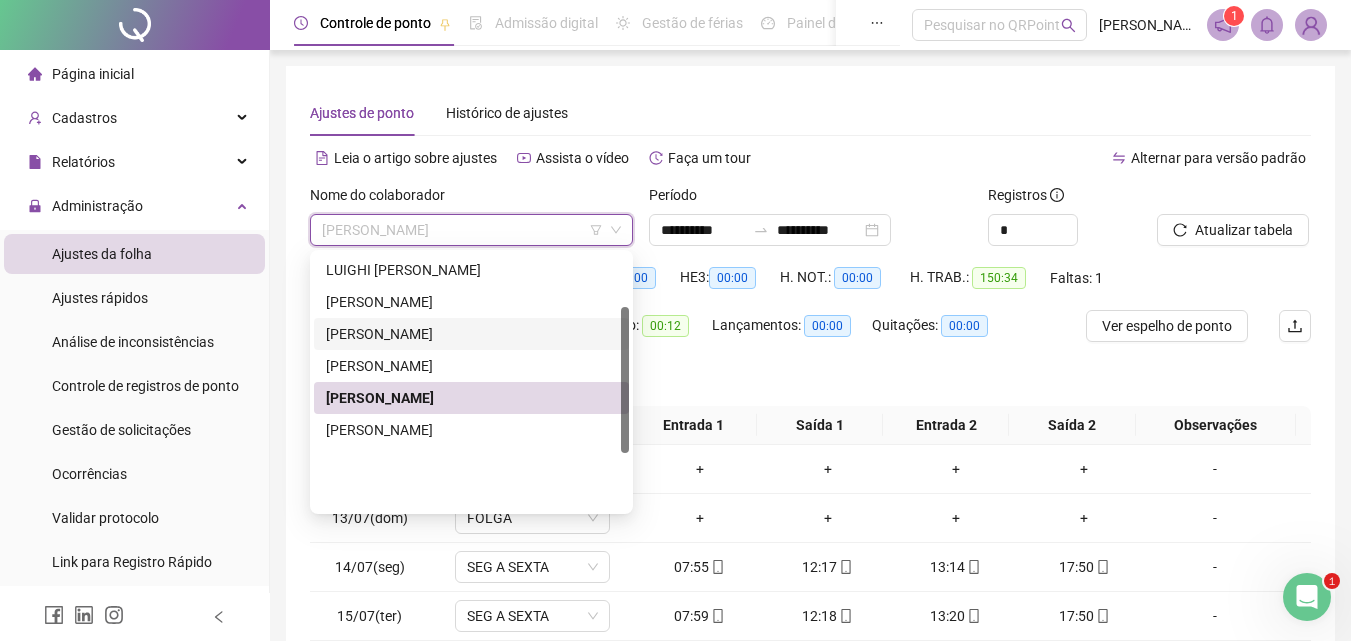 scroll, scrollTop: 0, scrollLeft: 0, axis: both 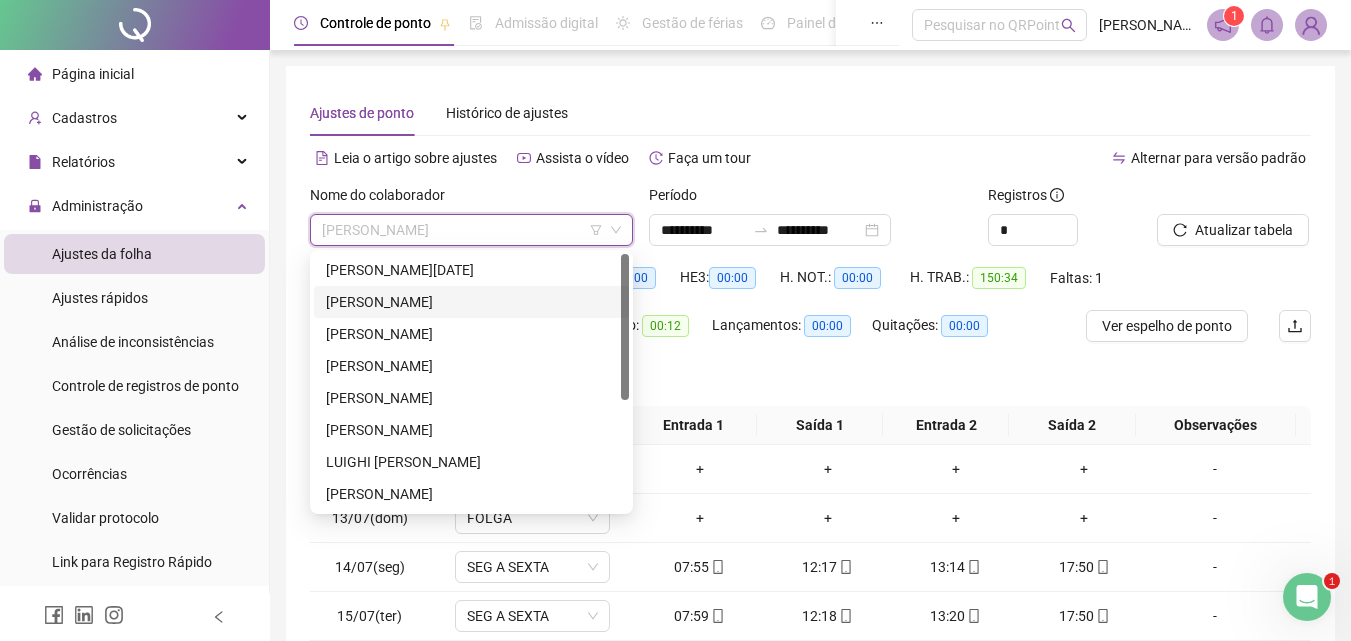 click on "[PERSON_NAME]" at bounding box center (471, 302) 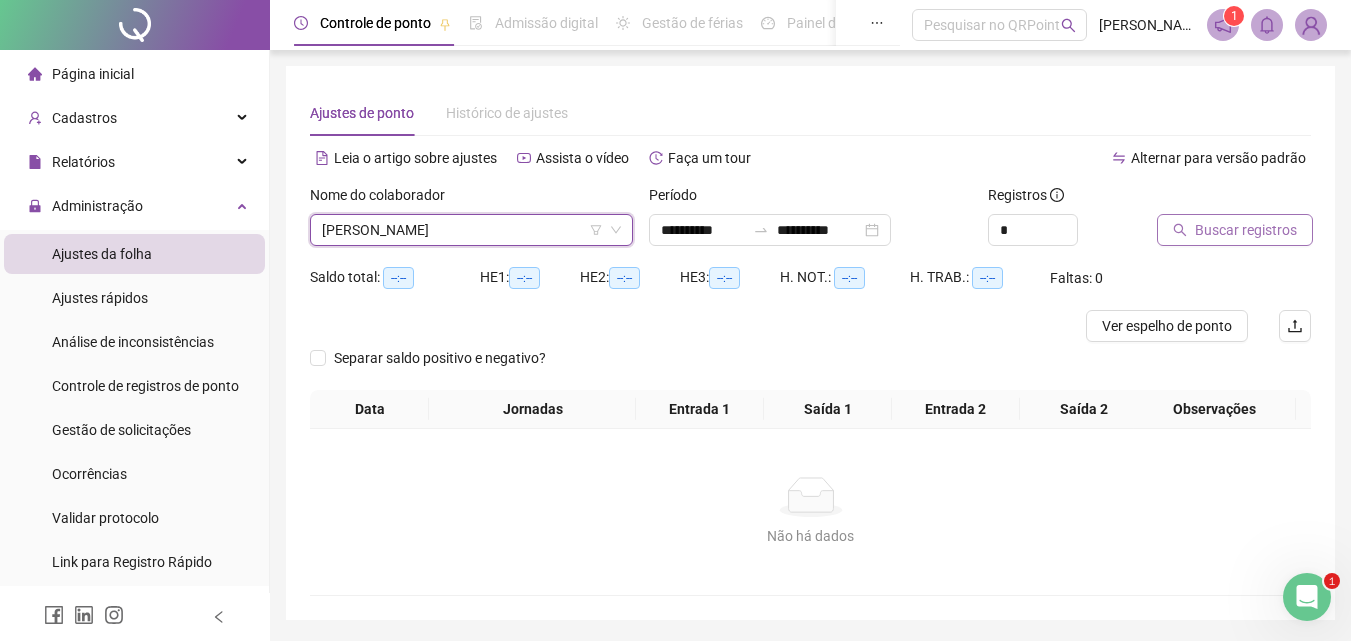 click on "Buscar registros" at bounding box center (1246, 230) 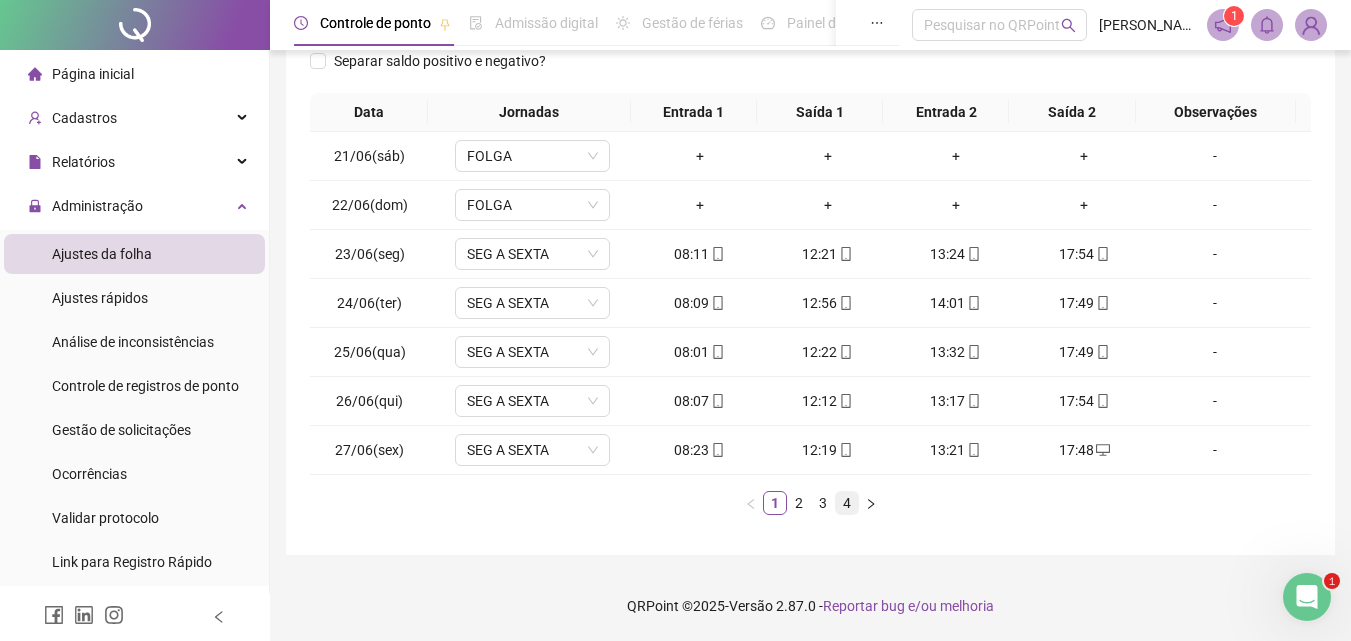click on "4" at bounding box center [847, 503] 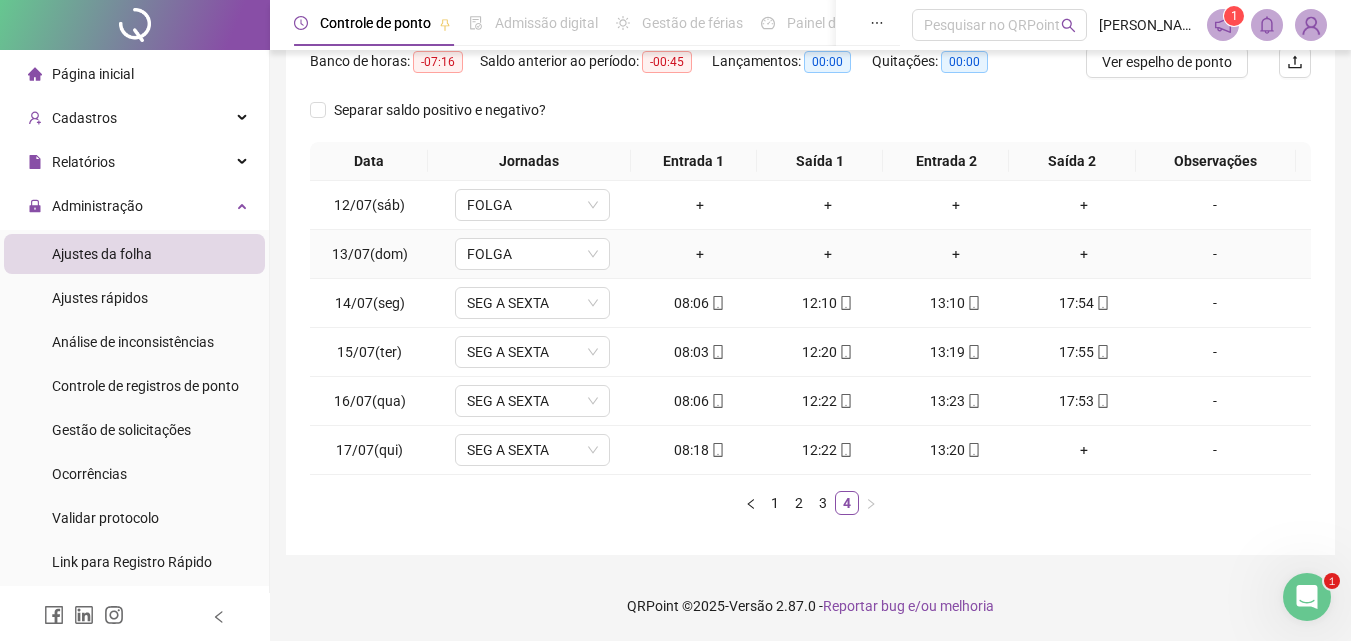 scroll, scrollTop: 0, scrollLeft: 0, axis: both 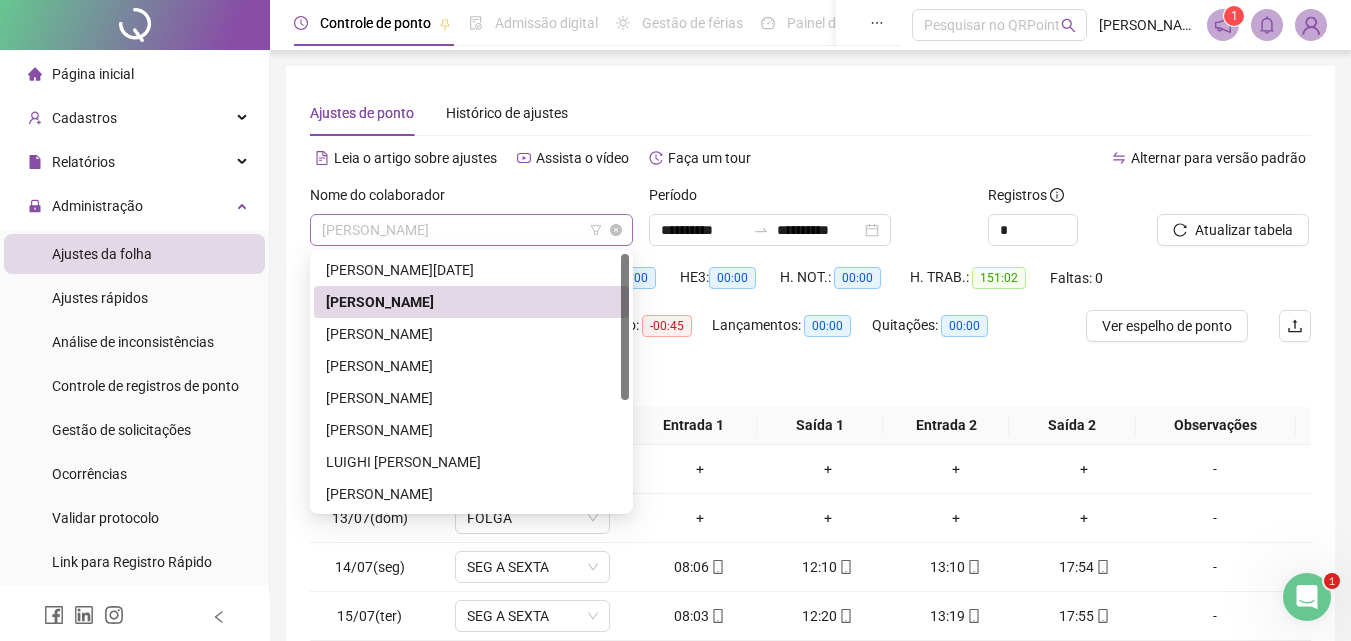 click on "[PERSON_NAME]" at bounding box center (471, 230) 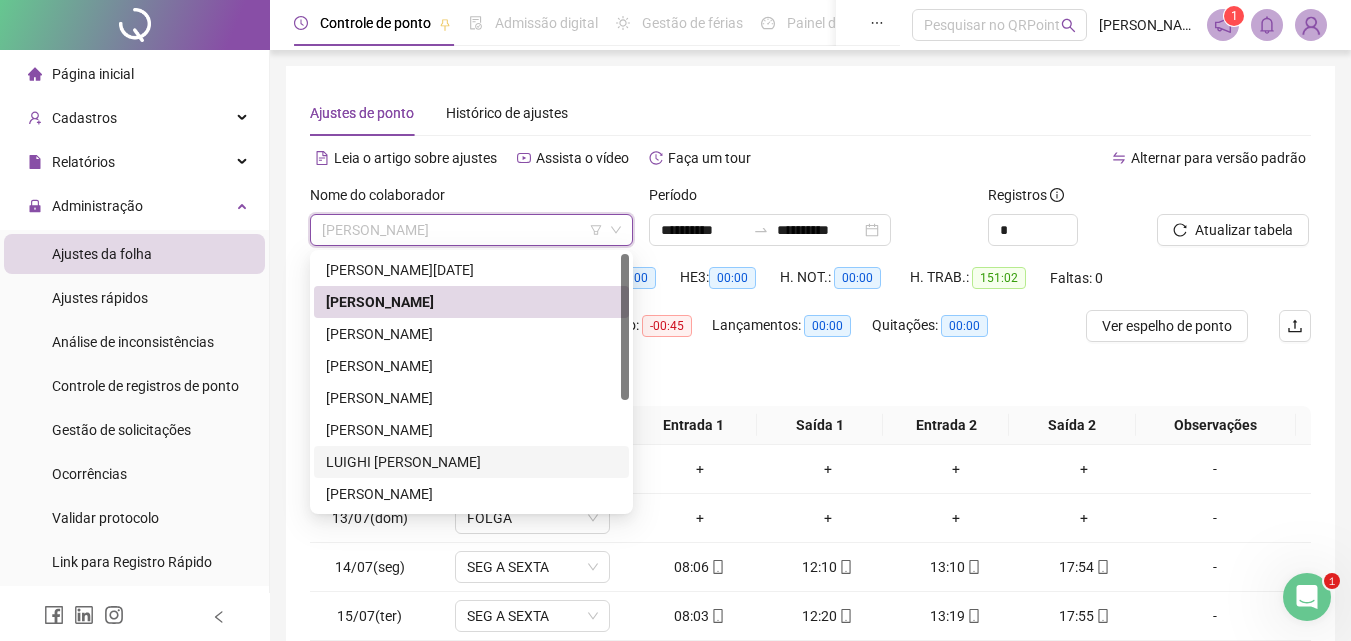 scroll, scrollTop: 192, scrollLeft: 0, axis: vertical 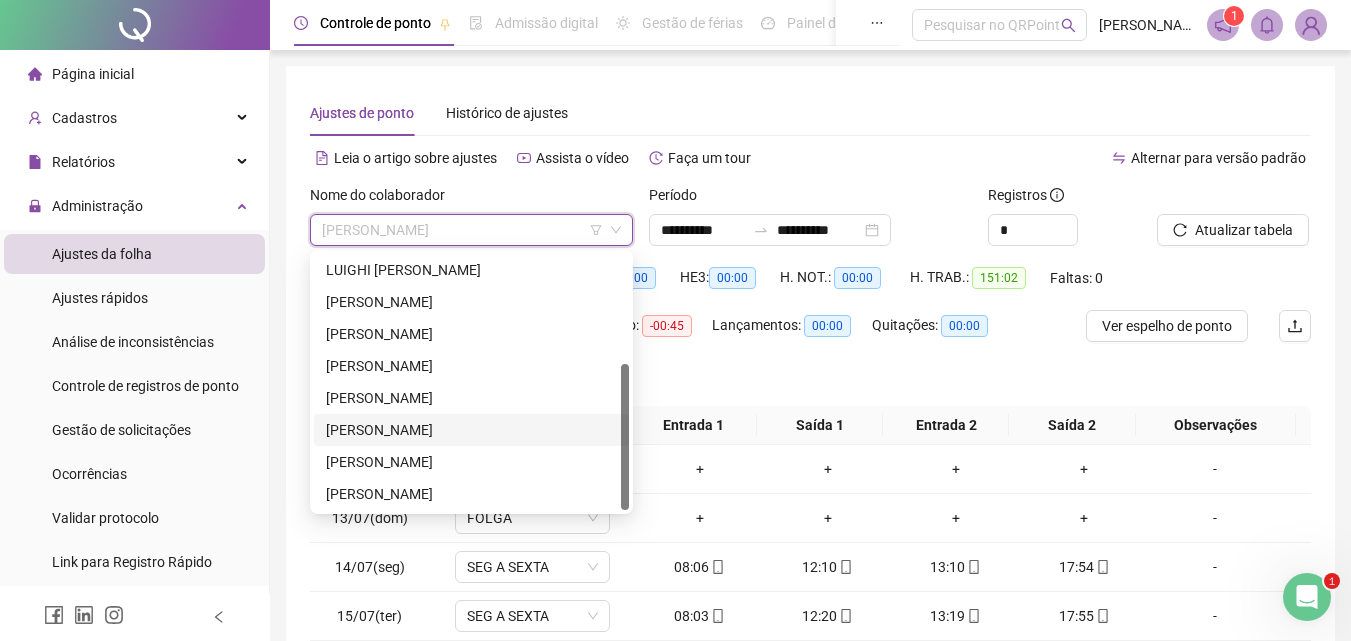 click on "[PERSON_NAME]" at bounding box center (471, 430) 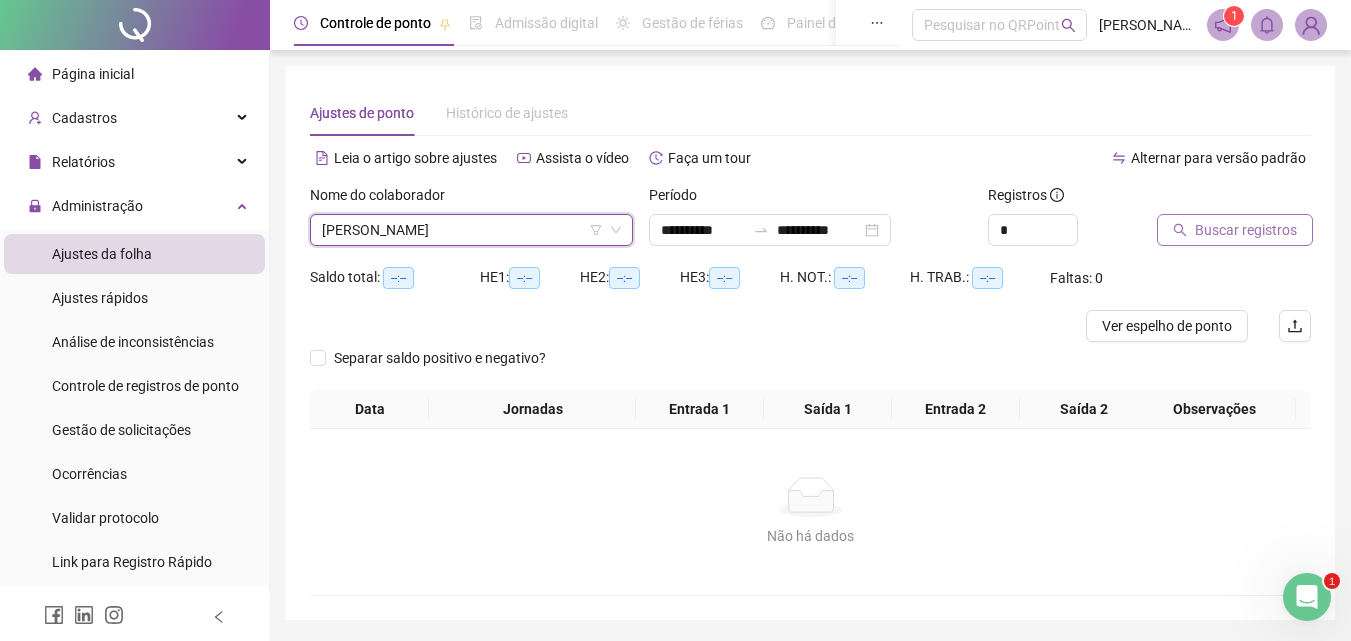 click on "Buscar registros" at bounding box center [1246, 230] 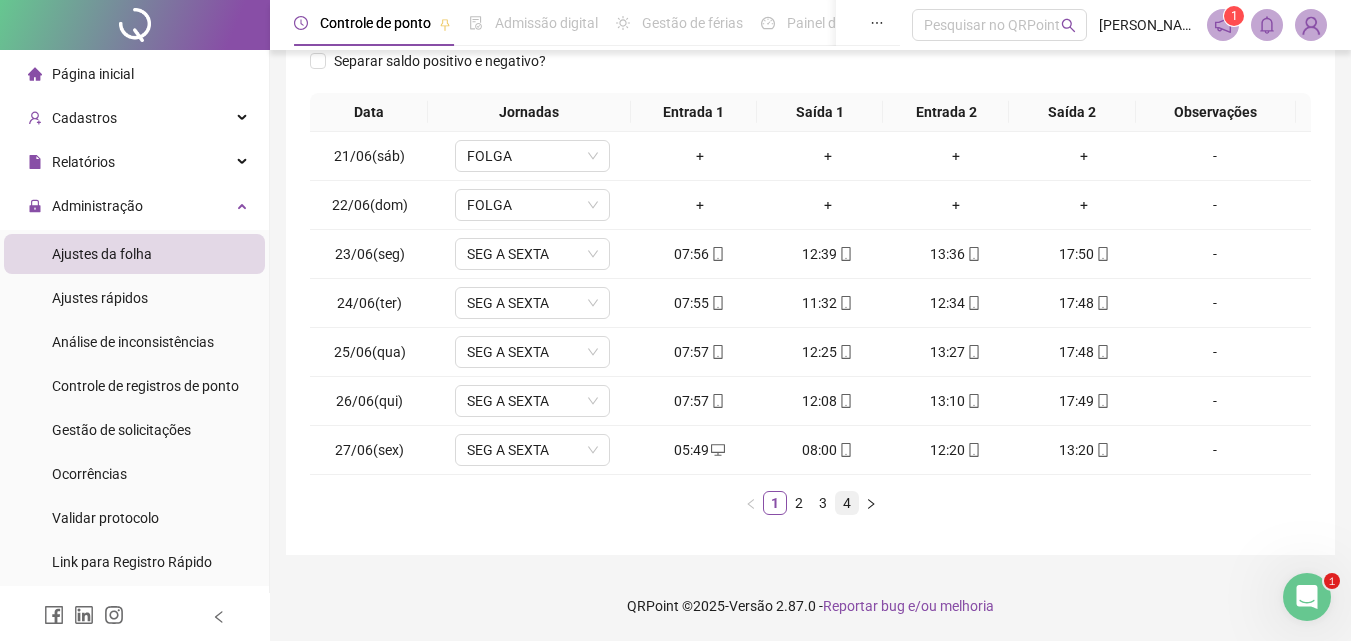 click on "4" at bounding box center (847, 503) 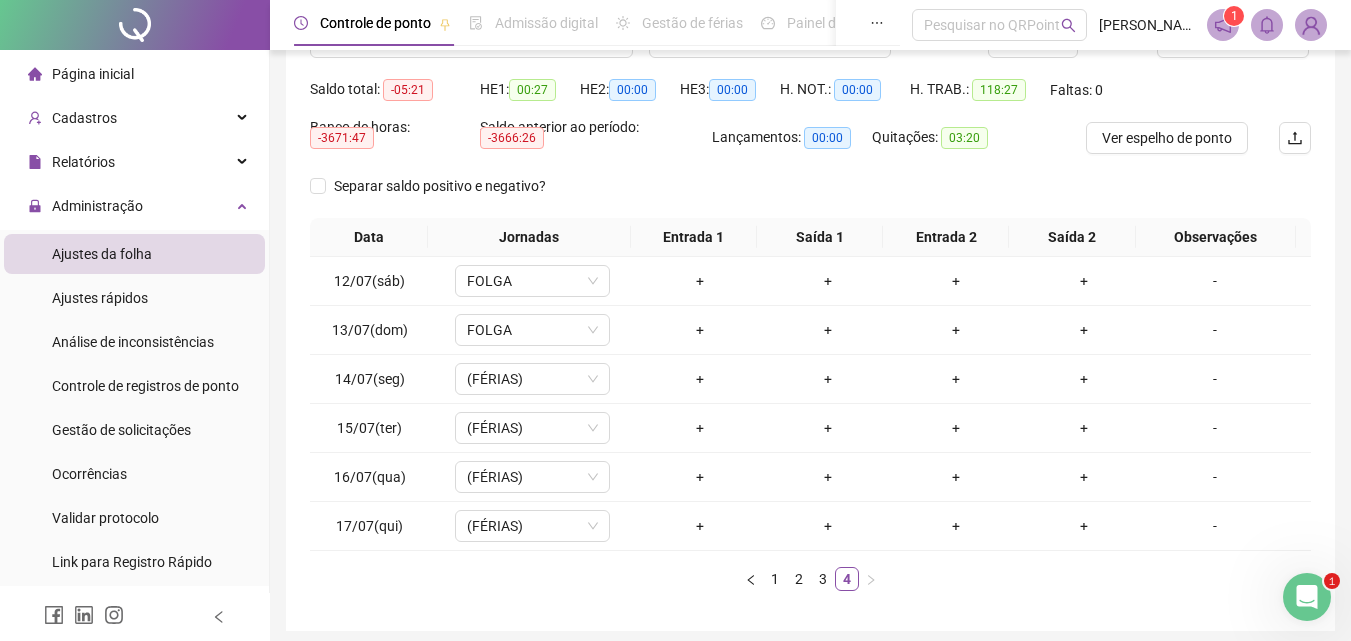 scroll, scrollTop: 200, scrollLeft: 0, axis: vertical 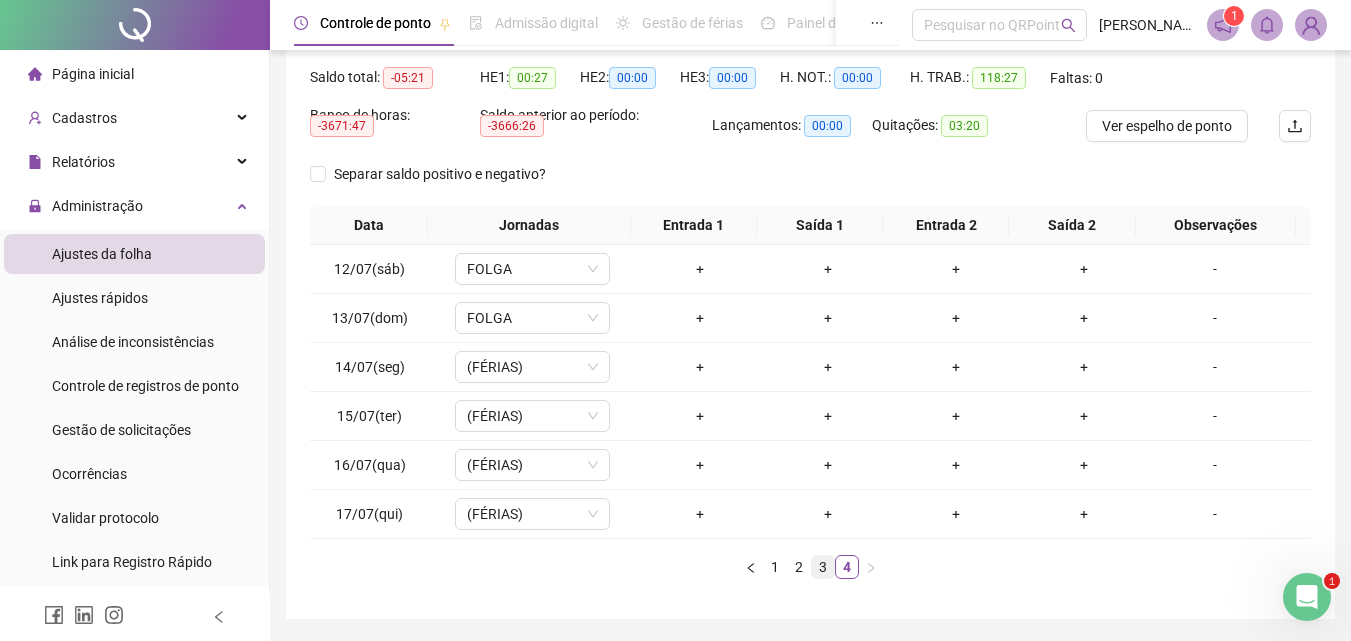 click on "3" at bounding box center (823, 567) 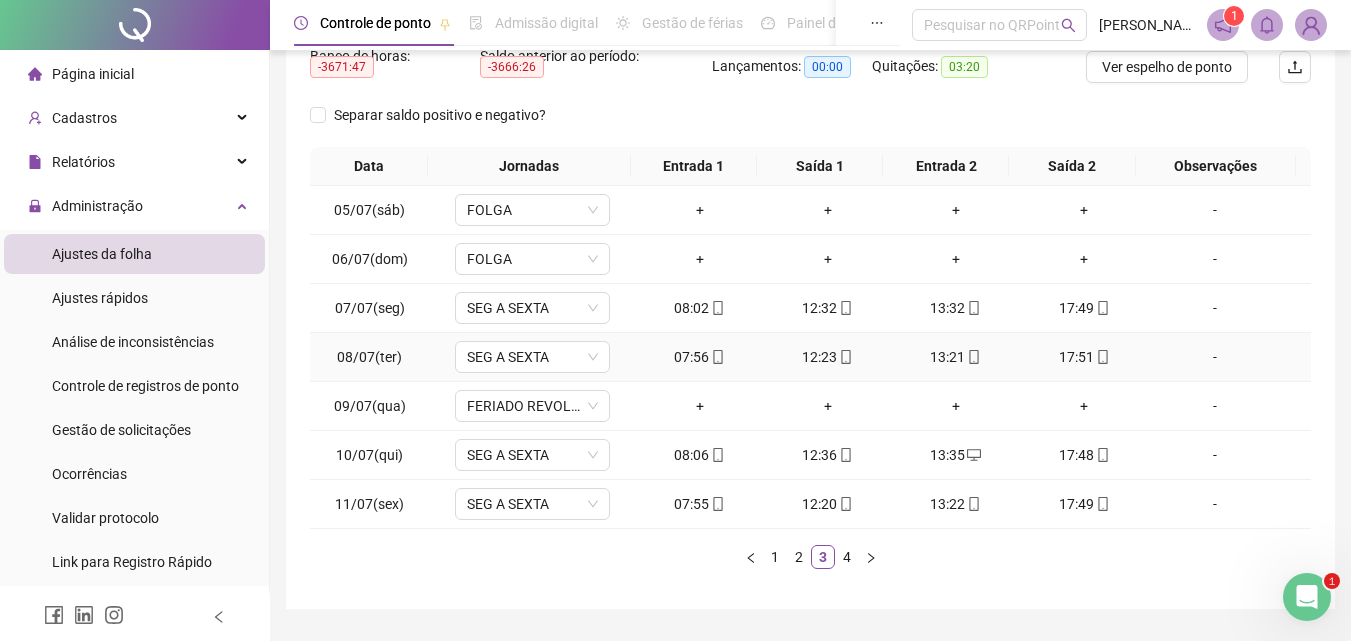 scroll, scrollTop: 313, scrollLeft: 0, axis: vertical 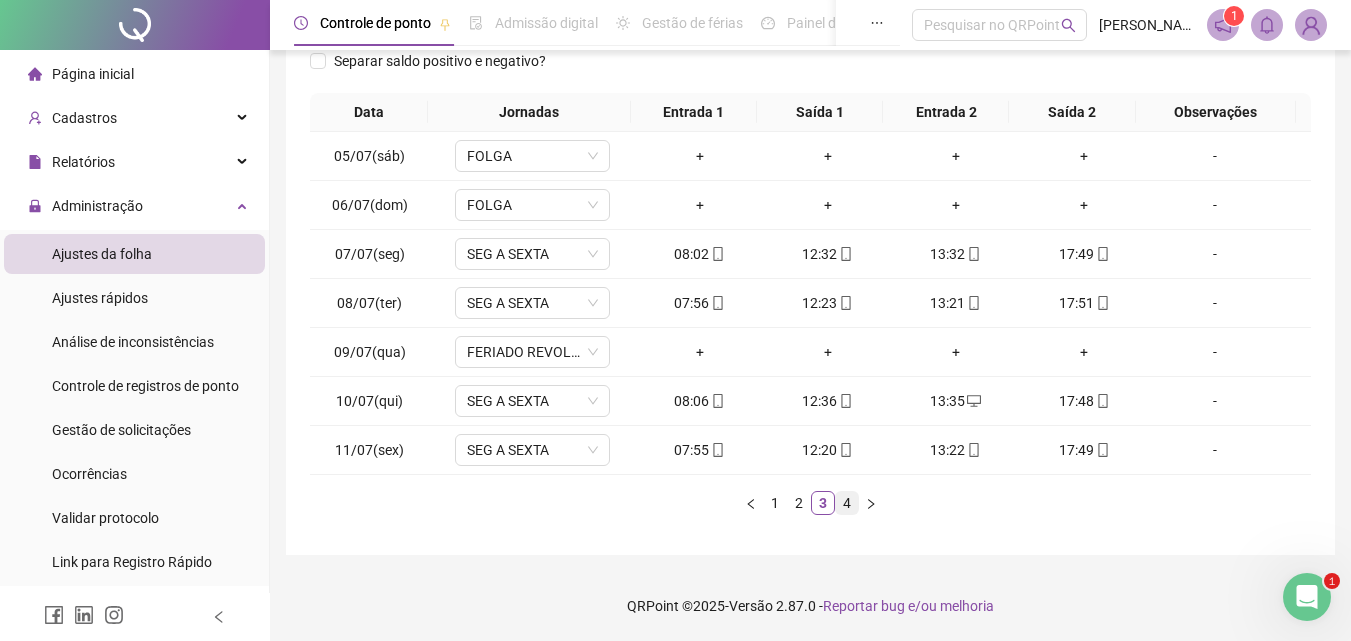 click on "4" at bounding box center [847, 503] 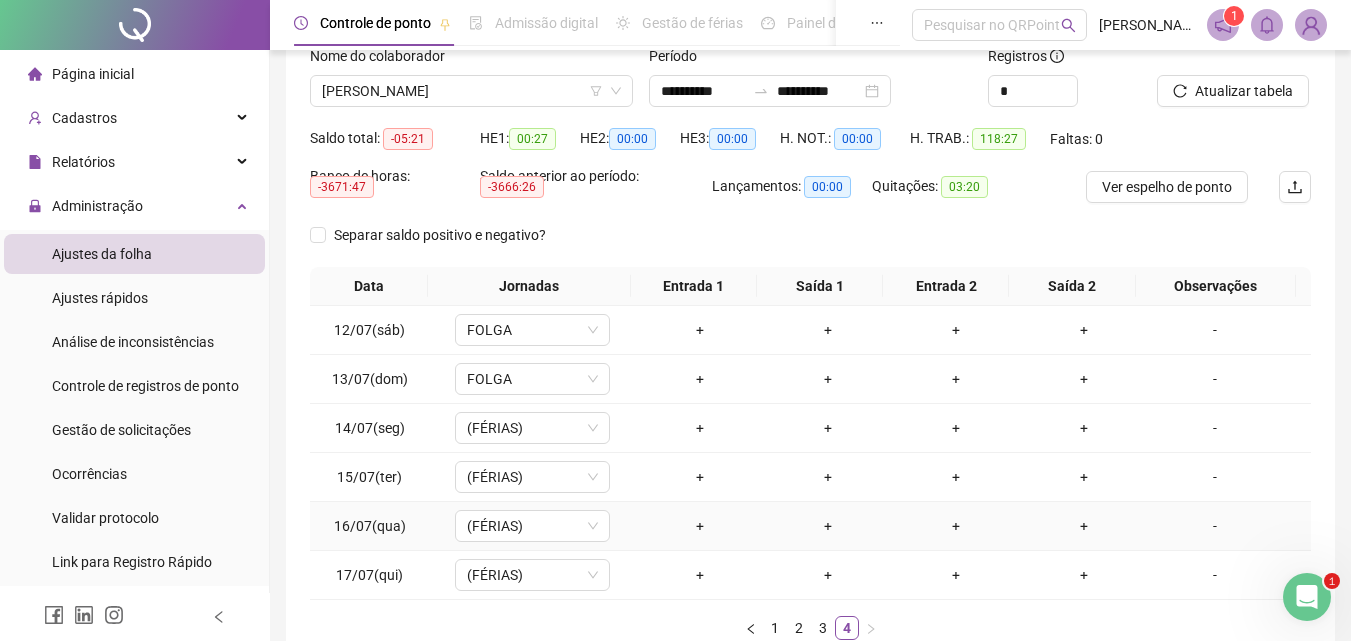scroll, scrollTop: 0, scrollLeft: 0, axis: both 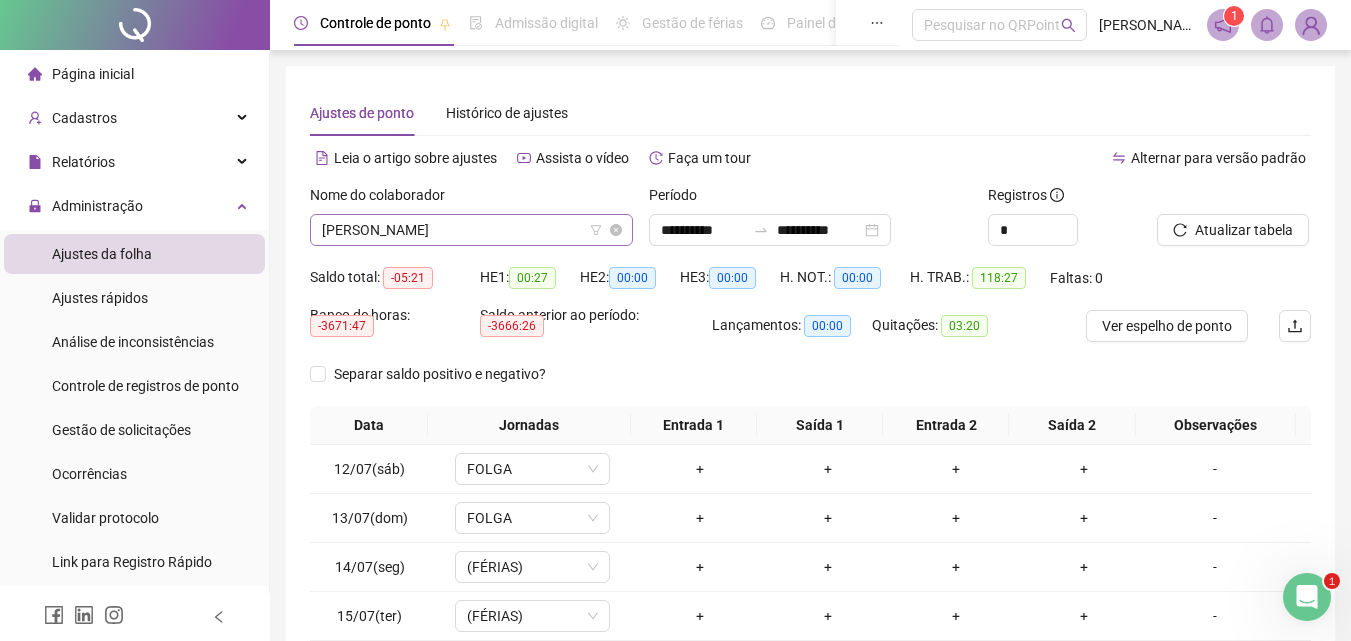 click on "[PERSON_NAME]" at bounding box center (471, 230) 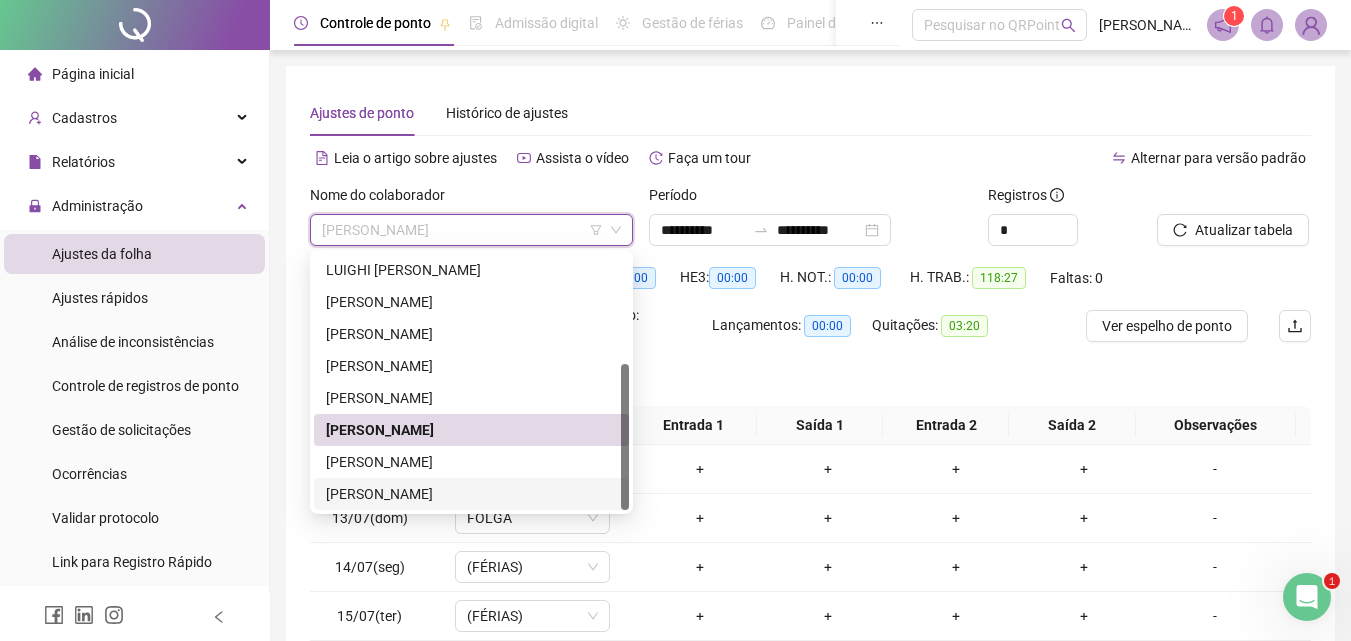 drag, startPoint x: 454, startPoint y: 508, endPoint x: 467, endPoint y: 484, distance: 27.294687 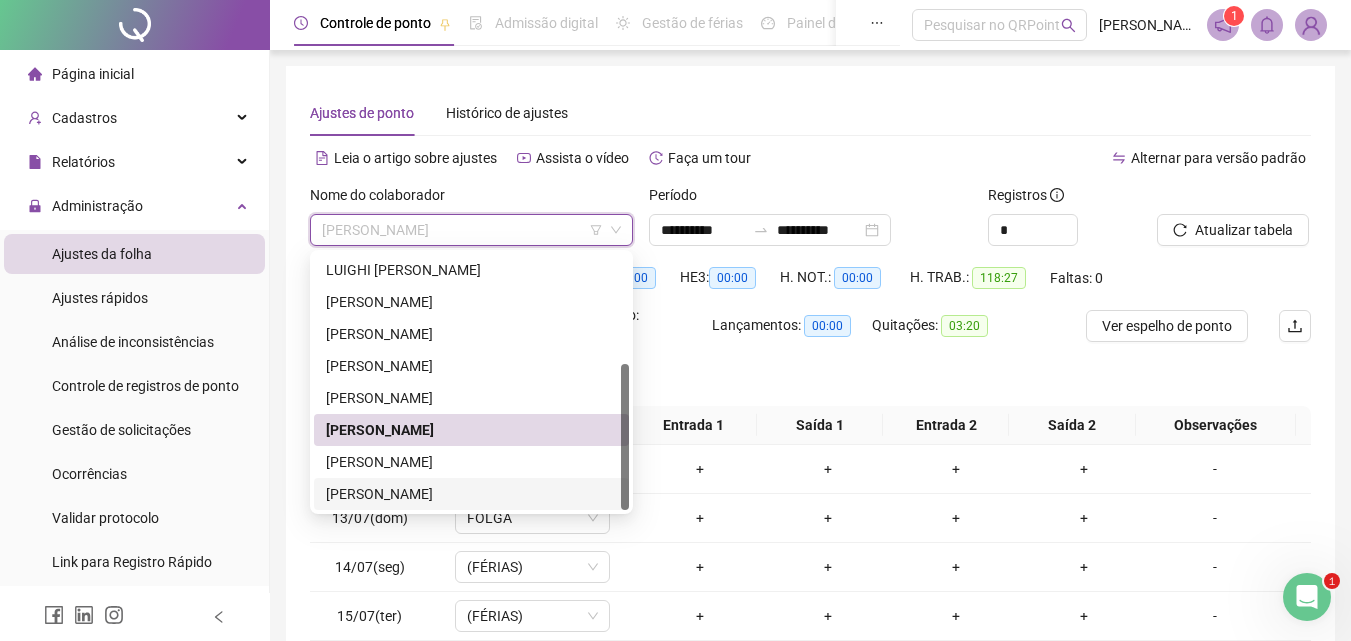 drag, startPoint x: 467, startPoint y: 484, endPoint x: 384, endPoint y: 453, distance: 88.60023 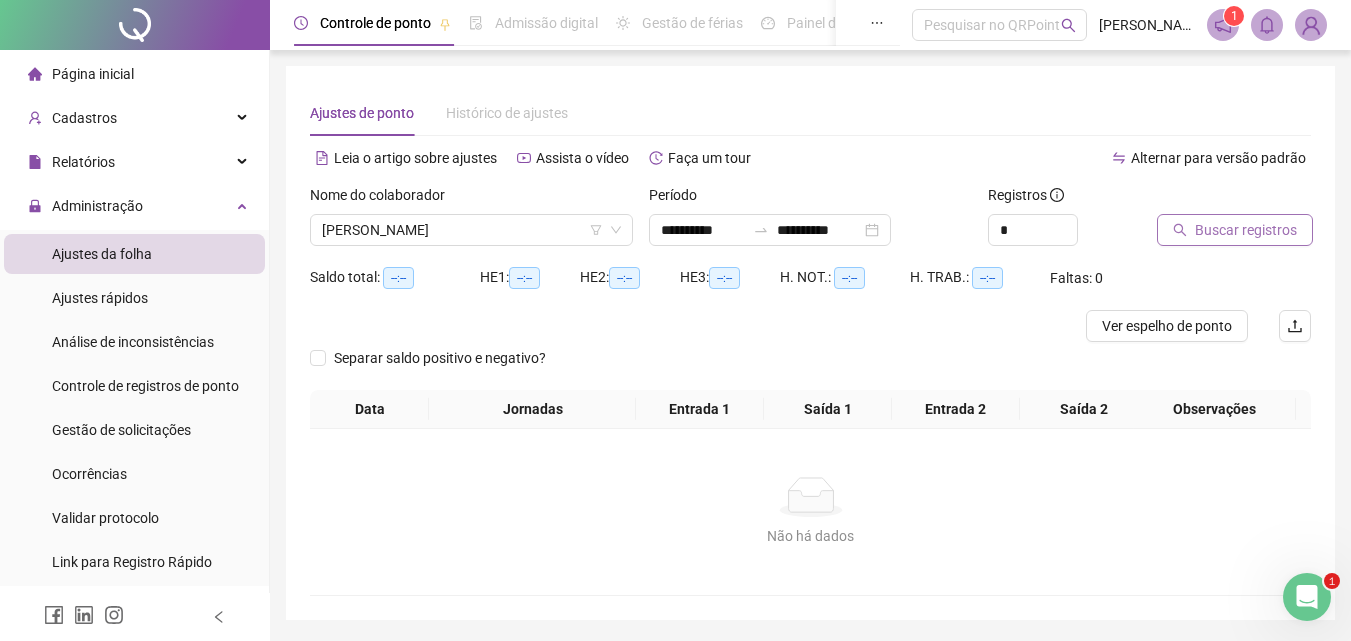 click on "Buscar registros" at bounding box center (1246, 230) 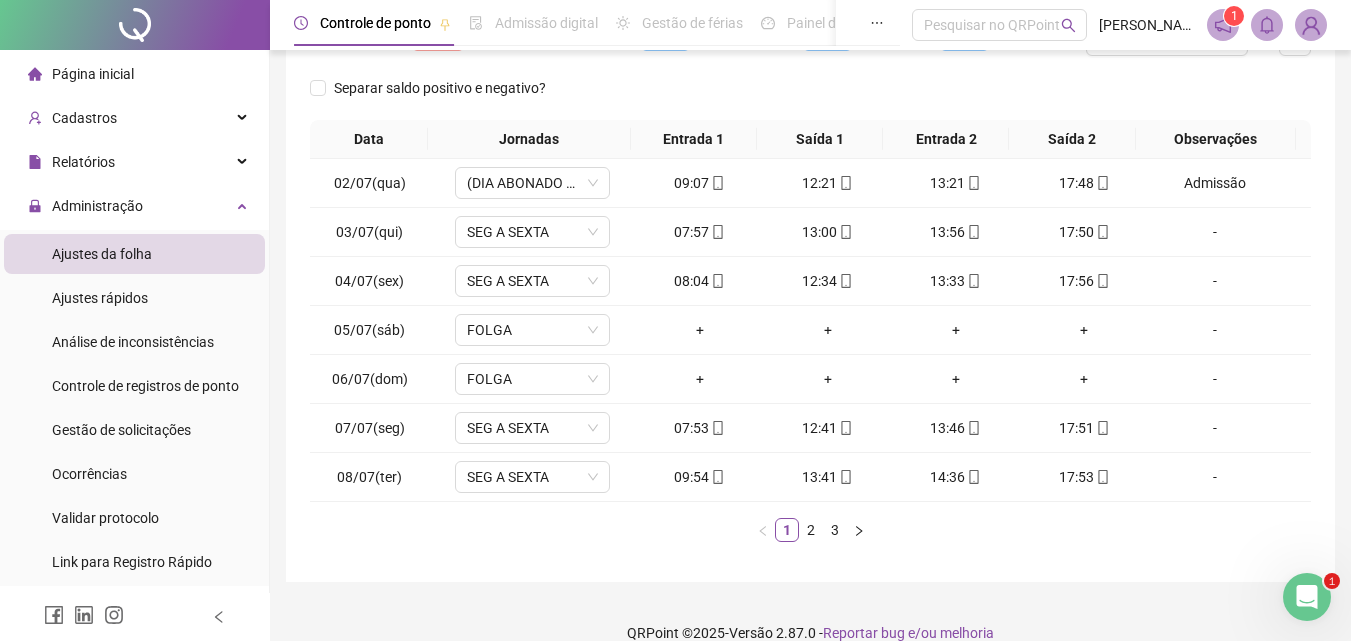 scroll, scrollTop: 313, scrollLeft: 0, axis: vertical 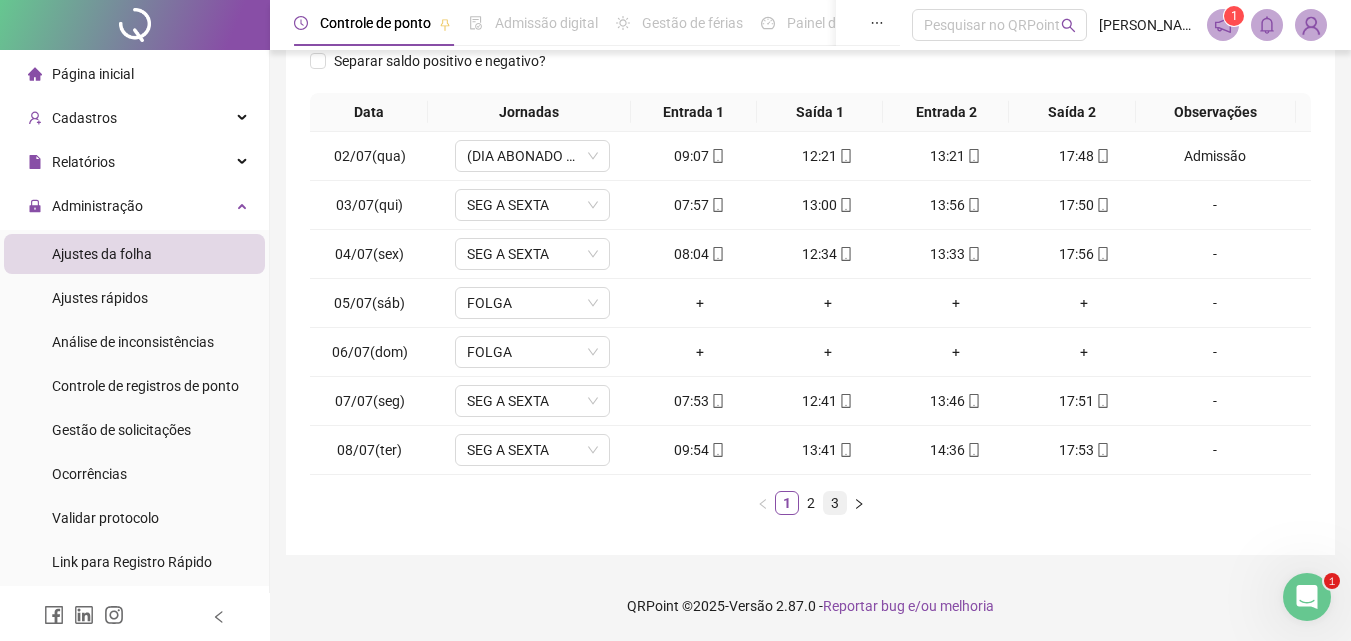 click on "3" at bounding box center [835, 503] 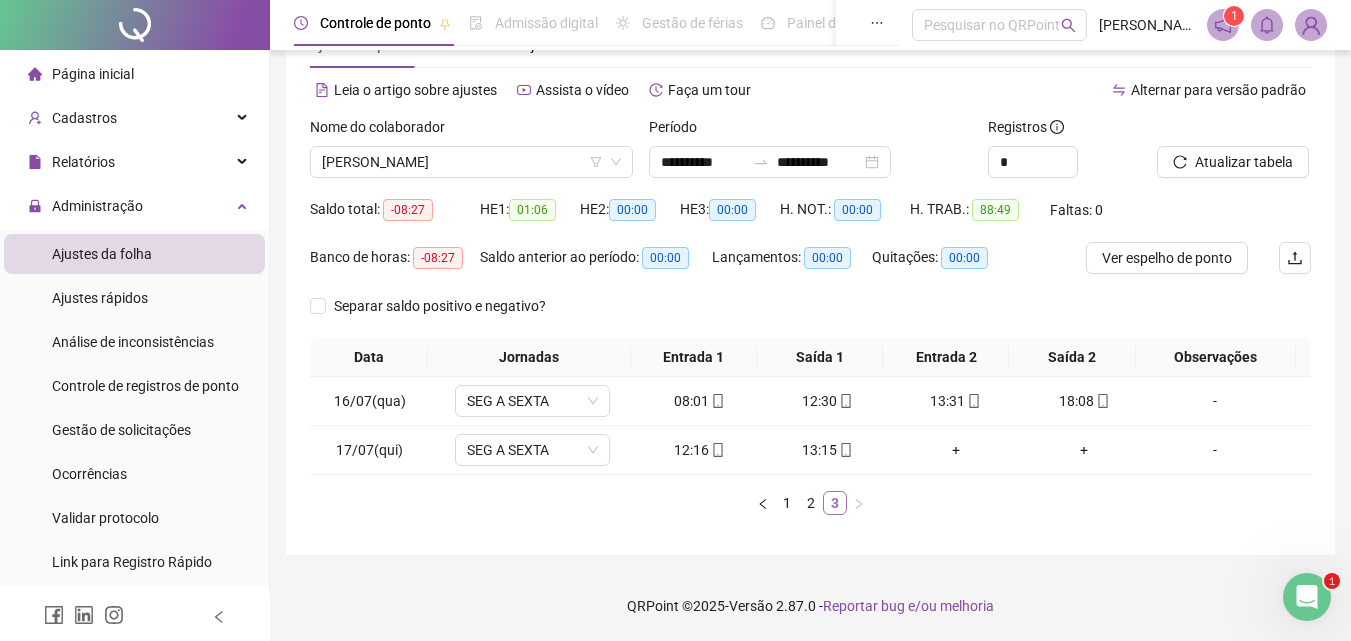 scroll, scrollTop: 68, scrollLeft: 0, axis: vertical 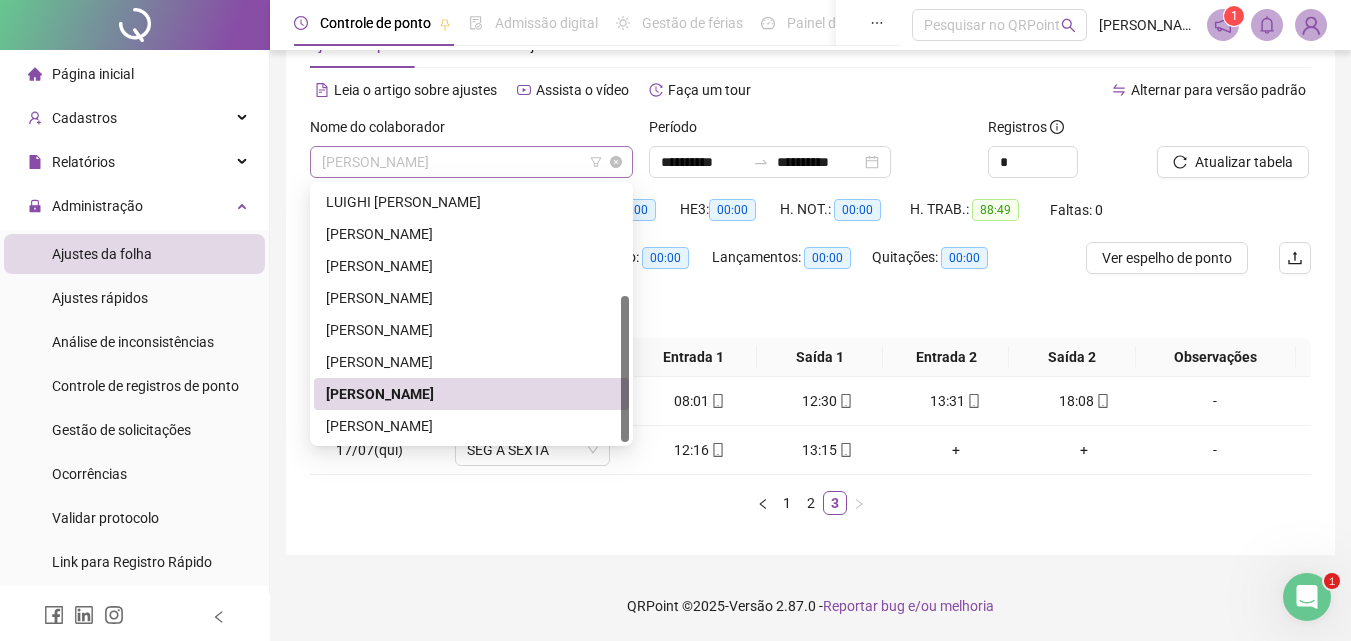 click on "[PERSON_NAME]" at bounding box center [471, 162] 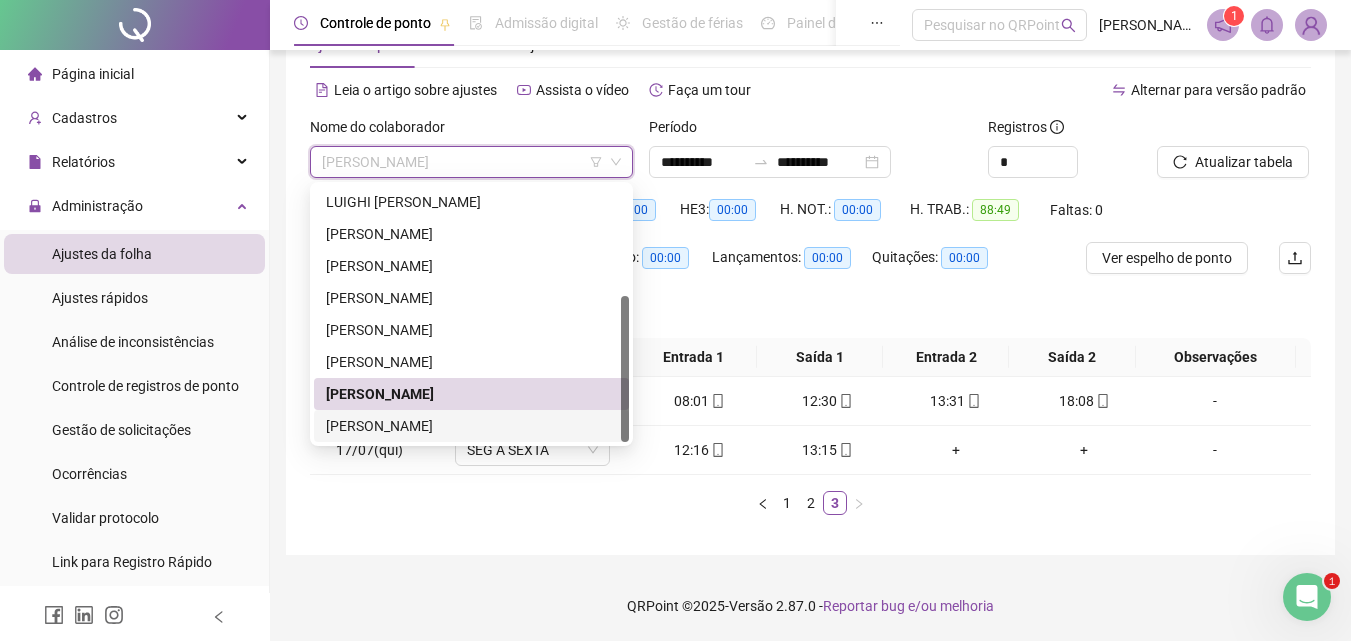 click on "[PERSON_NAME]" at bounding box center [471, 426] 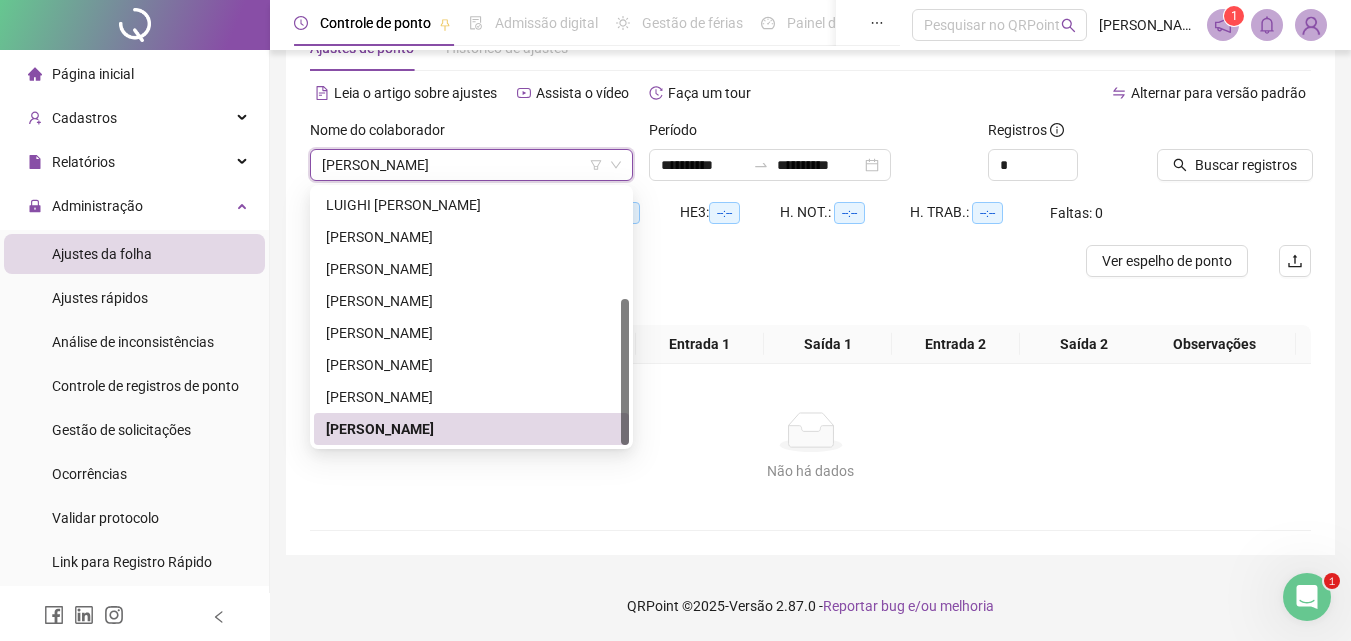 scroll, scrollTop: 65, scrollLeft: 0, axis: vertical 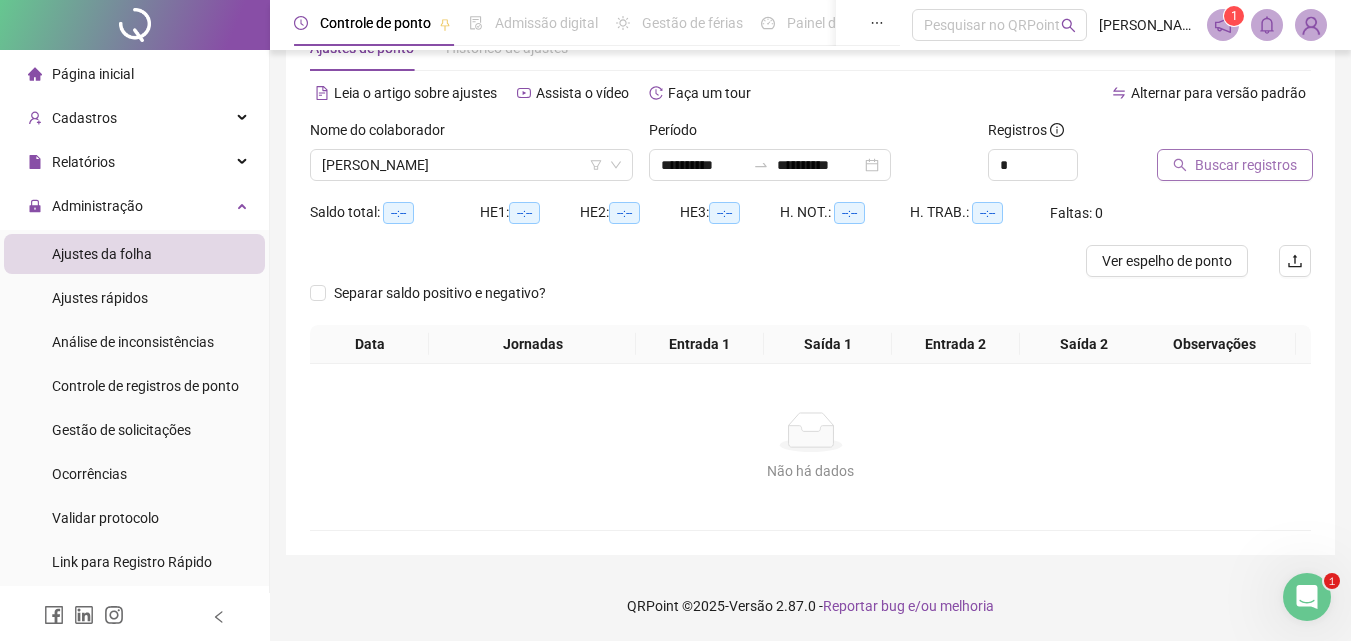 click on "Buscar registros" at bounding box center (1246, 165) 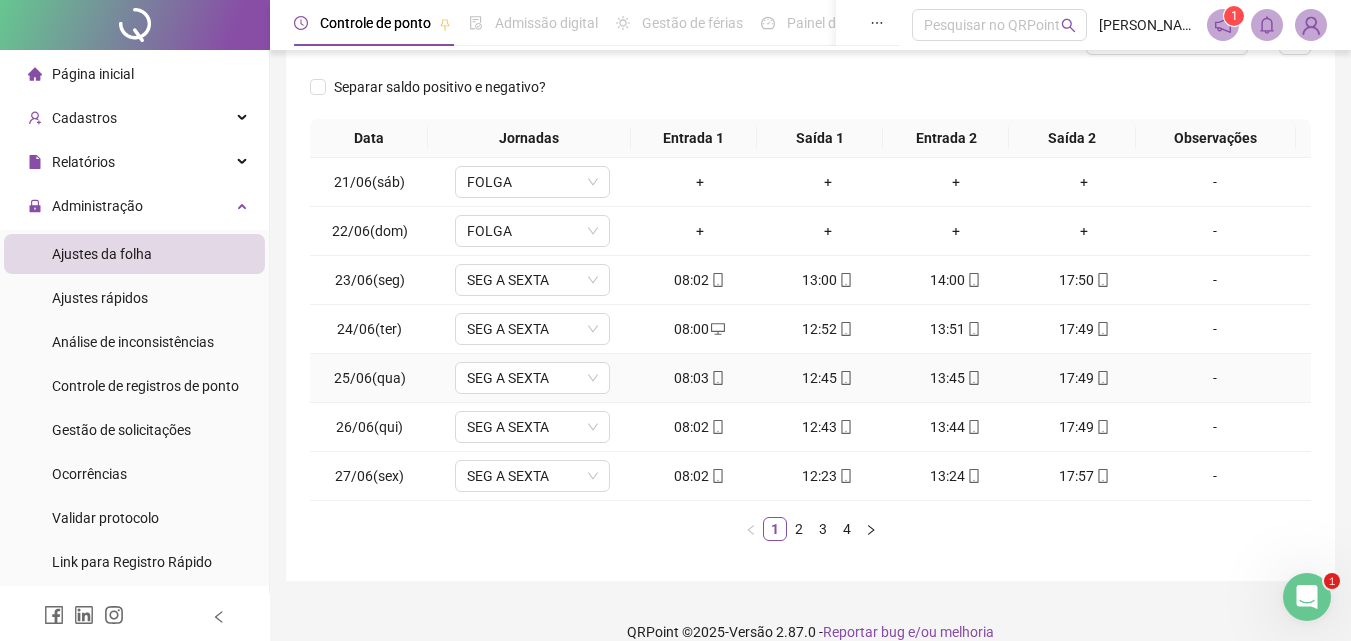 scroll, scrollTop: 313, scrollLeft: 0, axis: vertical 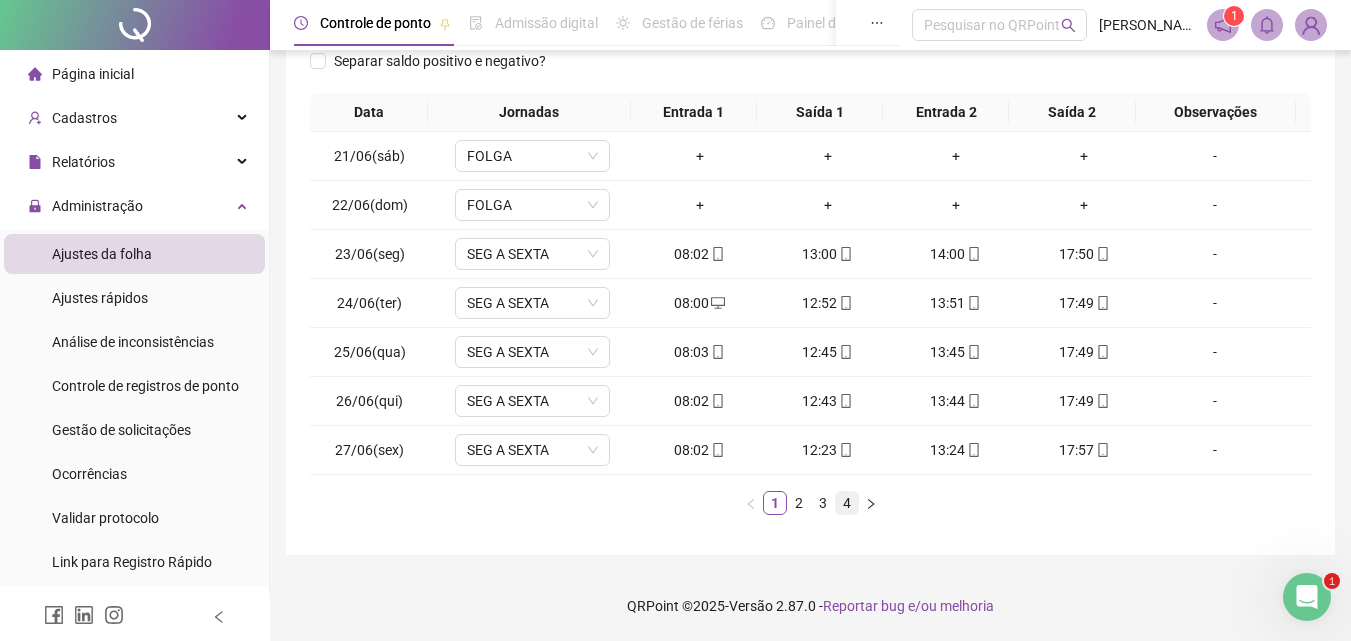 click on "4" at bounding box center [847, 503] 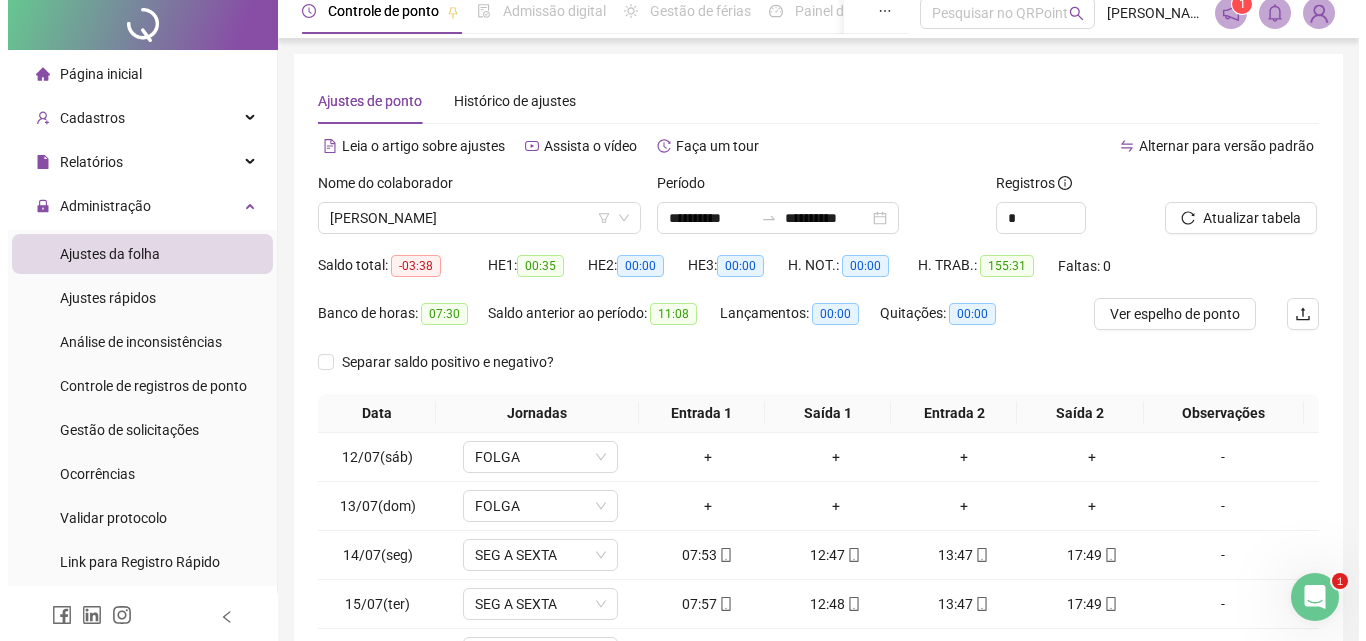 scroll, scrollTop: 0, scrollLeft: 0, axis: both 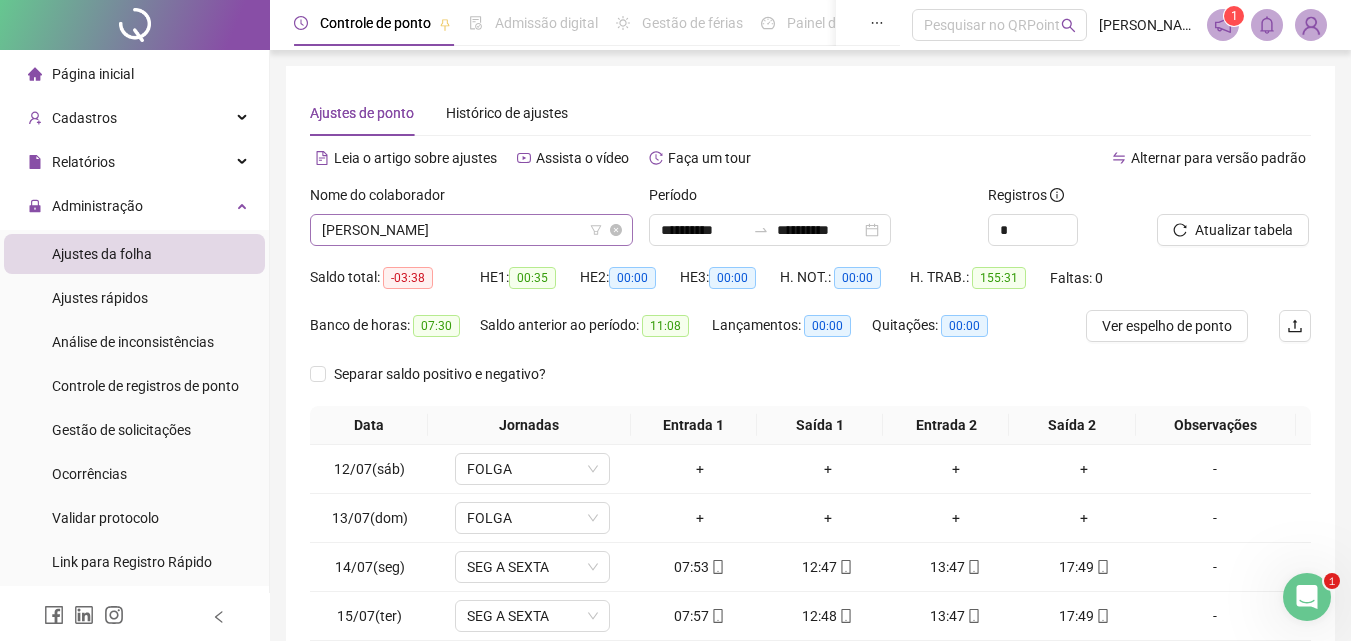 click on "[PERSON_NAME]" at bounding box center [471, 230] 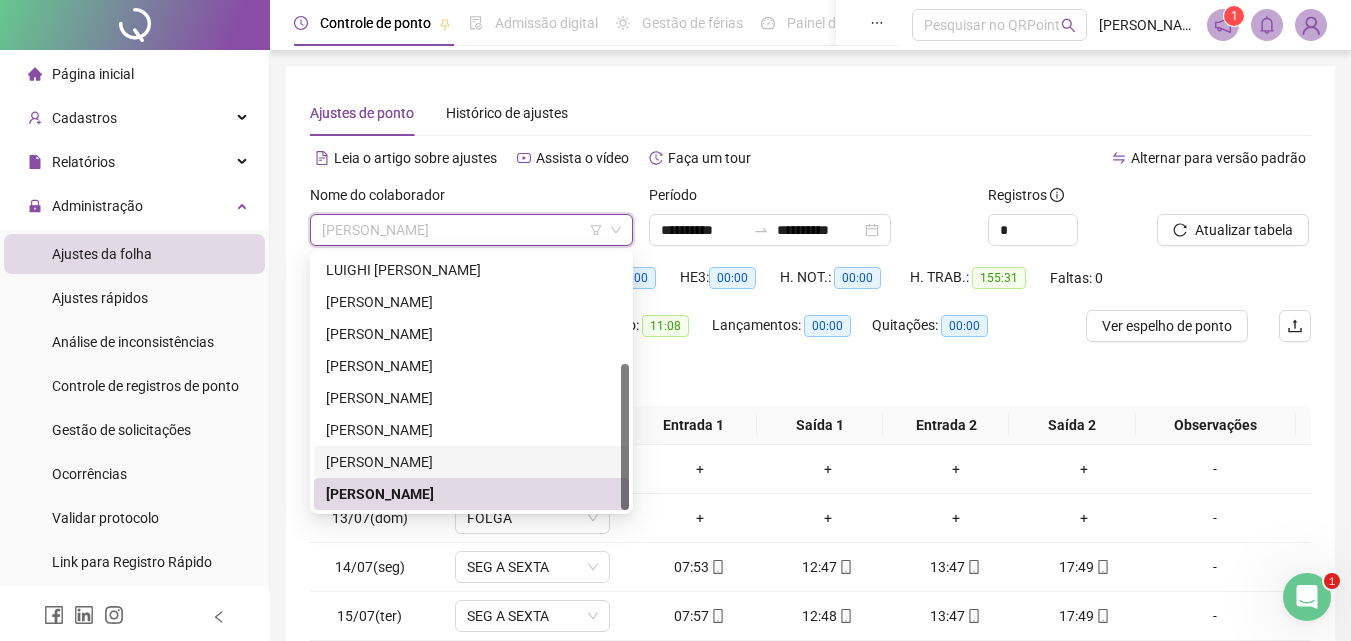 click on "[PERSON_NAME]" at bounding box center (471, 462) 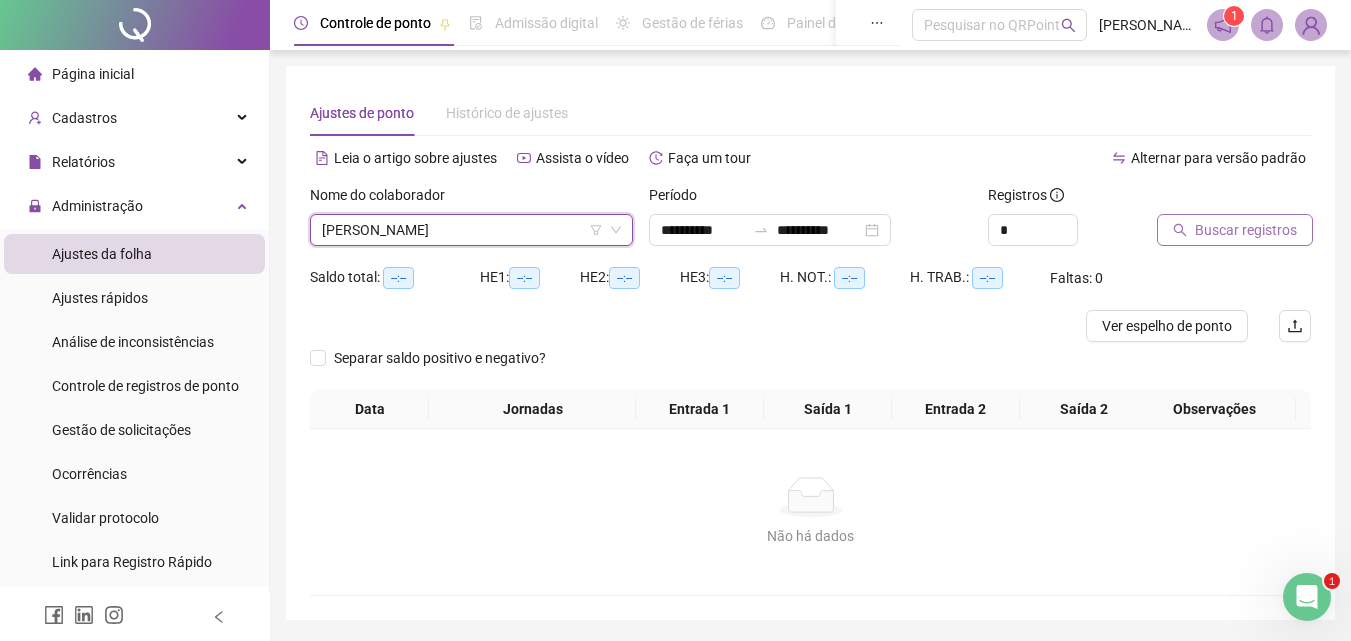click on "Buscar registros" at bounding box center (1246, 230) 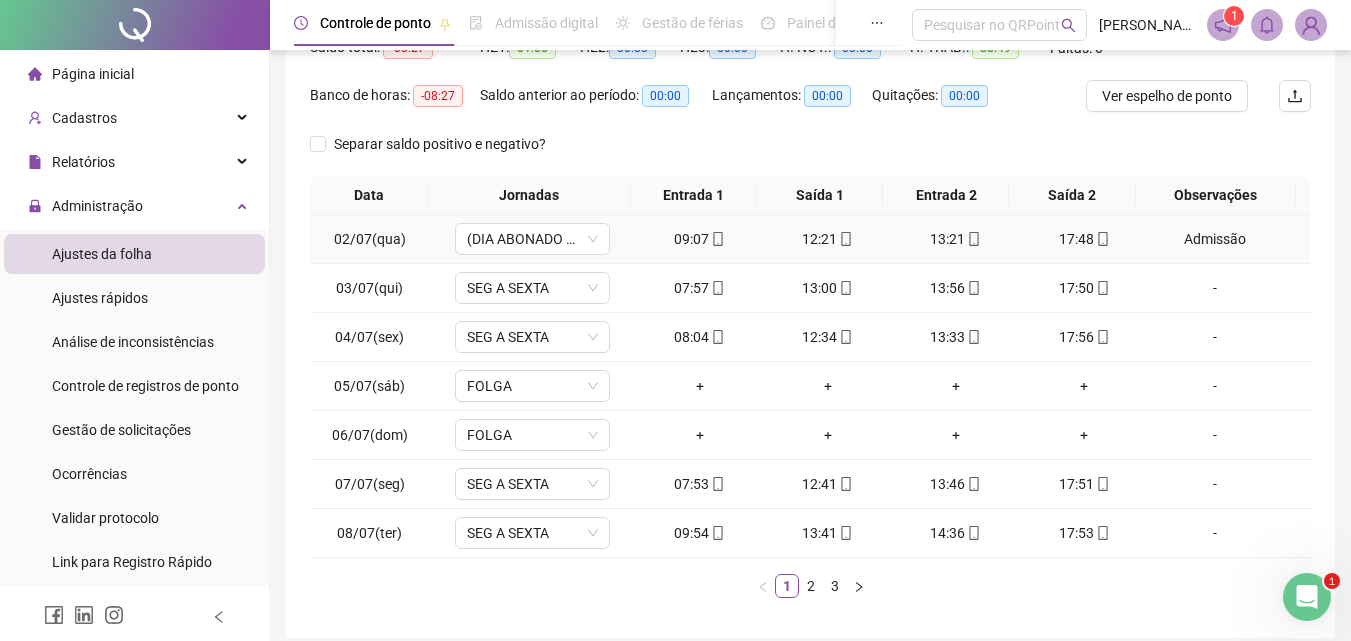 scroll, scrollTop: 313, scrollLeft: 0, axis: vertical 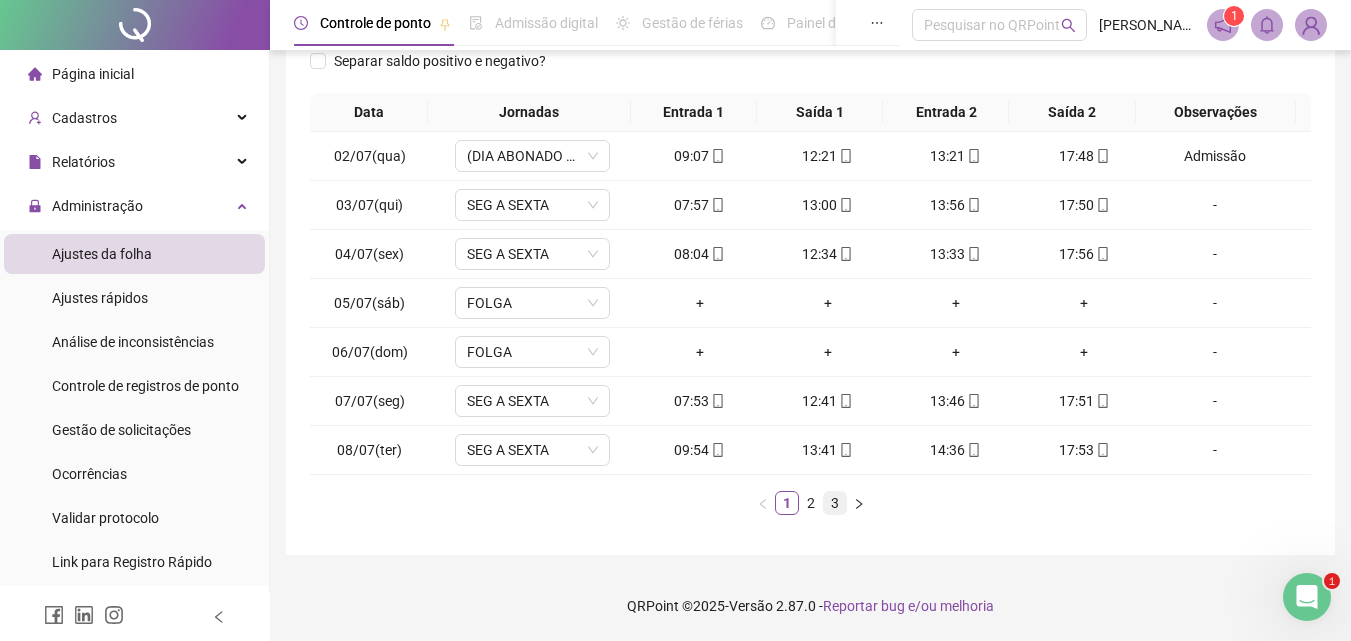 click on "3" at bounding box center (835, 503) 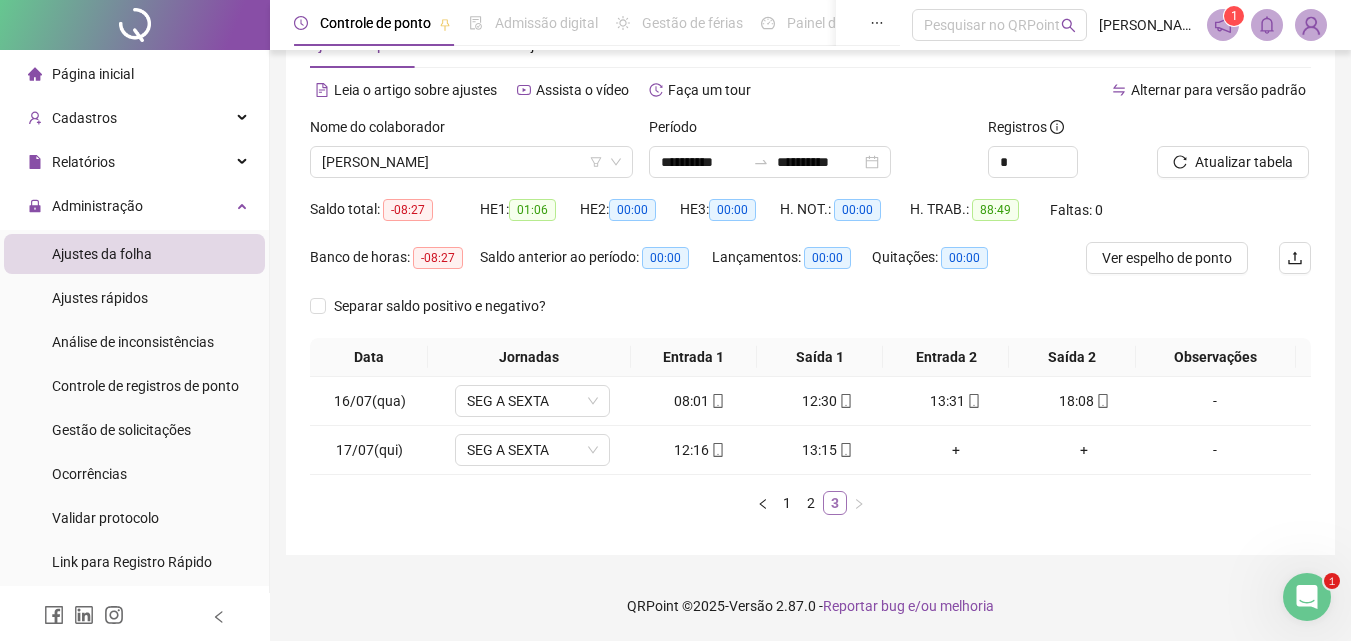 scroll, scrollTop: 68, scrollLeft: 0, axis: vertical 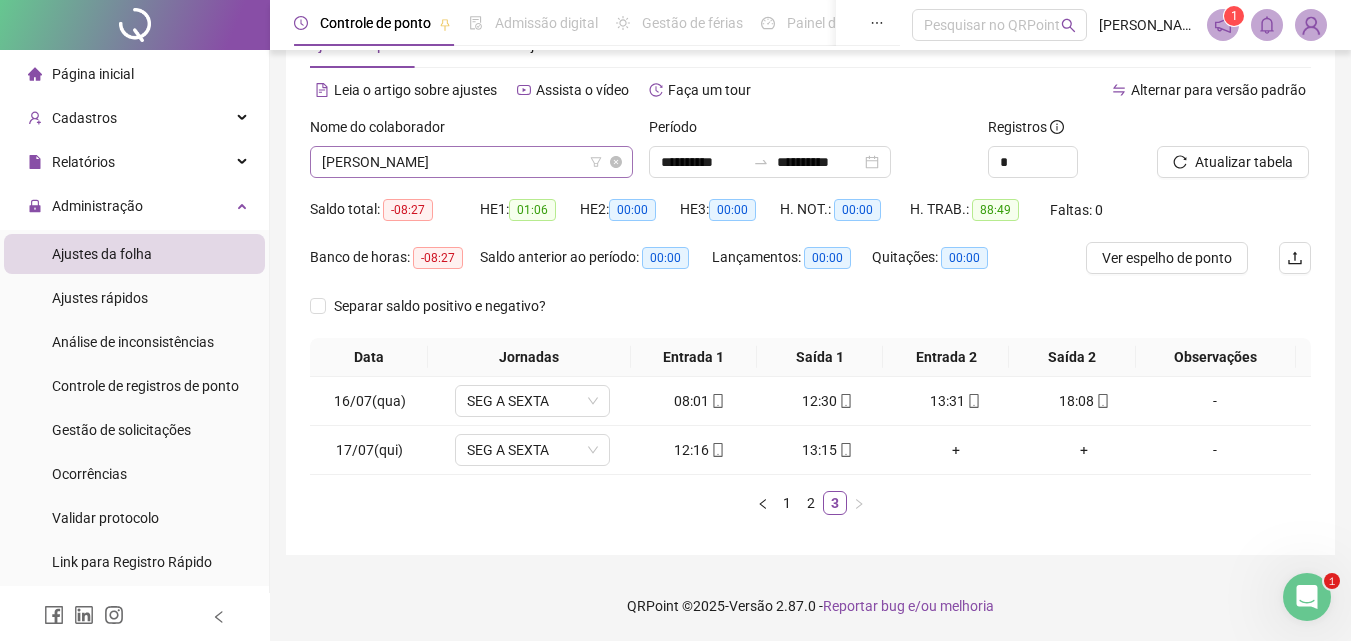 click on "[PERSON_NAME]" at bounding box center [471, 162] 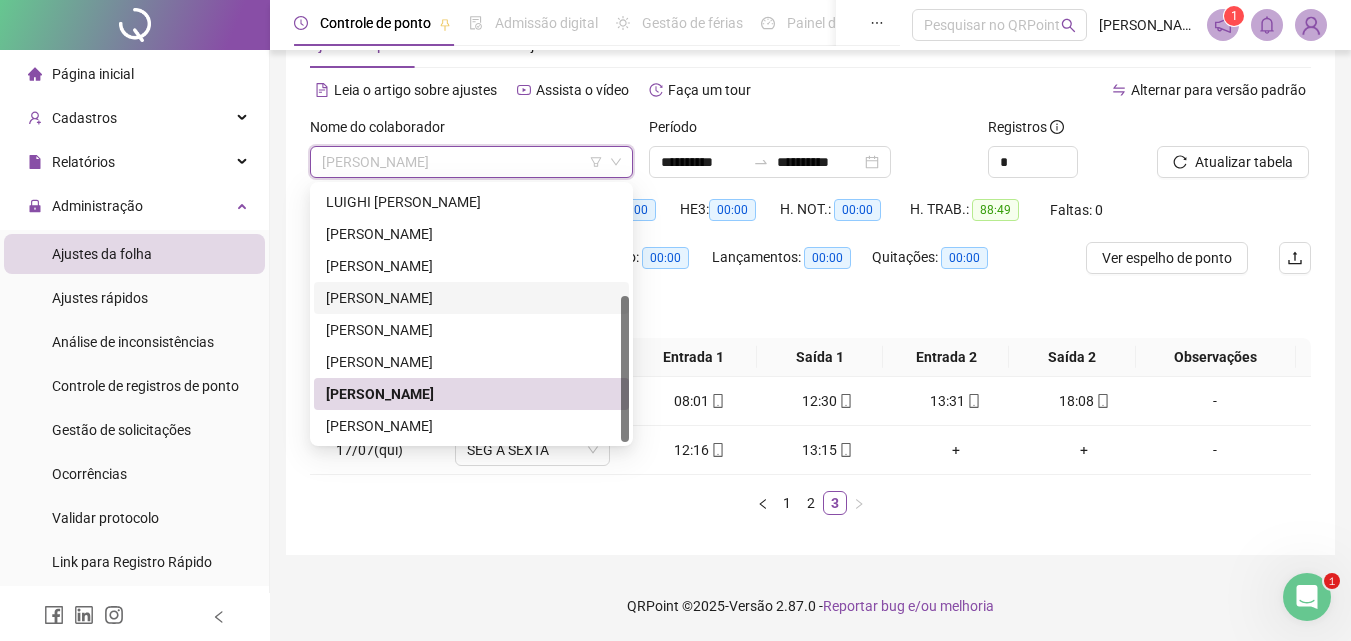 click on "[PERSON_NAME]" at bounding box center [471, 298] 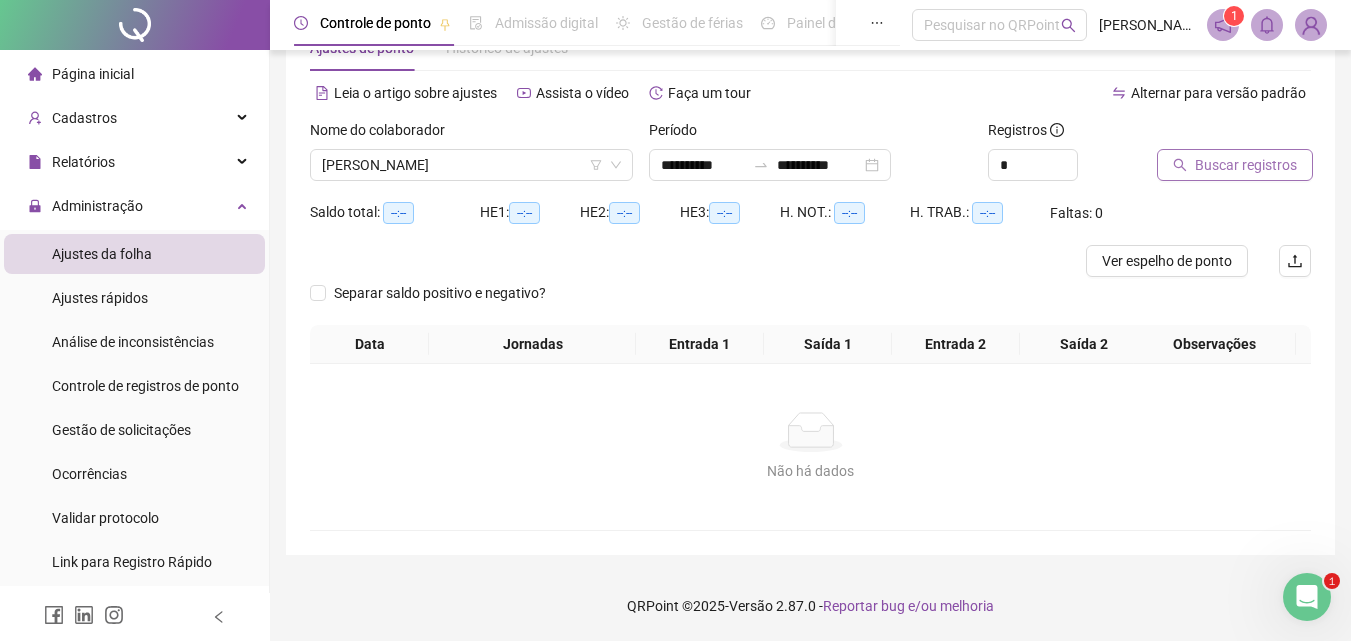 click on "Buscar registros" at bounding box center [1246, 165] 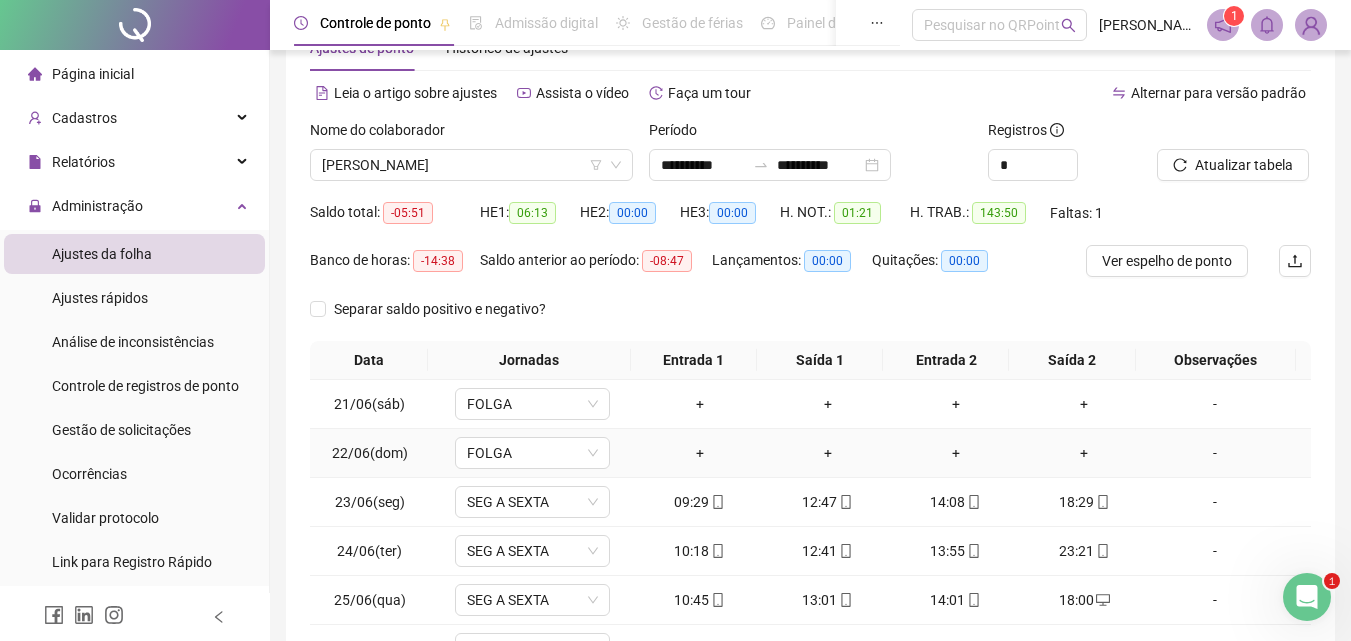 scroll, scrollTop: 313, scrollLeft: 0, axis: vertical 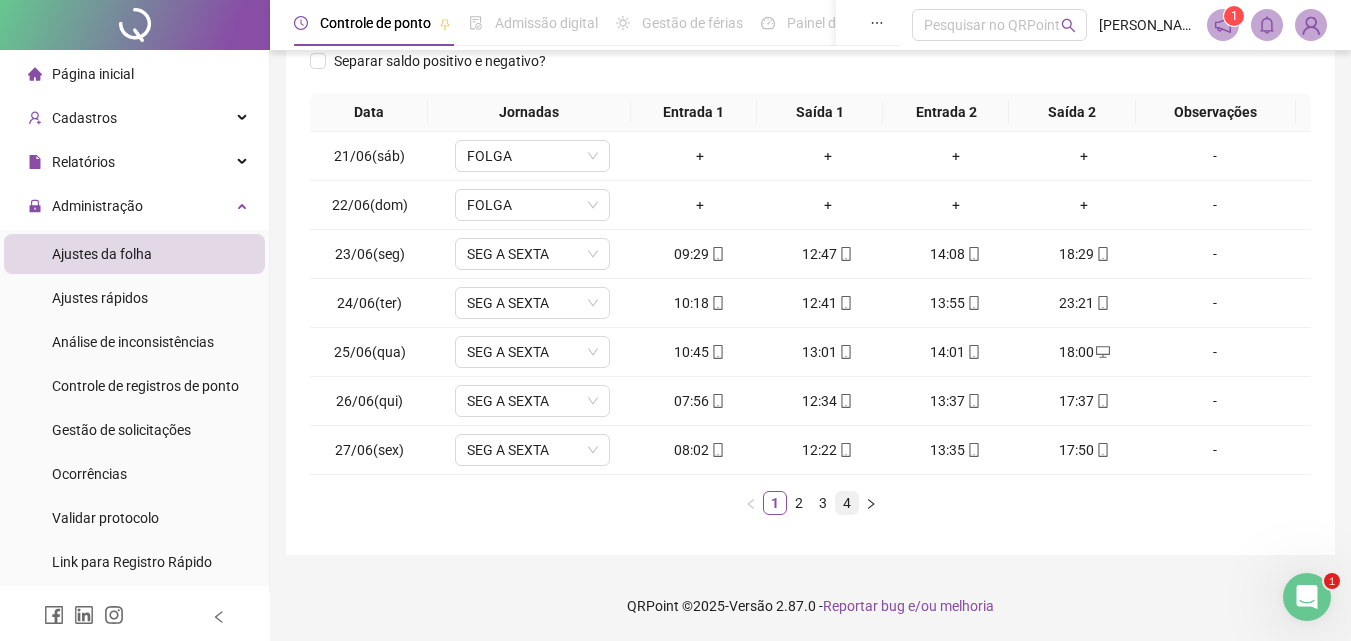 click on "4" at bounding box center [847, 503] 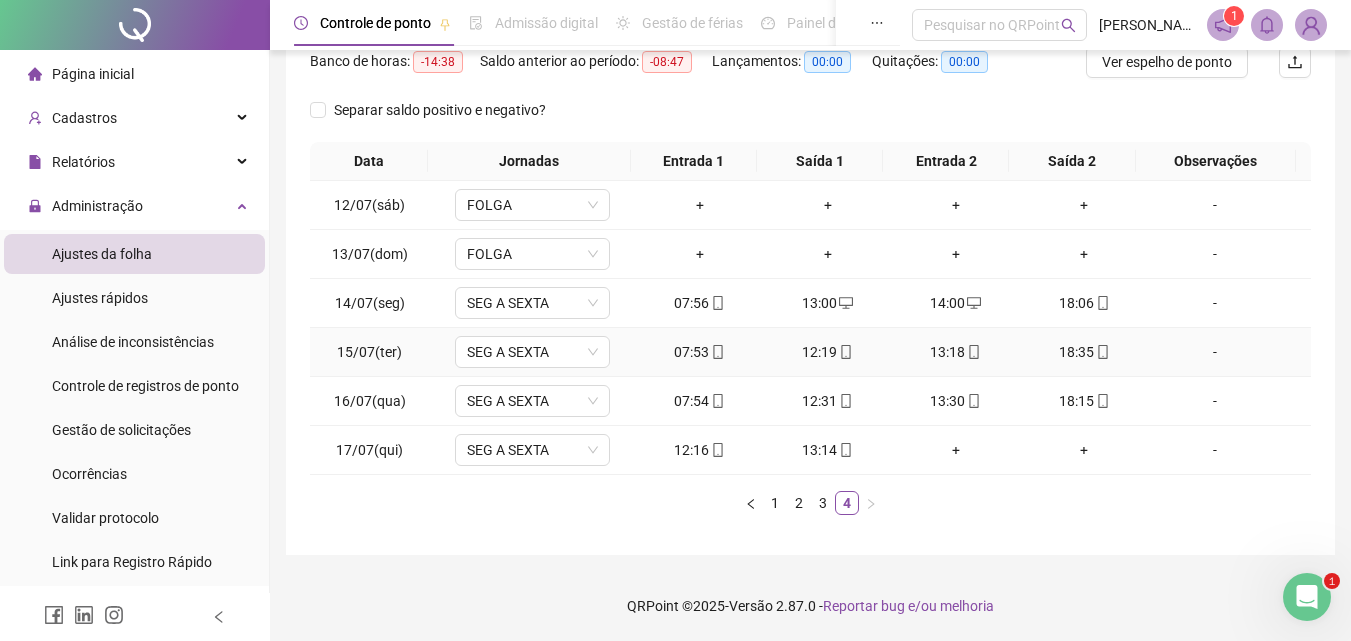 scroll, scrollTop: 0, scrollLeft: 0, axis: both 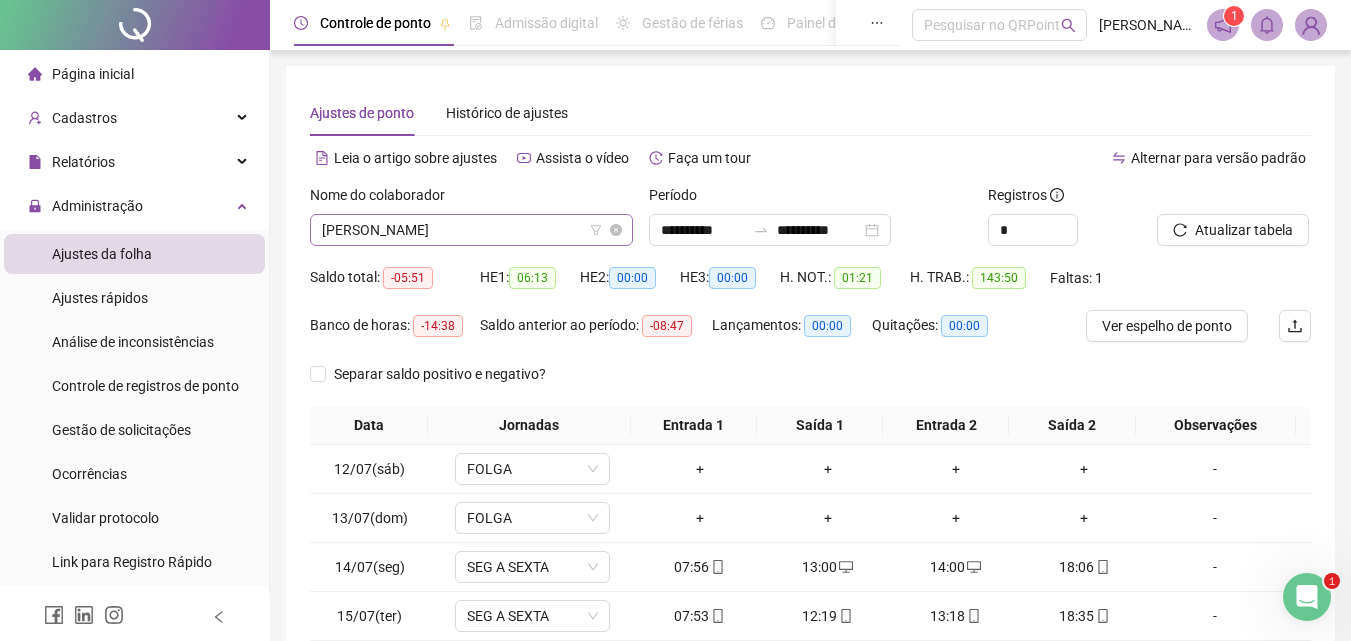 click on "[PERSON_NAME]" at bounding box center [471, 230] 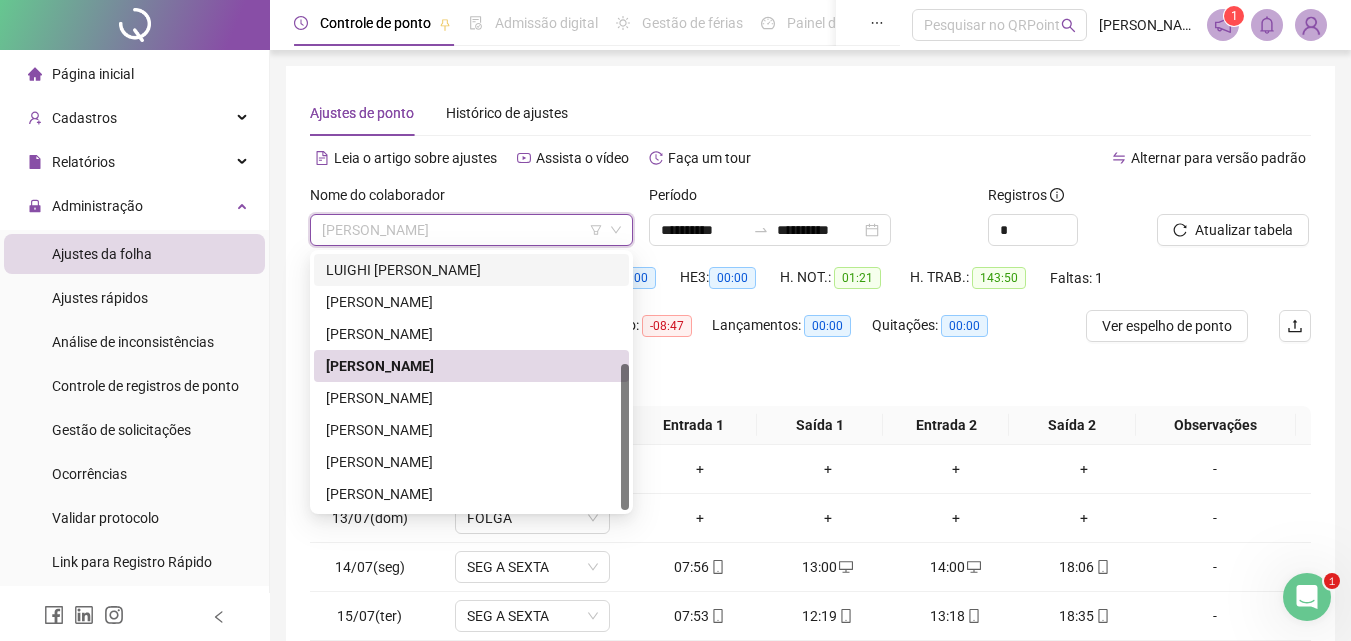 click on "LUIGHI [PERSON_NAME]" at bounding box center [471, 270] 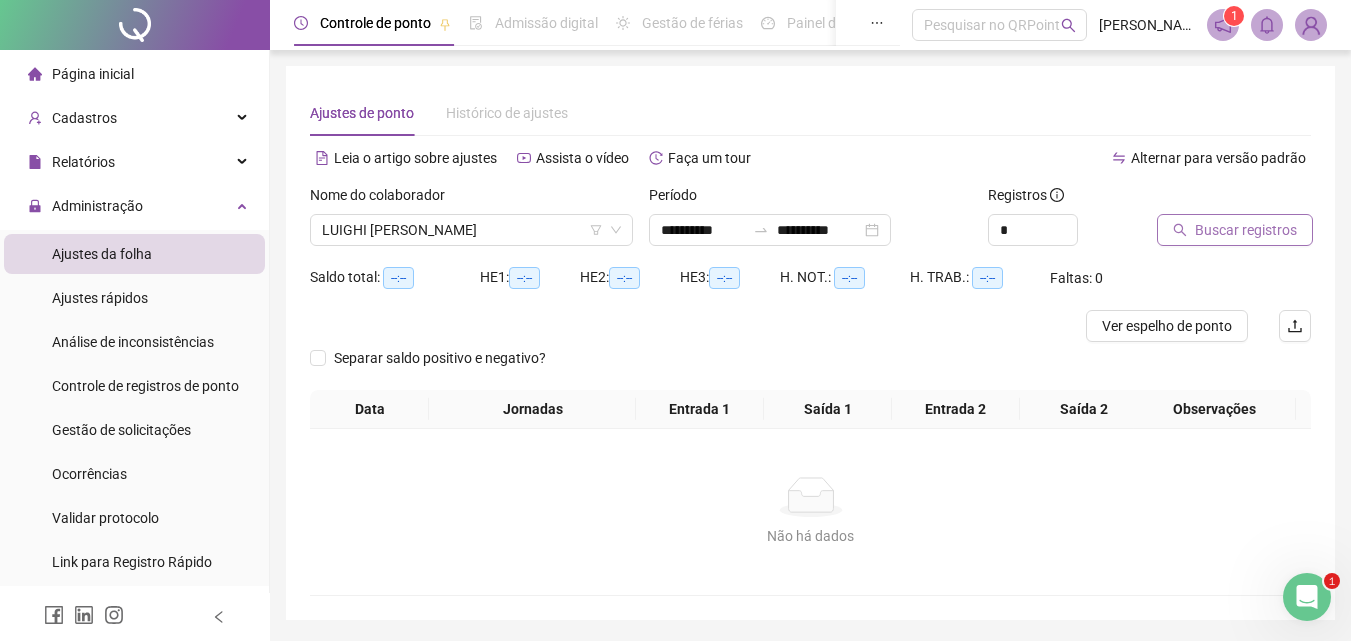 click on "Buscar registros" at bounding box center (1246, 230) 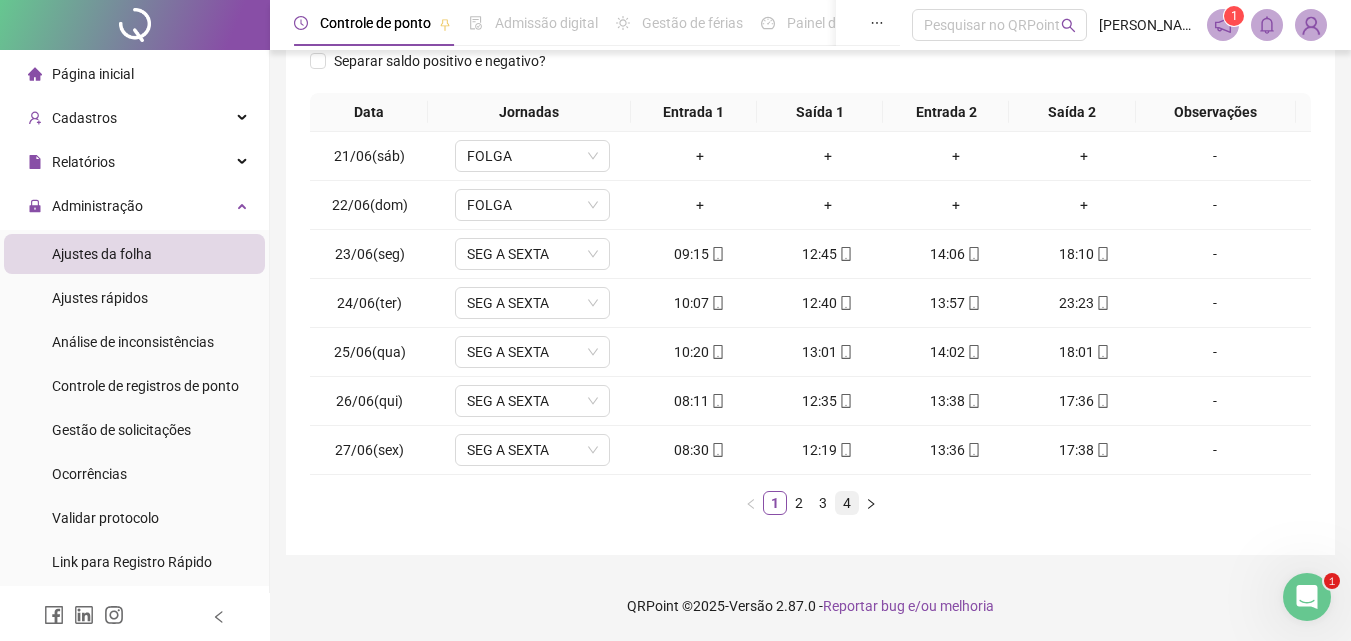 click on "4" at bounding box center (847, 503) 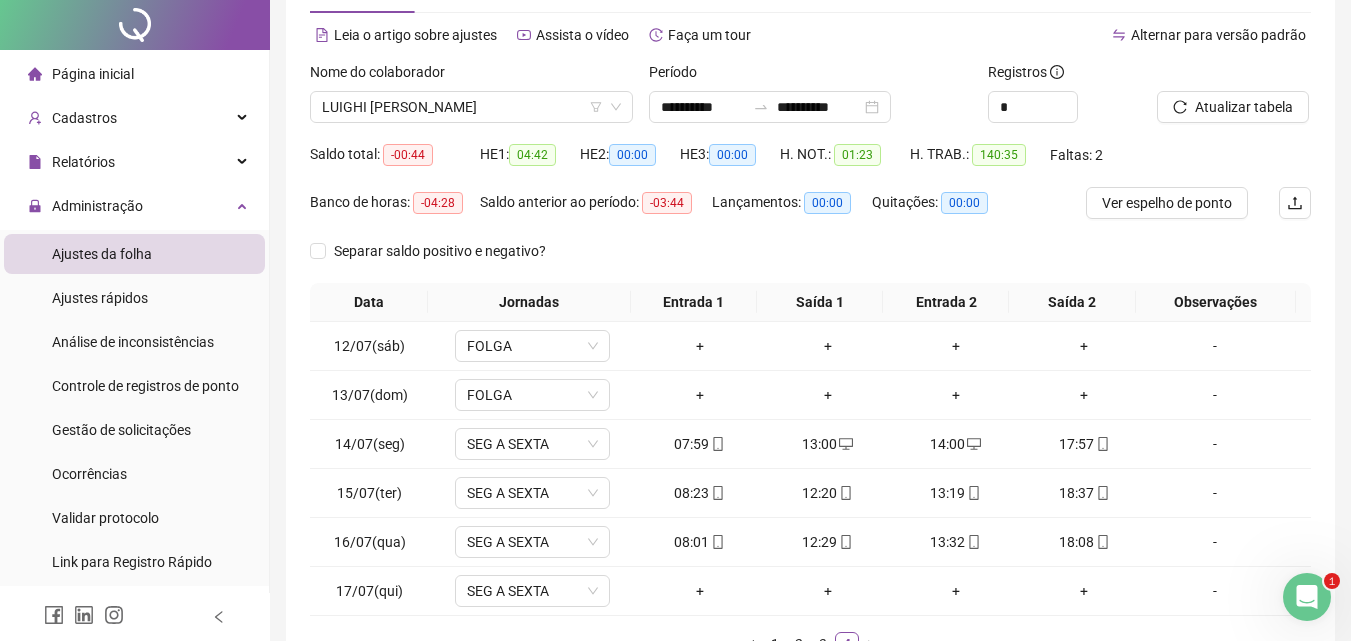 scroll, scrollTop: 264, scrollLeft: 0, axis: vertical 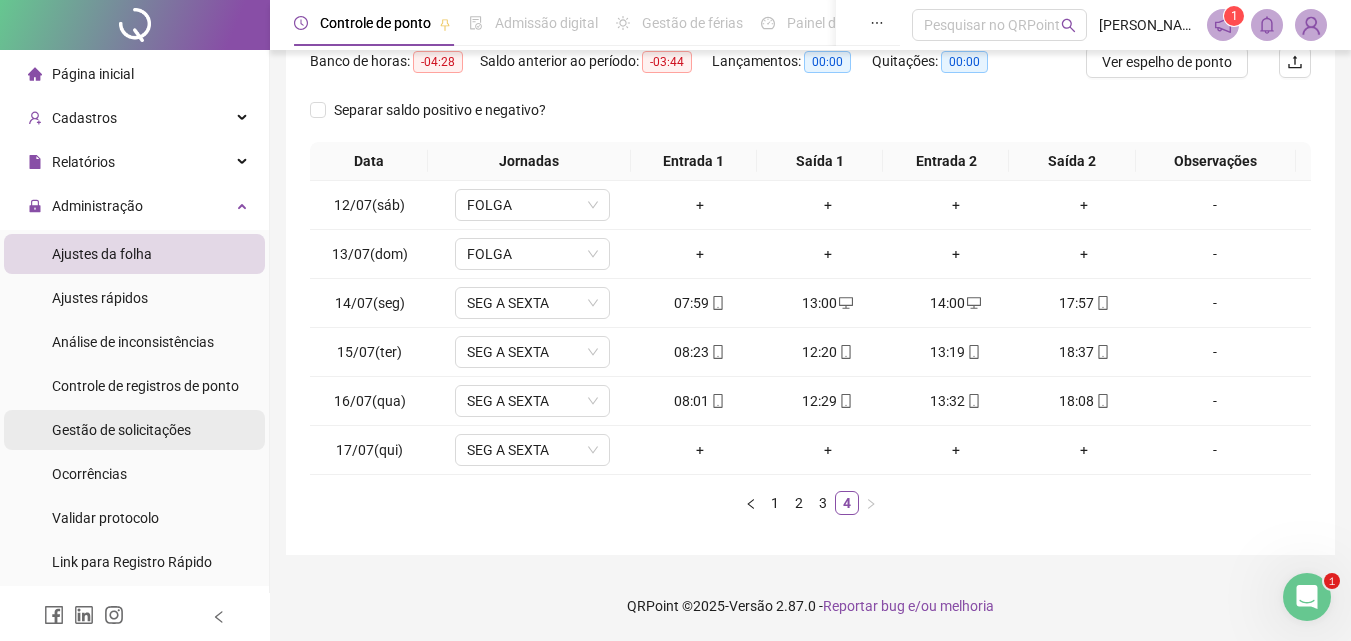 click on "Gestão de solicitações" at bounding box center [121, 430] 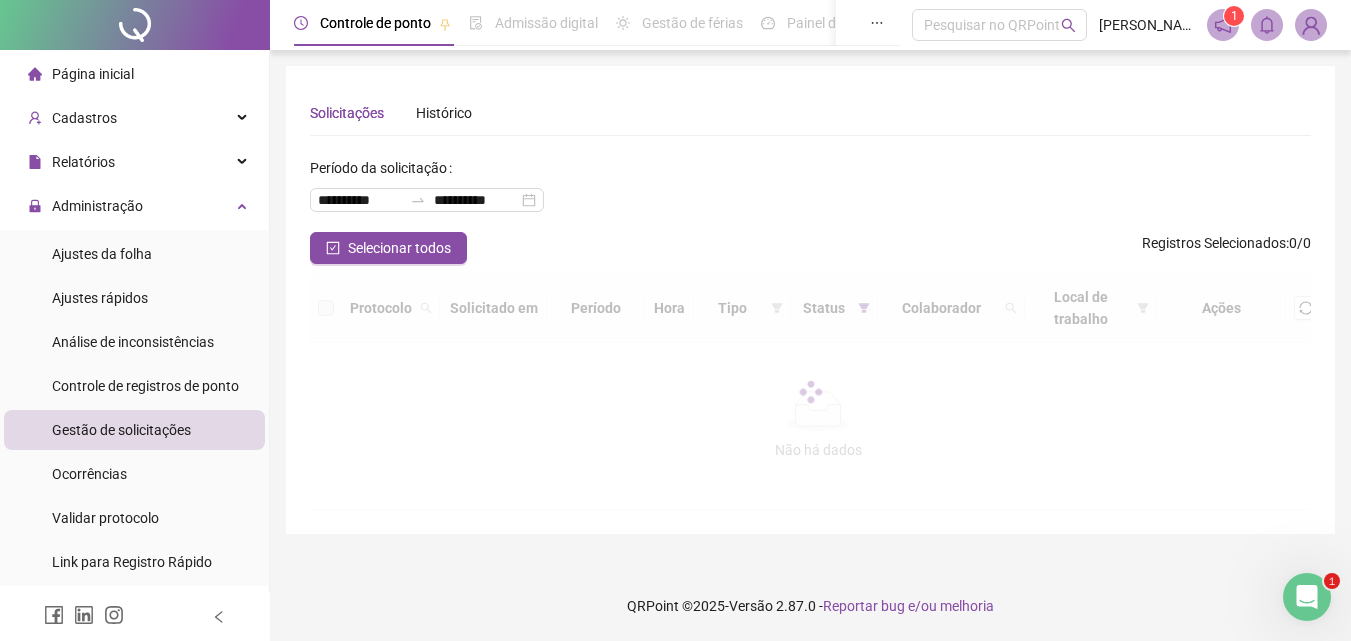 scroll, scrollTop: 0, scrollLeft: 0, axis: both 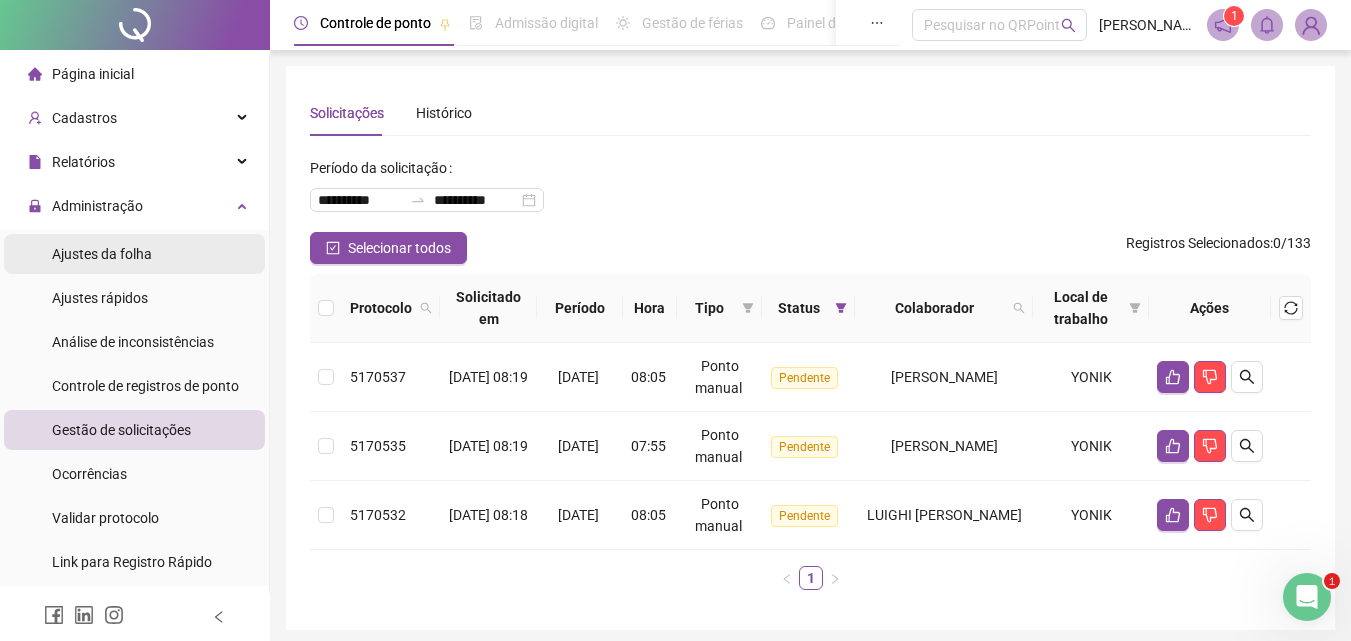 click on "Ajustes da folha" at bounding box center [102, 254] 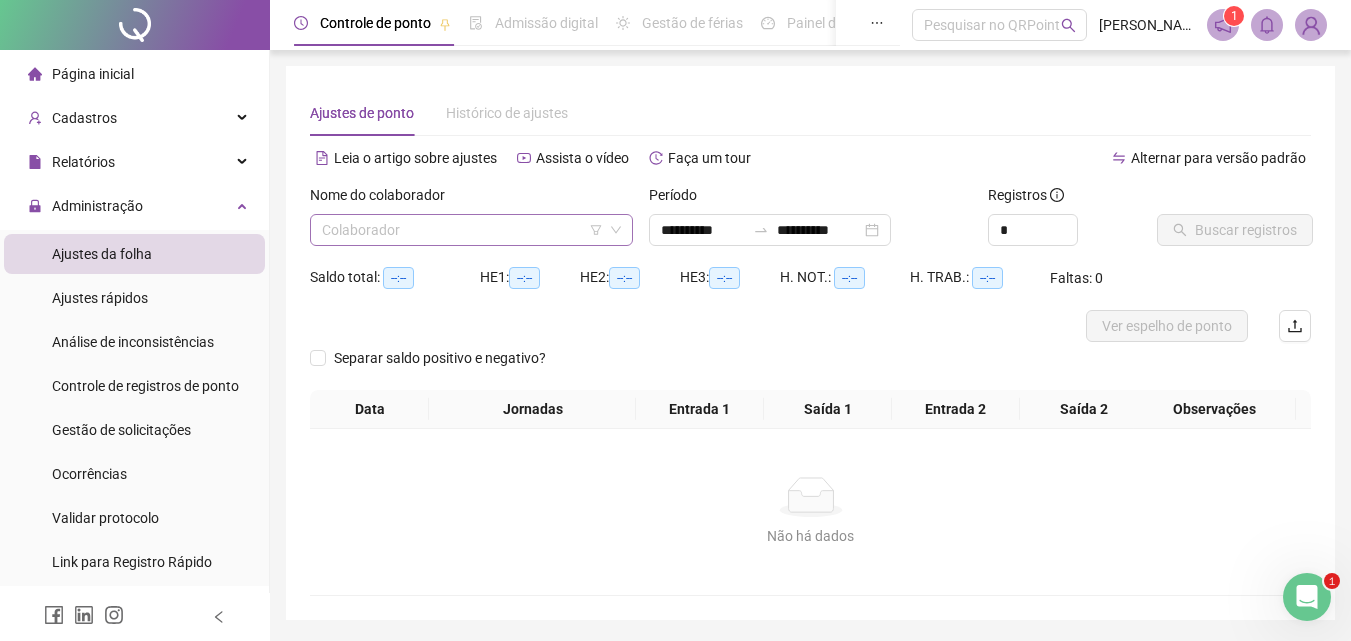 click at bounding box center [465, 230] 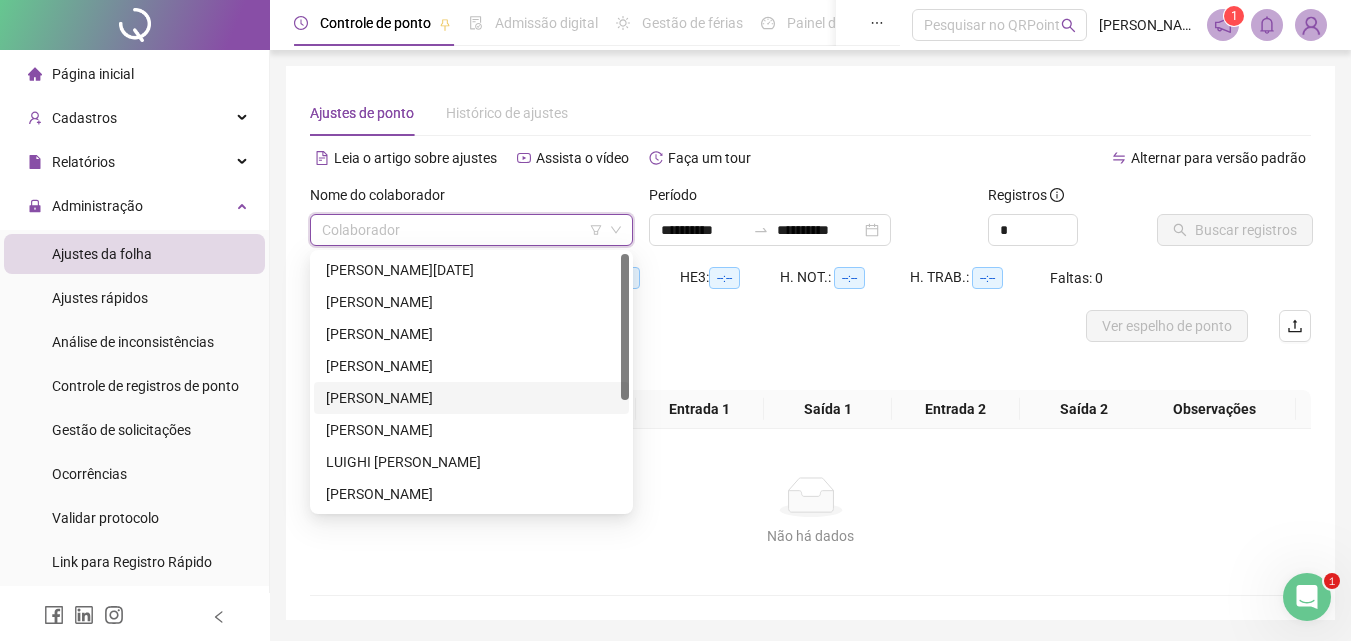 scroll, scrollTop: 192, scrollLeft: 0, axis: vertical 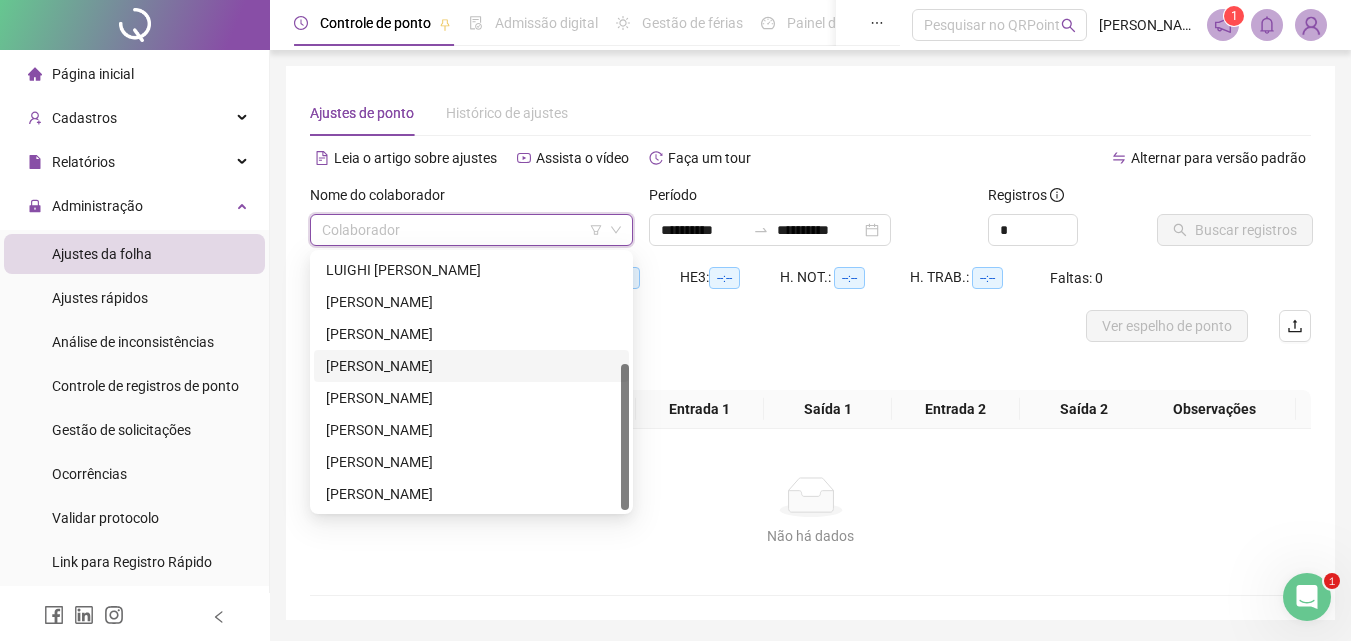 click on "[PERSON_NAME]" at bounding box center [471, 366] 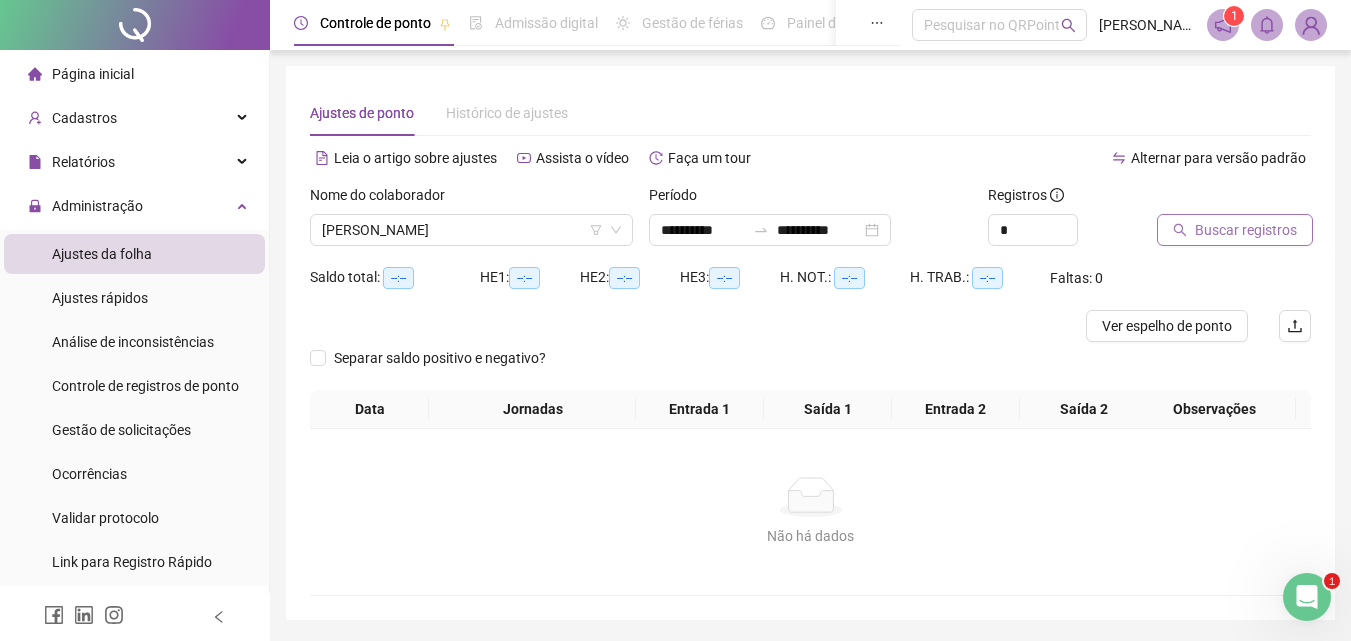 click on "Buscar registros" at bounding box center [1246, 230] 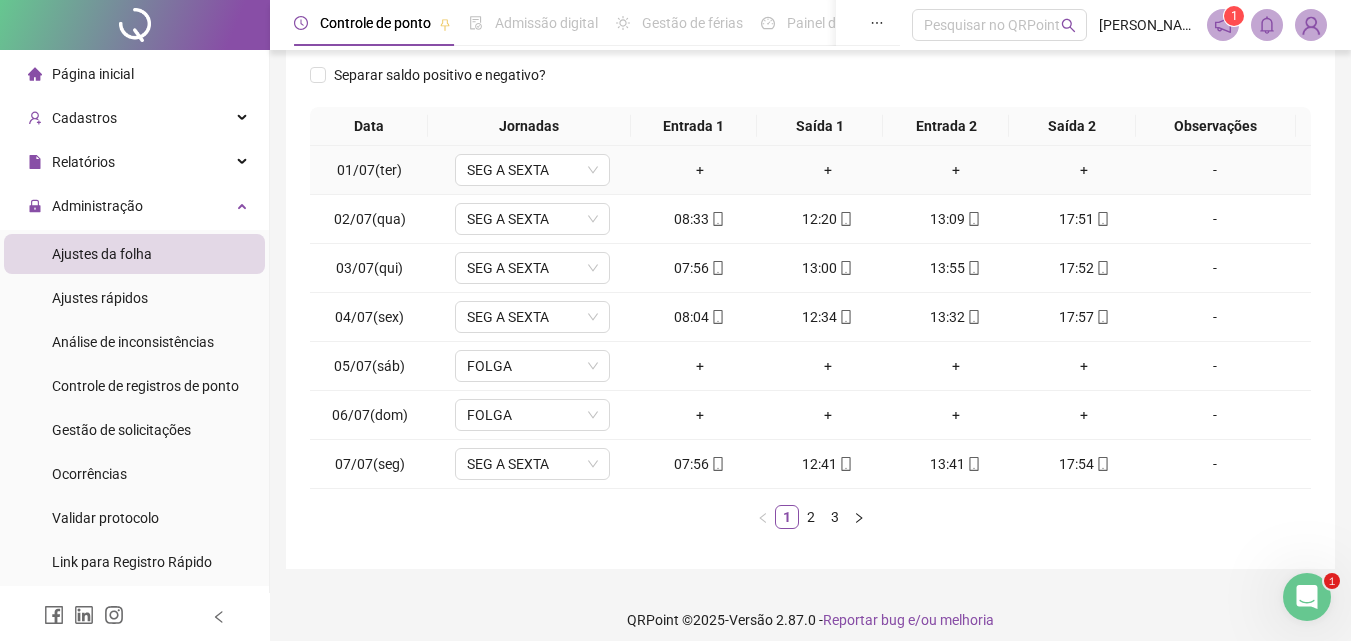 scroll, scrollTop: 313, scrollLeft: 0, axis: vertical 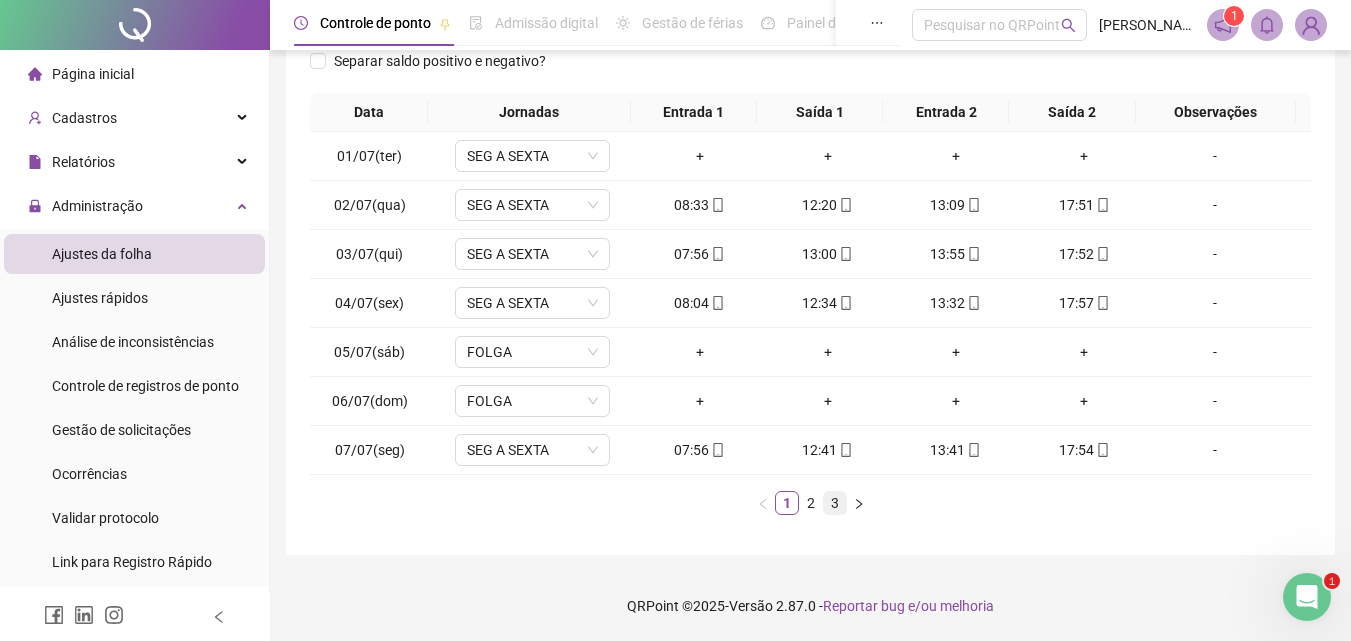 click on "3" at bounding box center [835, 503] 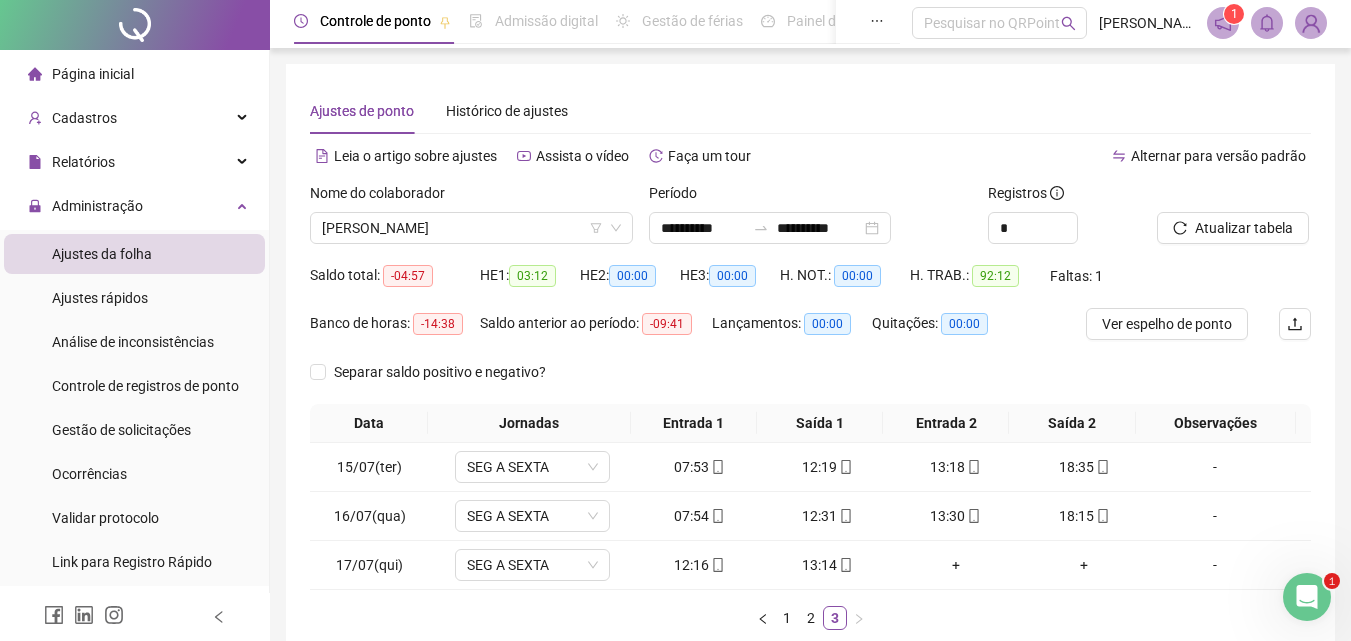 scroll, scrollTop: 0, scrollLeft: 0, axis: both 